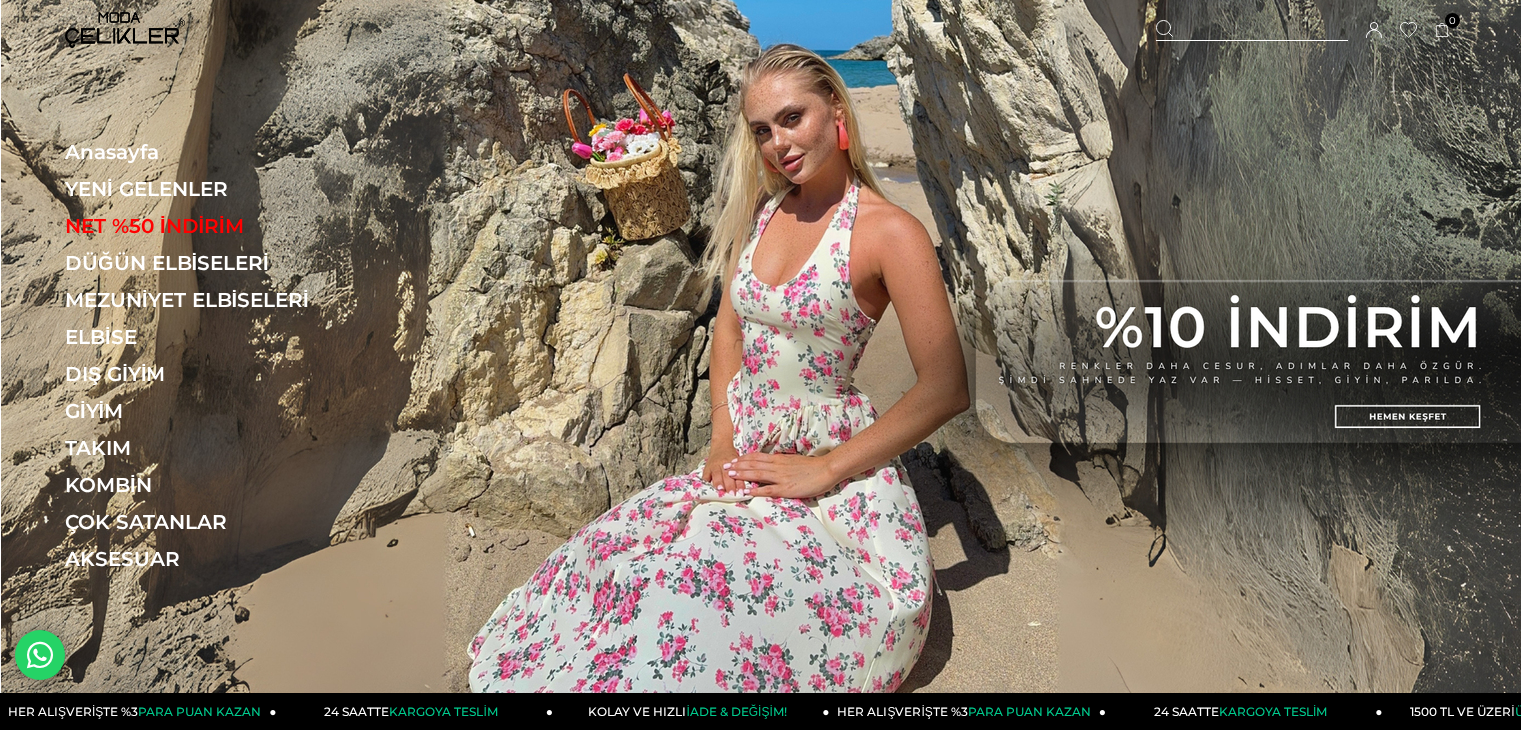 scroll, scrollTop: 0, scrollLeft: 0, axis: both 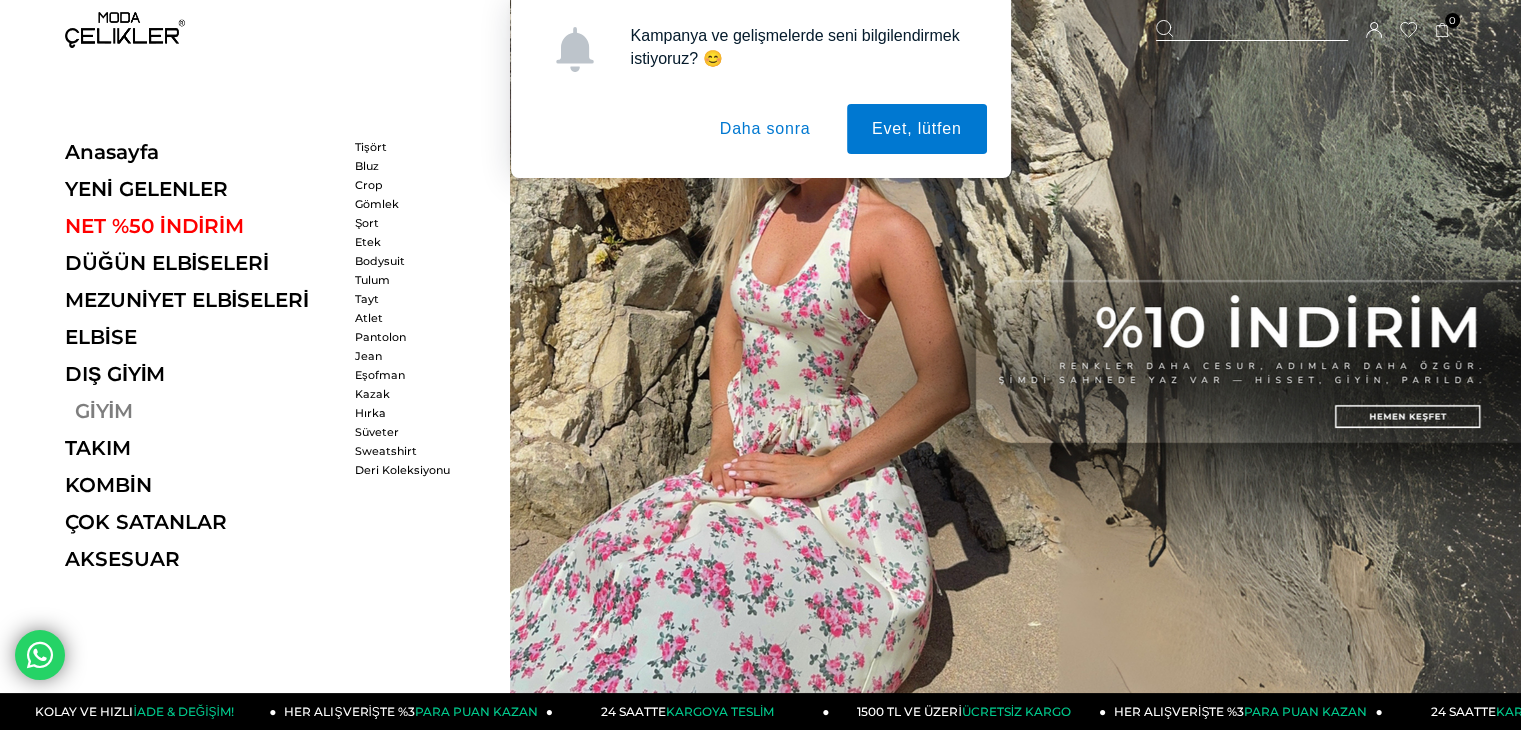 click on "GİYİM" at bounding box center [202, 411] 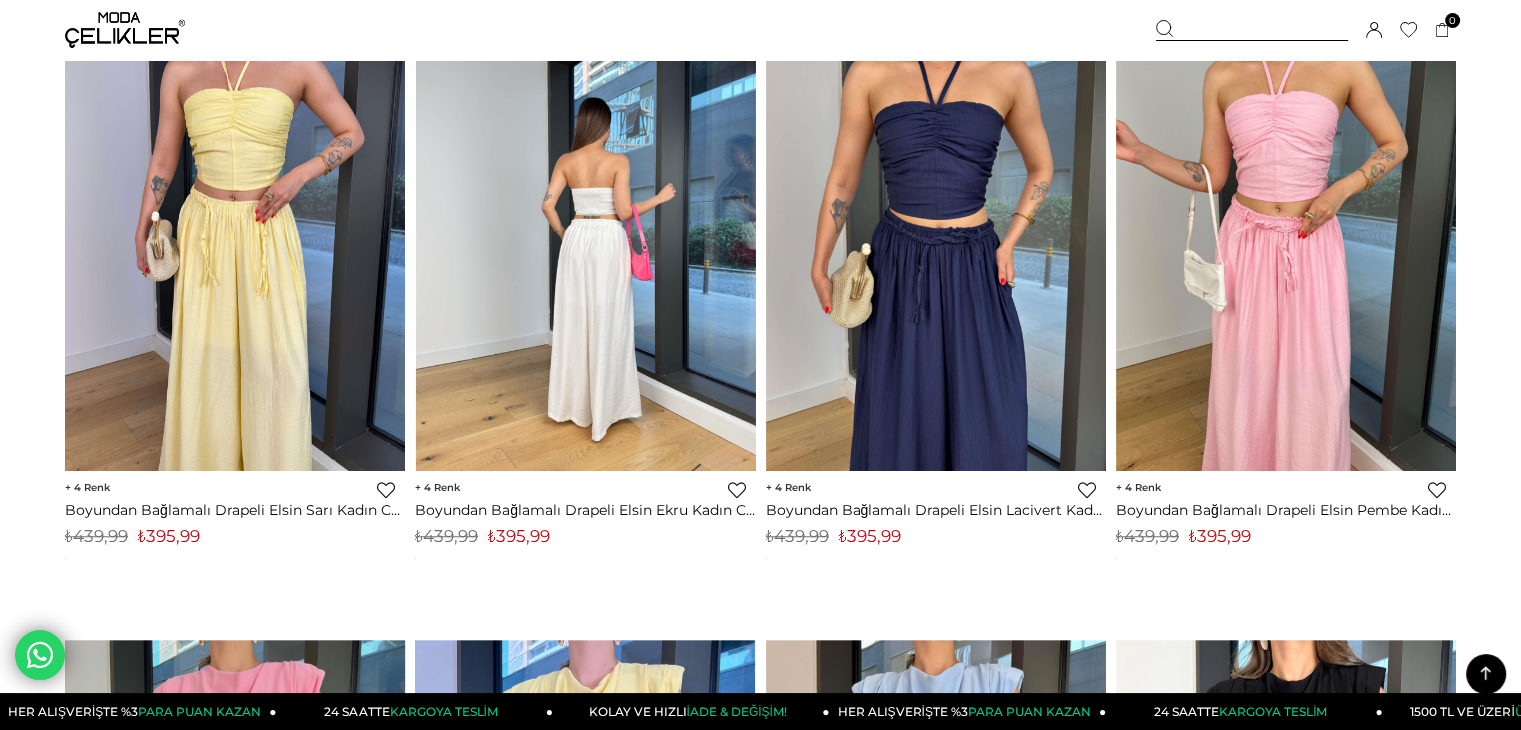 scroll, scrollTop: 1856, scrollLeft: 0, axis: vertical 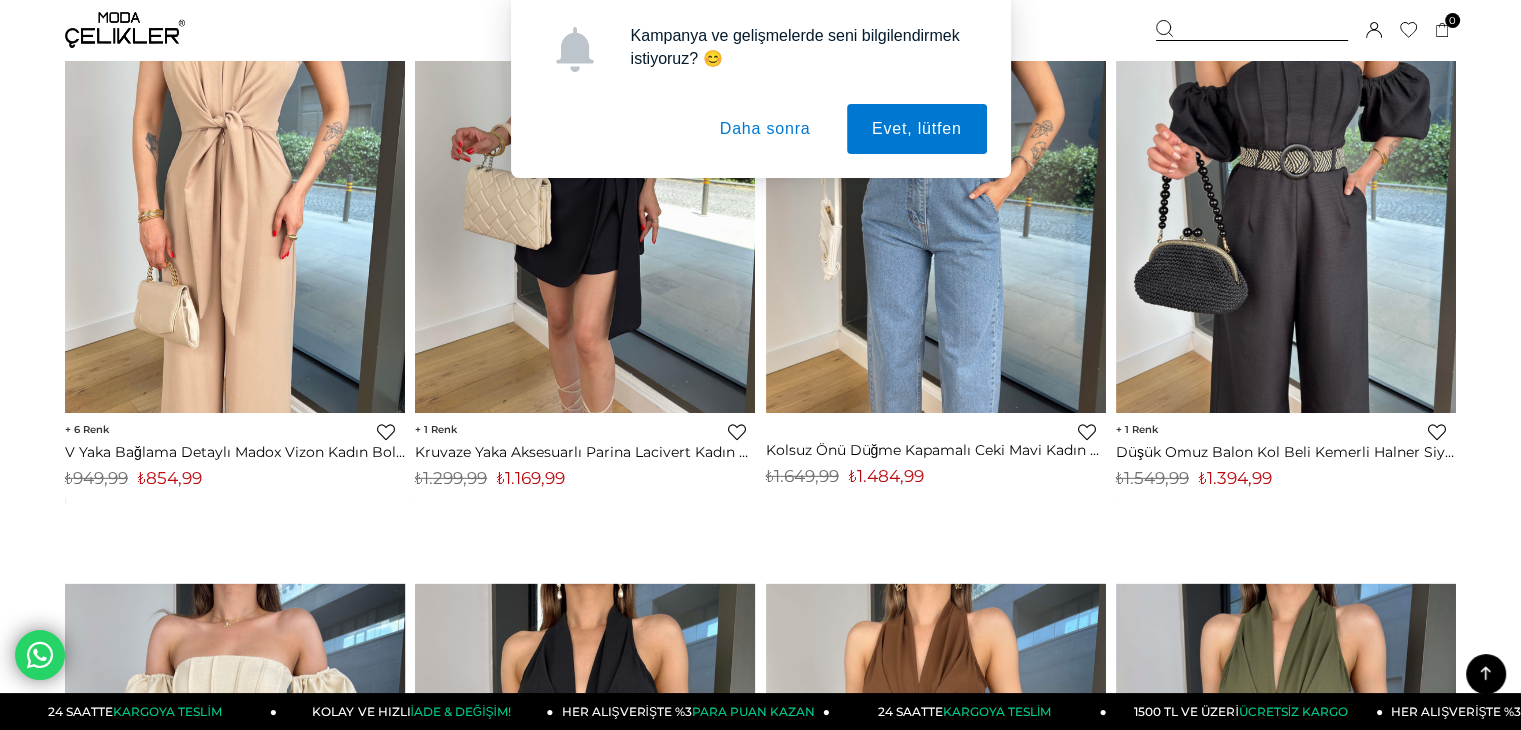 click on "Daha sonra" at bounding box center (765, 129) 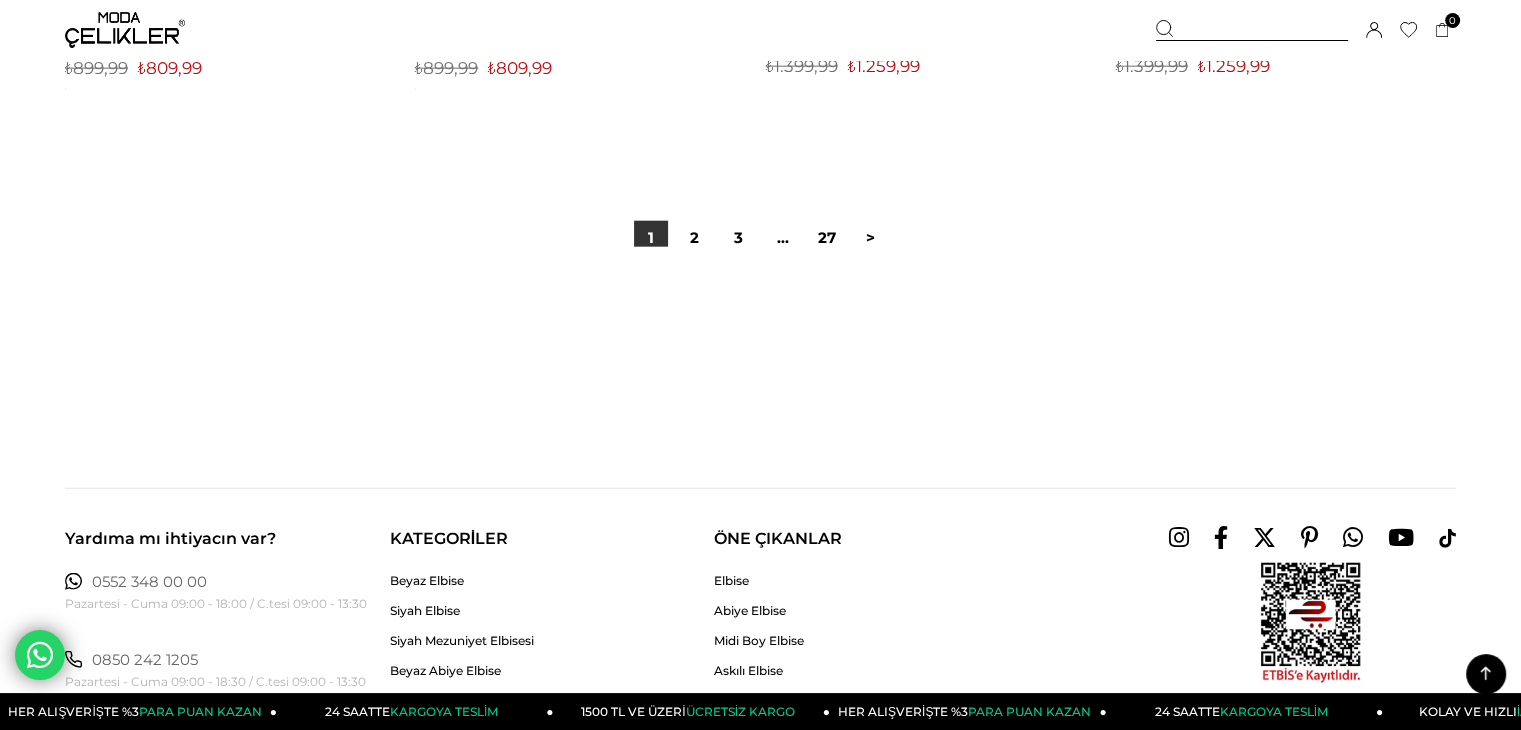 scroll, scrollTop: 12600, scrollLeft: 0, axis: vertical 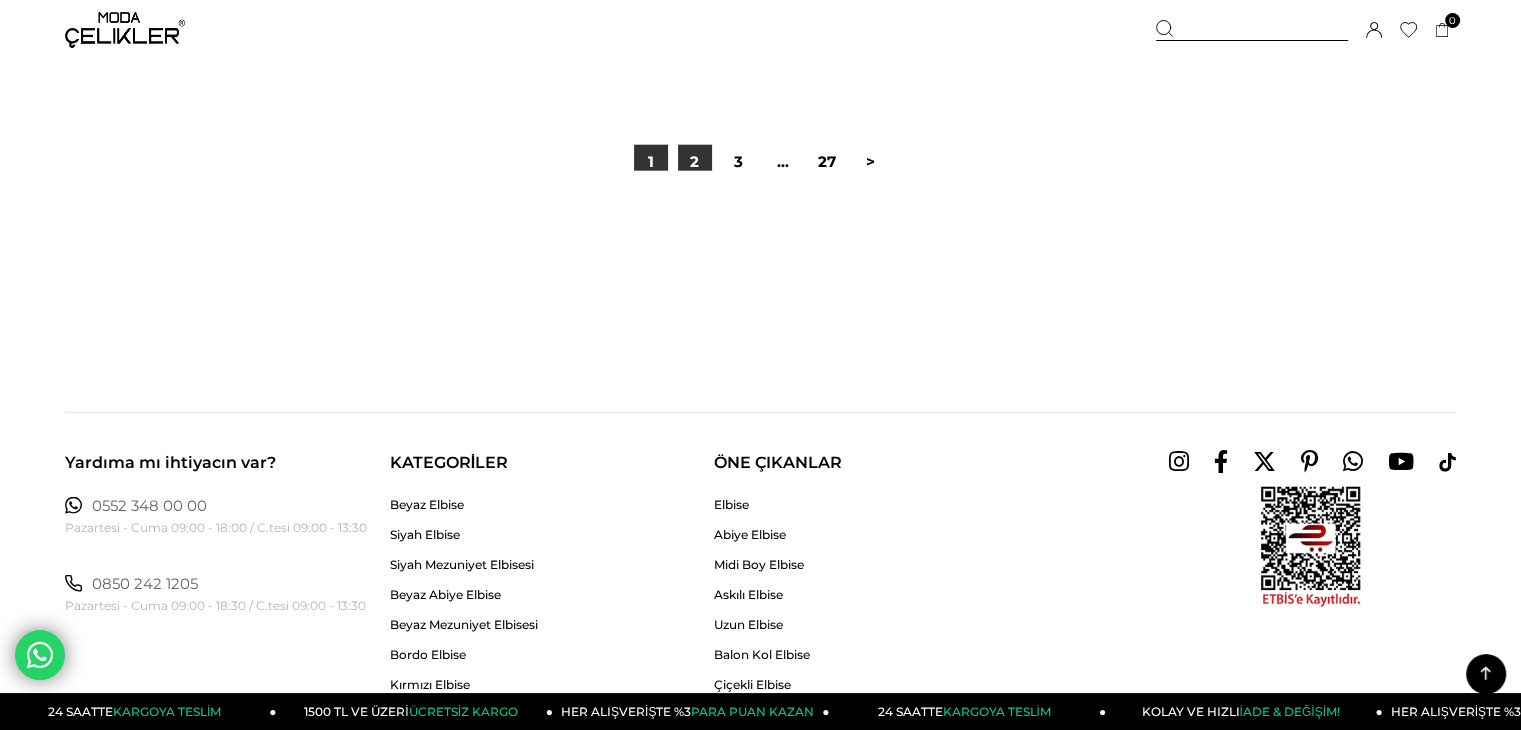 click on "2" at bounding box center (695, 162) 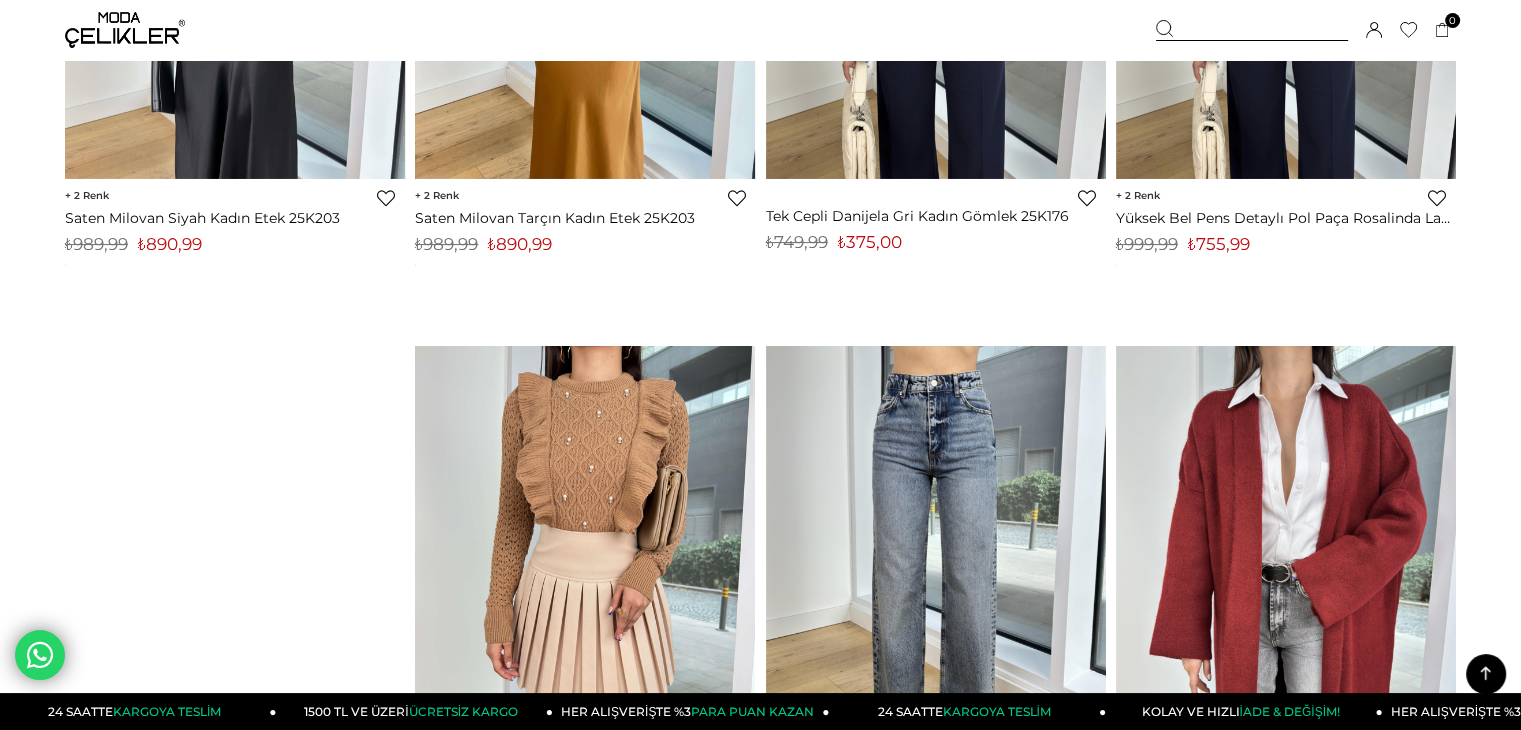 scroll, scrollTop: 7900, scrollLeft: 0, axis: vertical 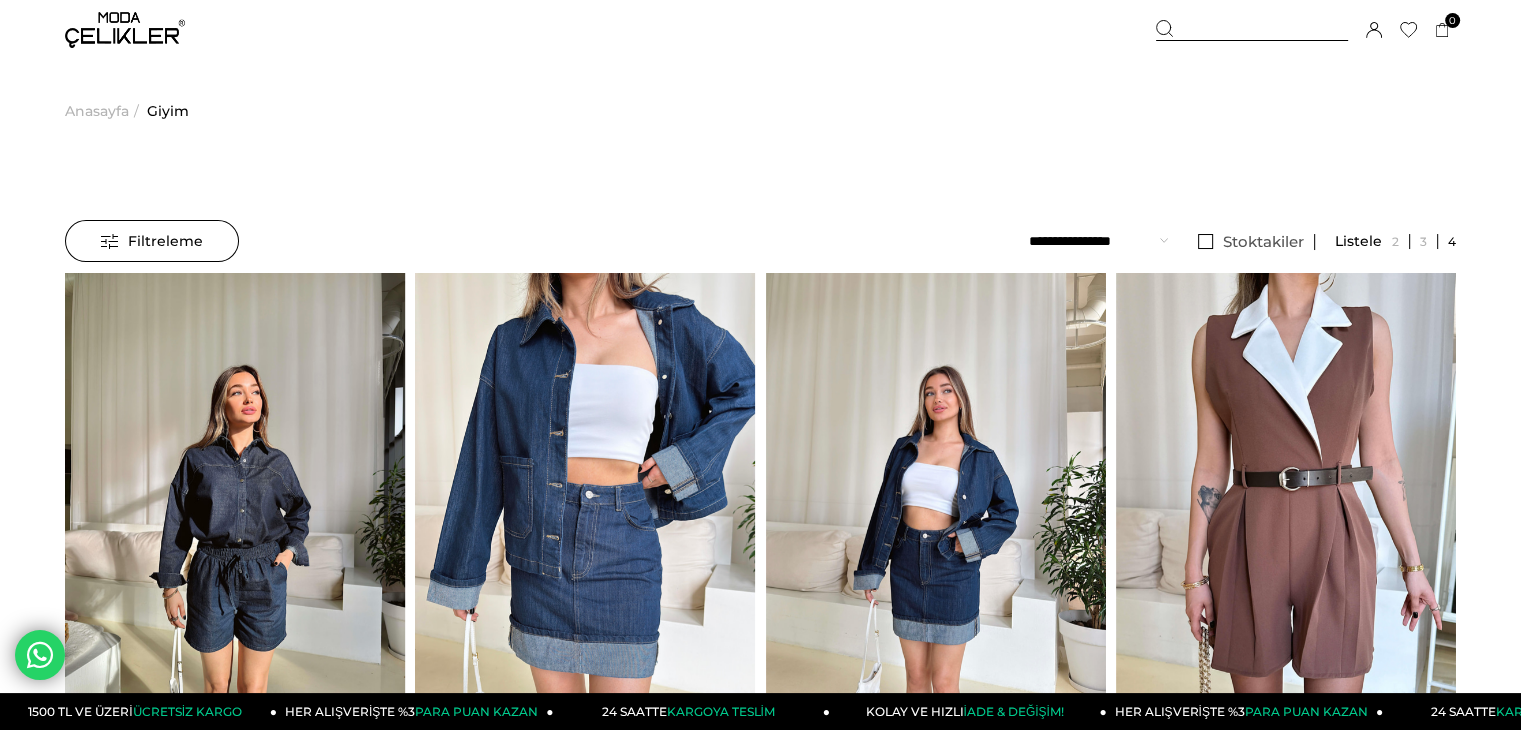 click on "Anasayfa" at bounding box center [97, 111] 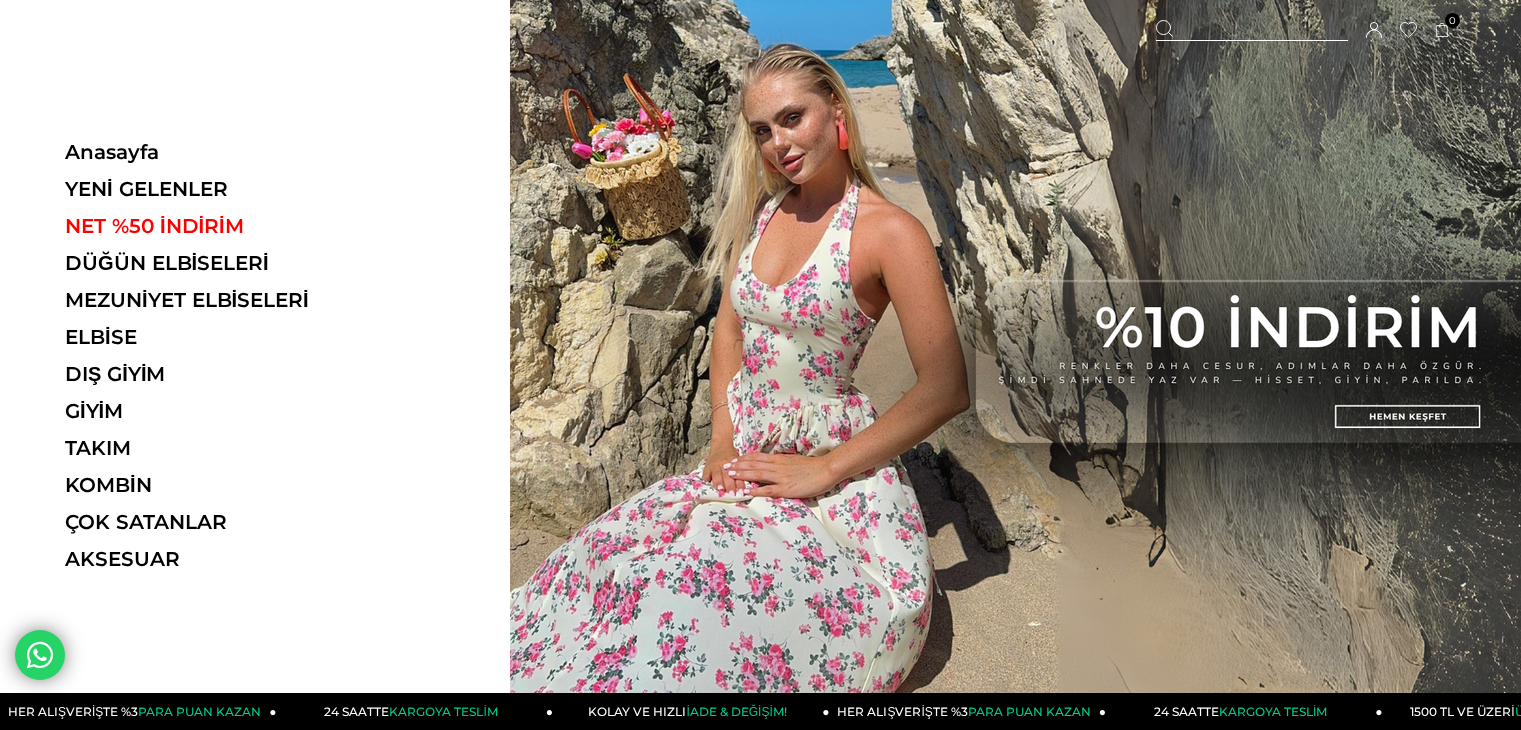 scroll, scrollTop: 0, scrollLeft: 0, axis: both 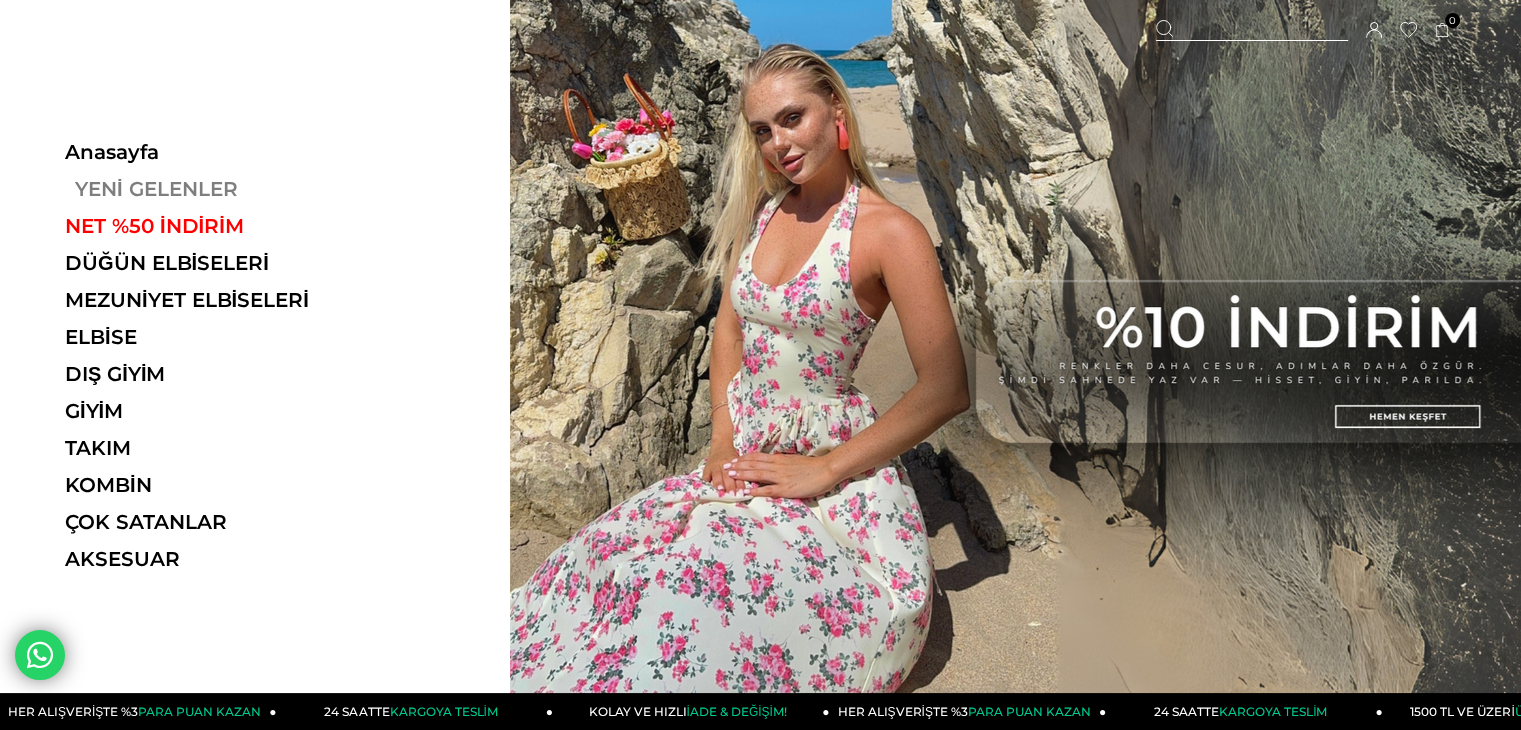 click on "YENİ GELENLER" at bounding box center [202, 189] 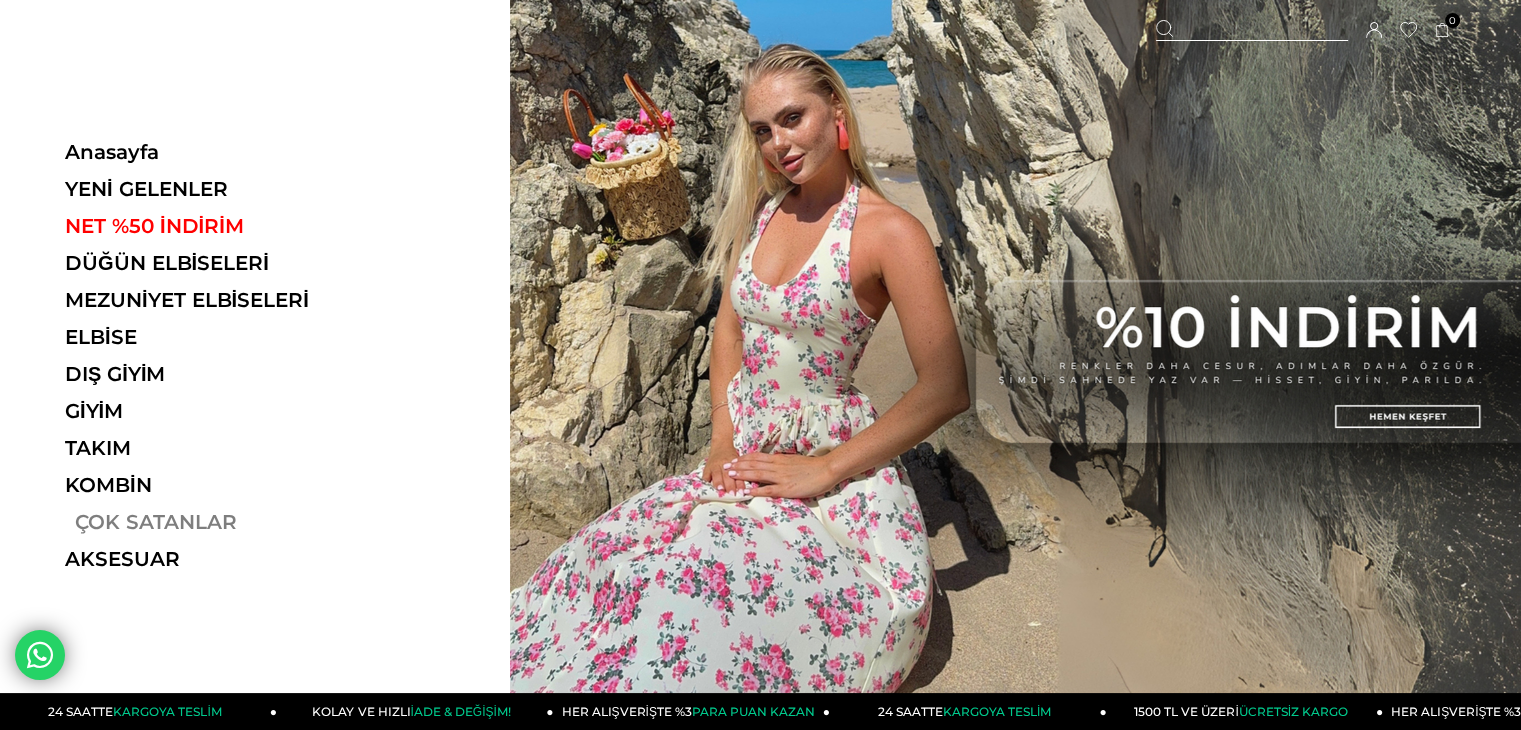 click on "ÇOK SATANLAR" at bounding box center (202, 522) 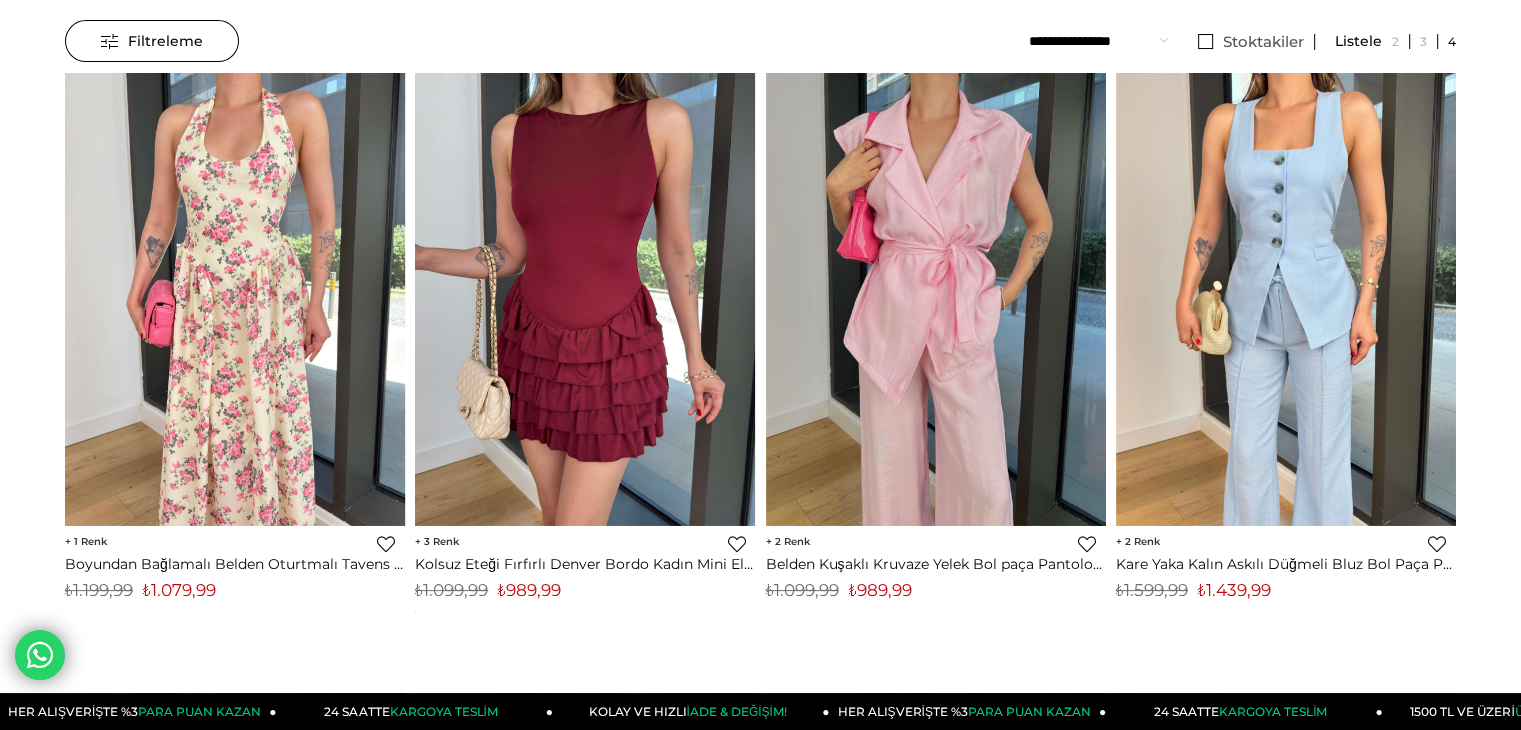 scroll, scrollTop: 200, scrollLeft: 0, axis: vertical 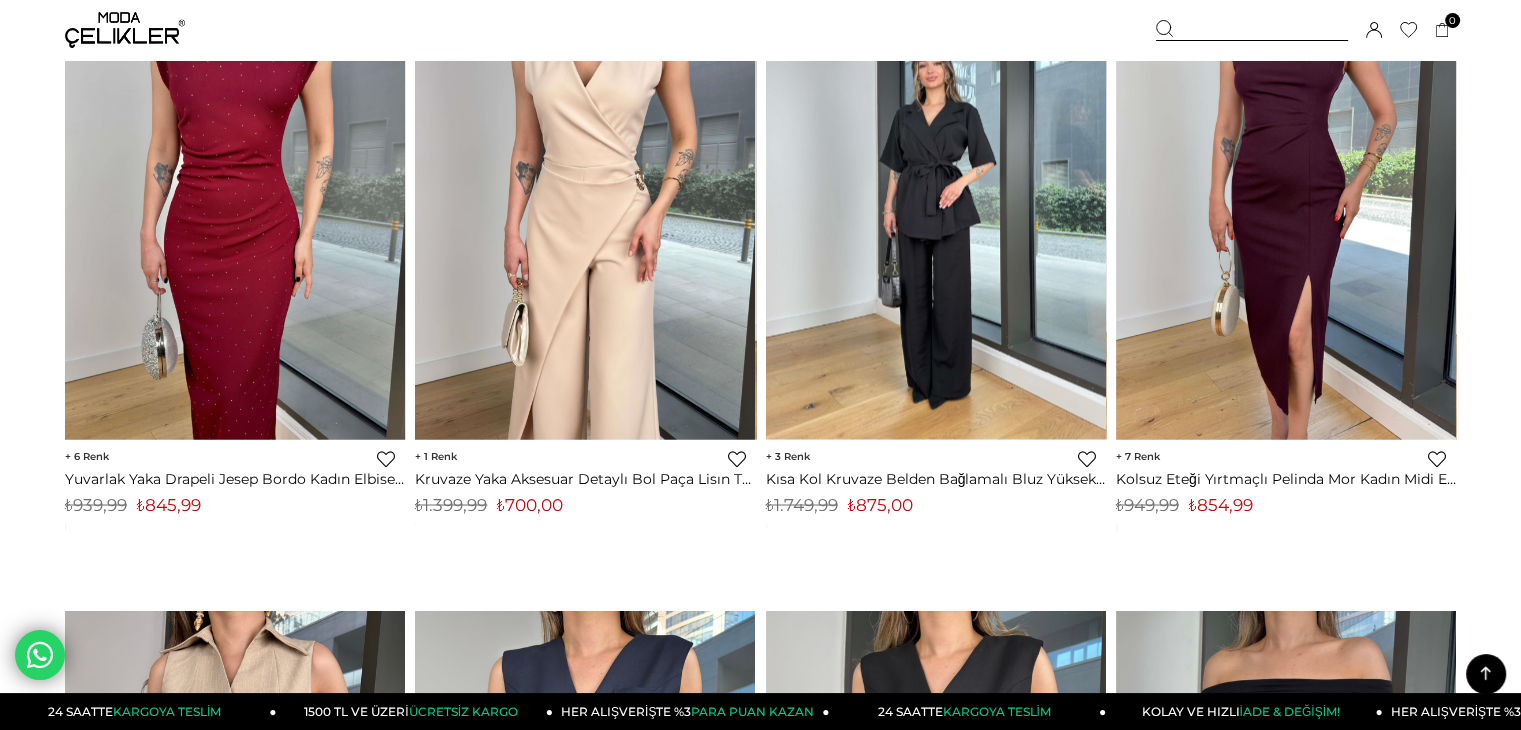 click at bounding box center [936, 212] 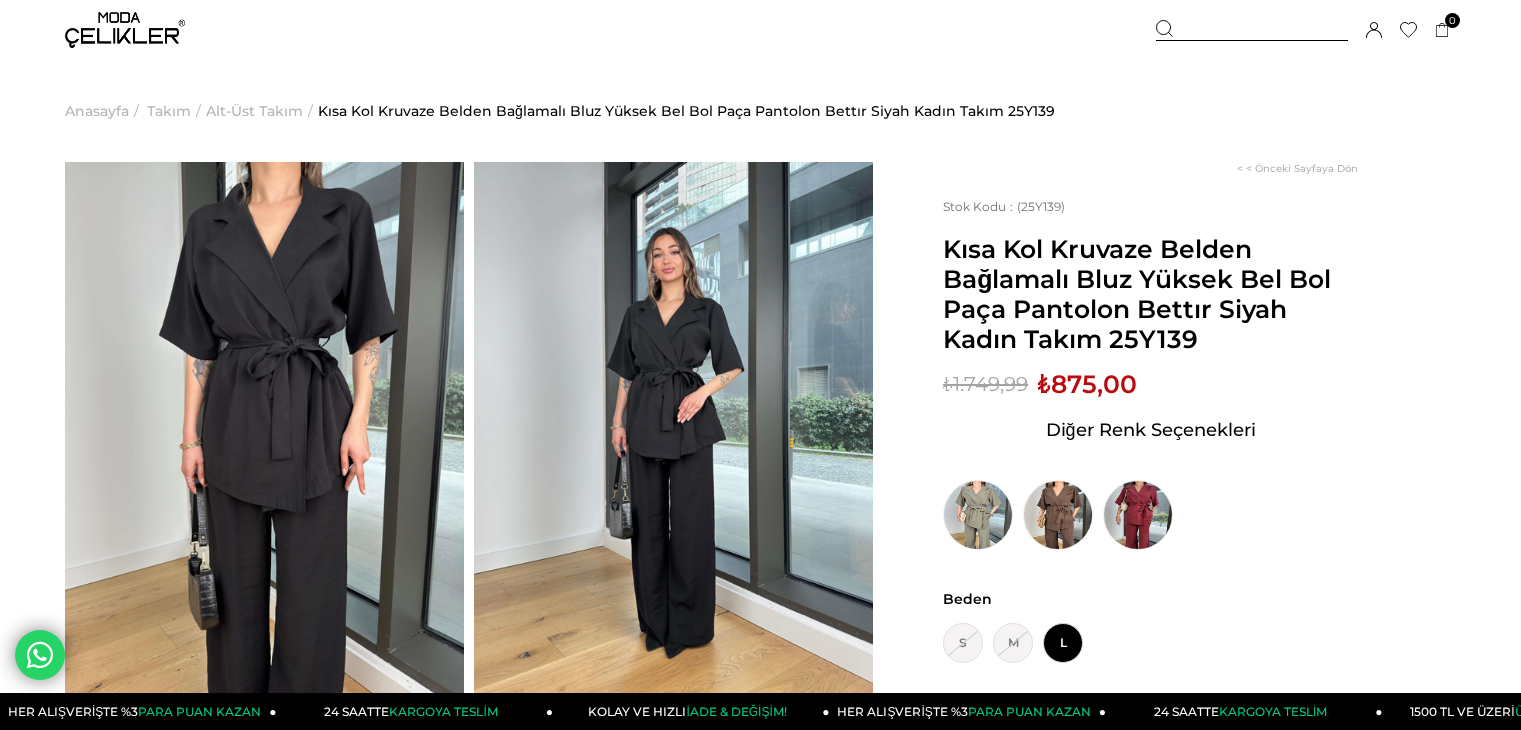 scroll, scrollTop: 0, scrollLeft: 0, axis: both 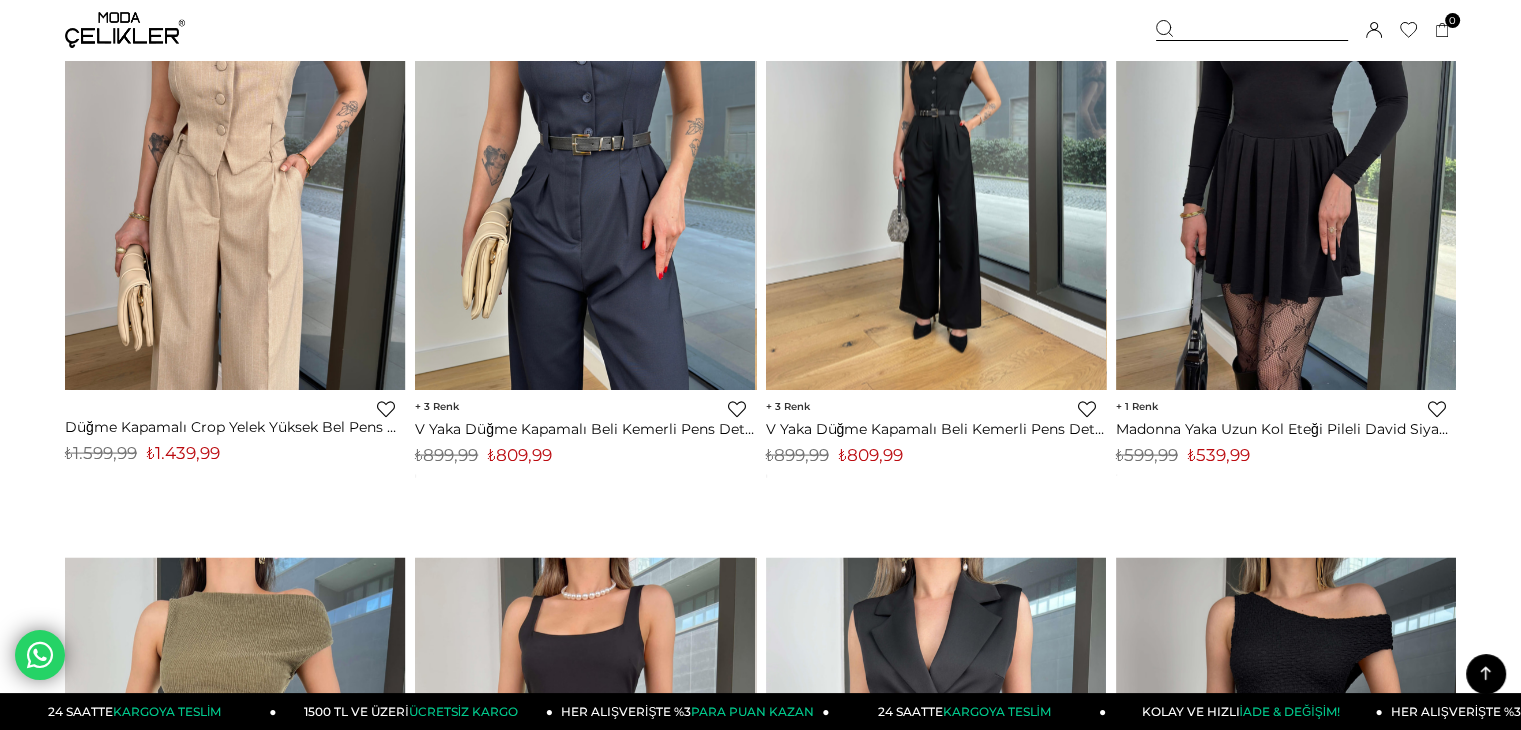click at bounding box center [936, 164] 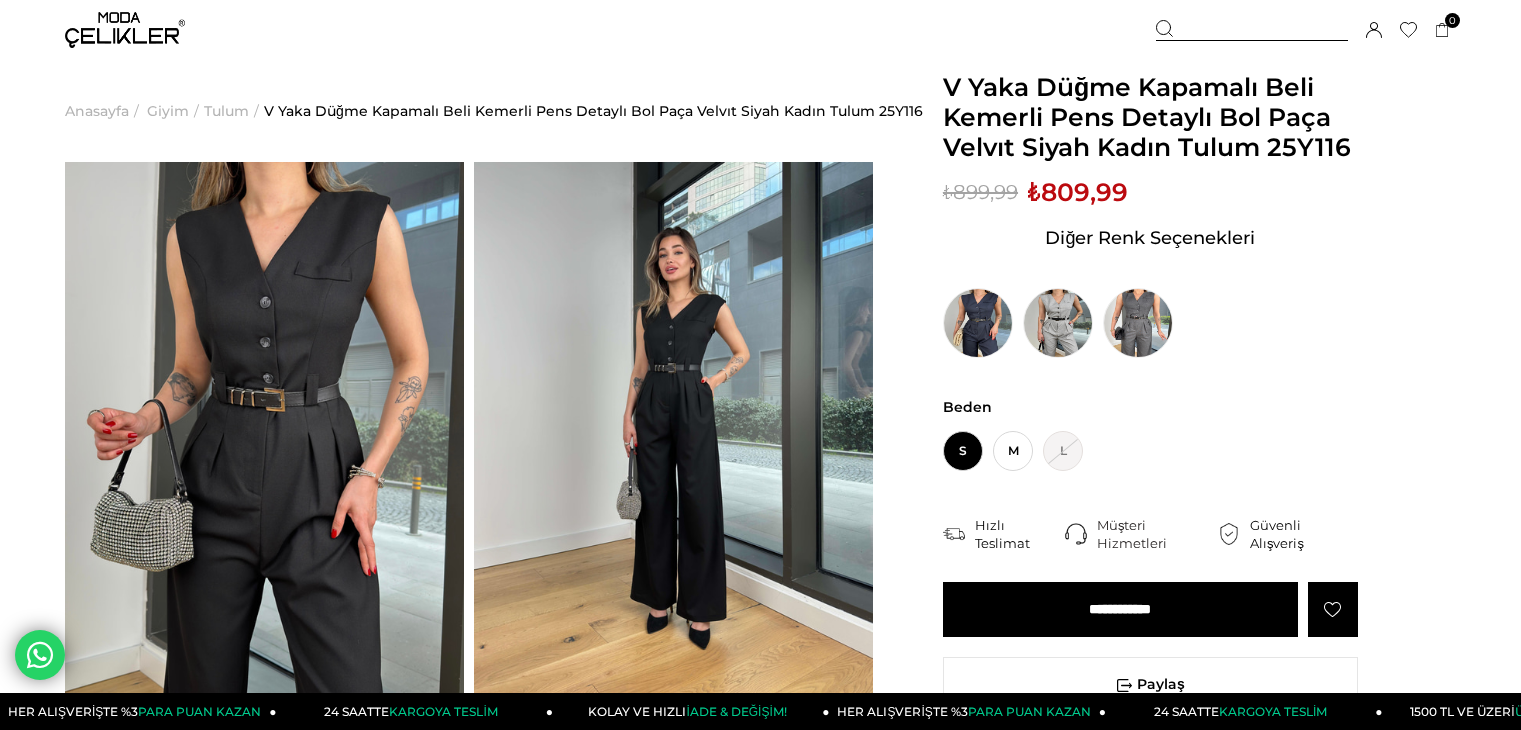 scroll, scrollTop: 200, scrollLeft: 0, axis: vertical 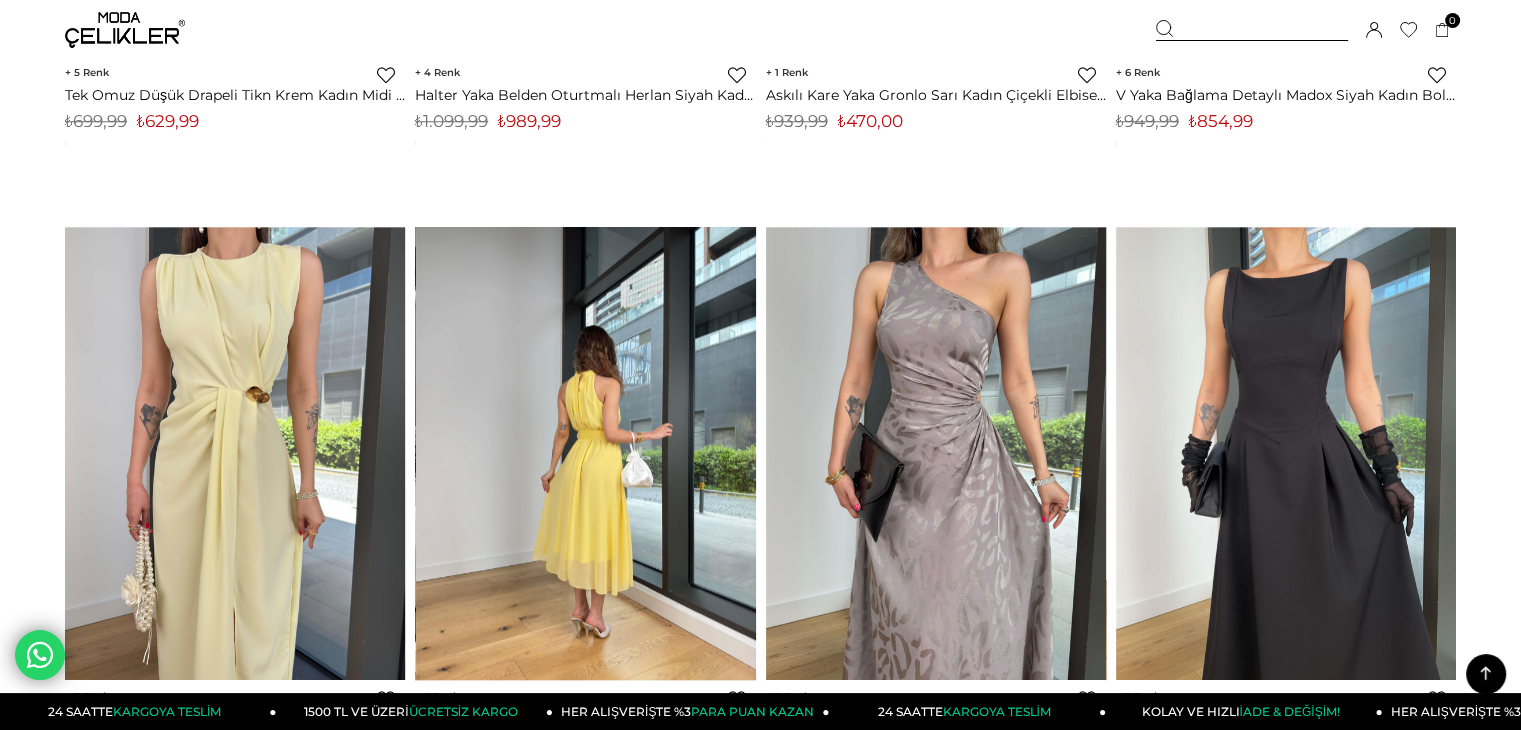 click at bounding box center [586, 453] 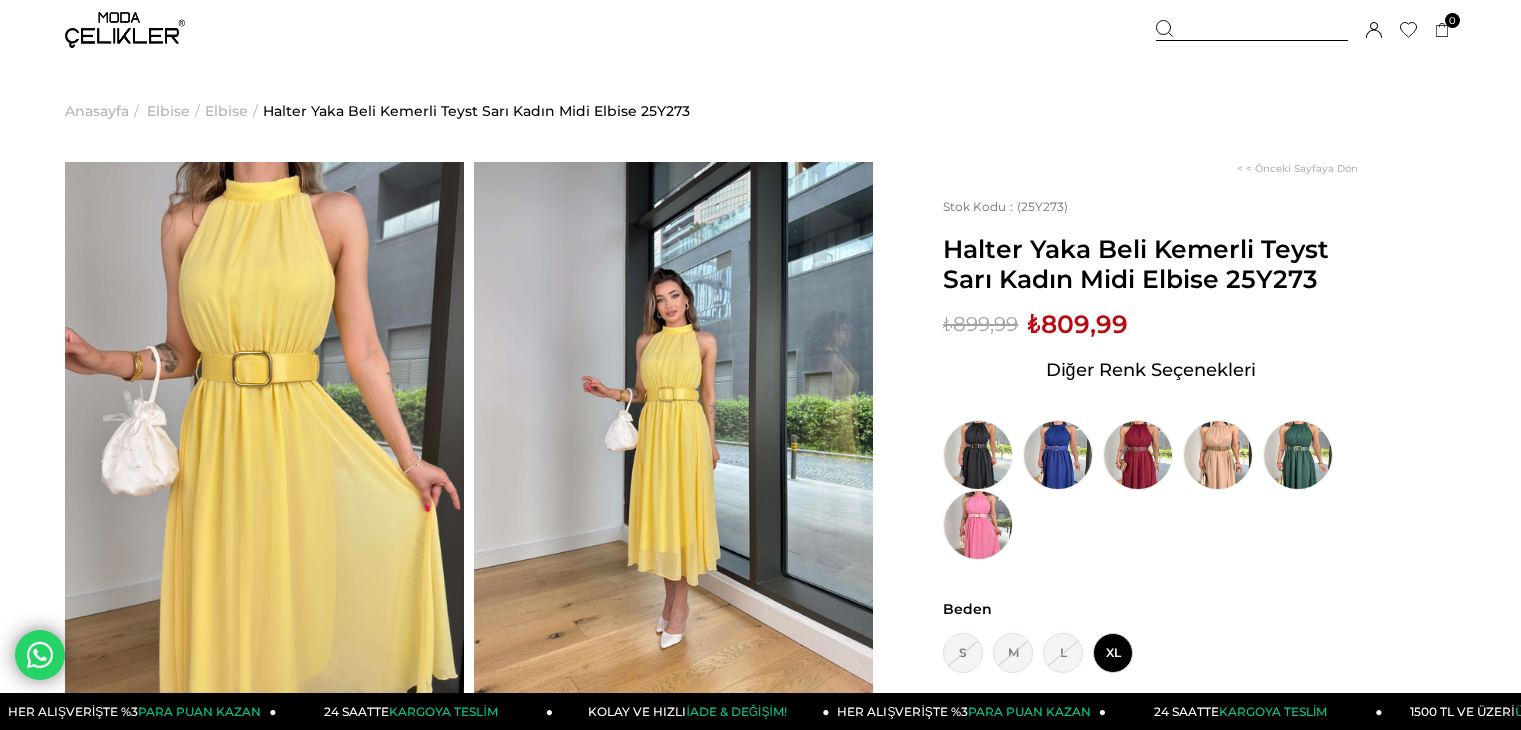 scroll, scrollTop: 0, scrollLeft: 0, axis: both 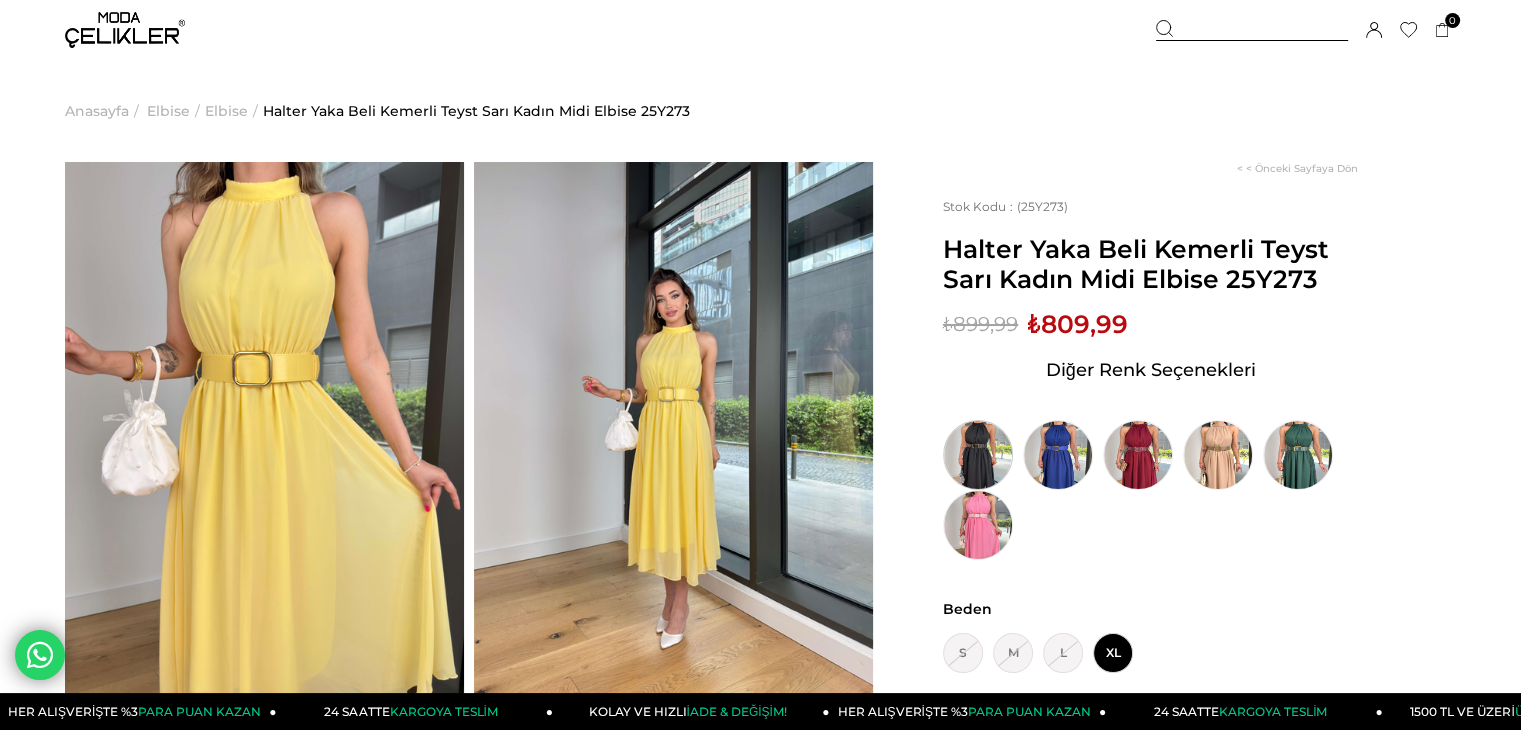 click at bounding box center (978, 455) 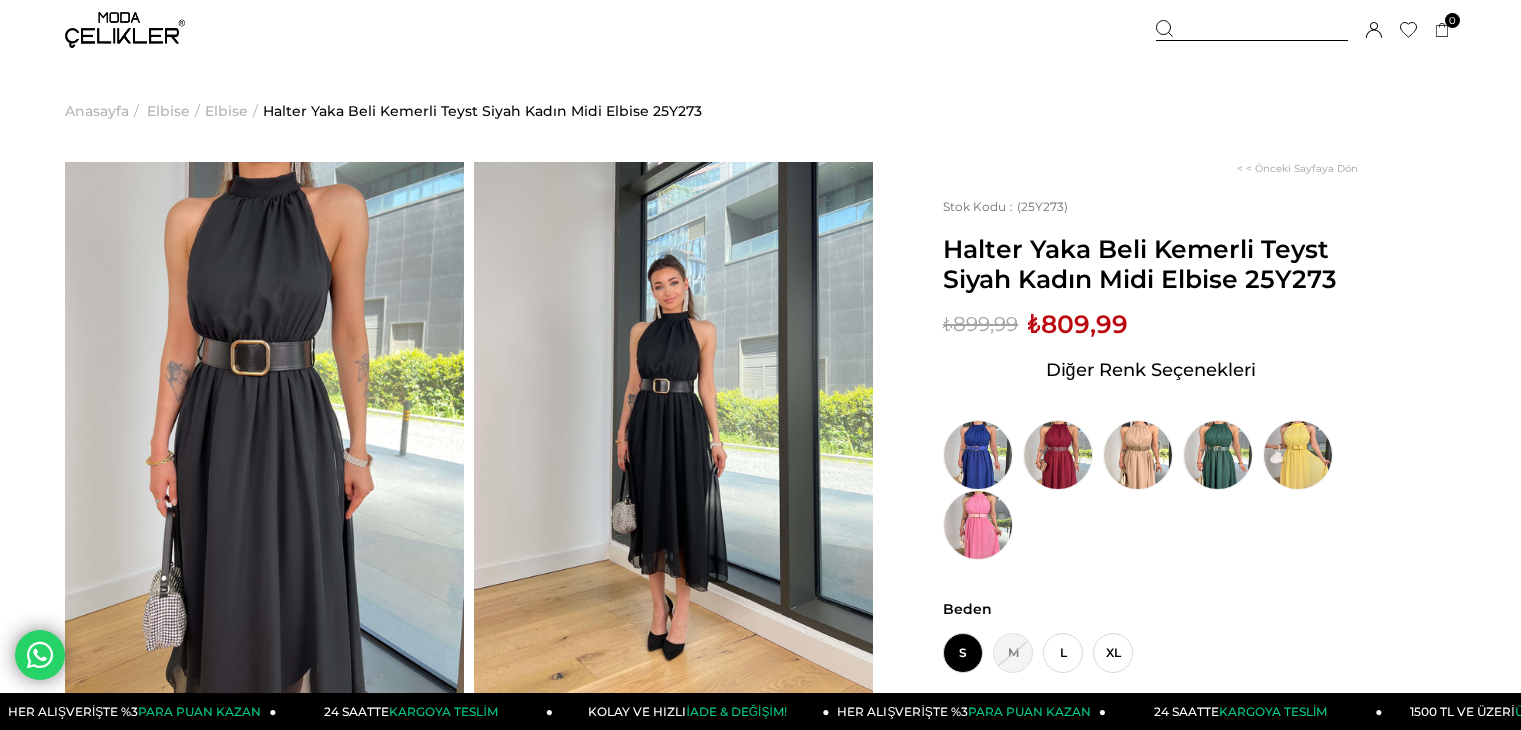 scroll, scrollTop: 100, scrollLeft: 0, axis: vertical 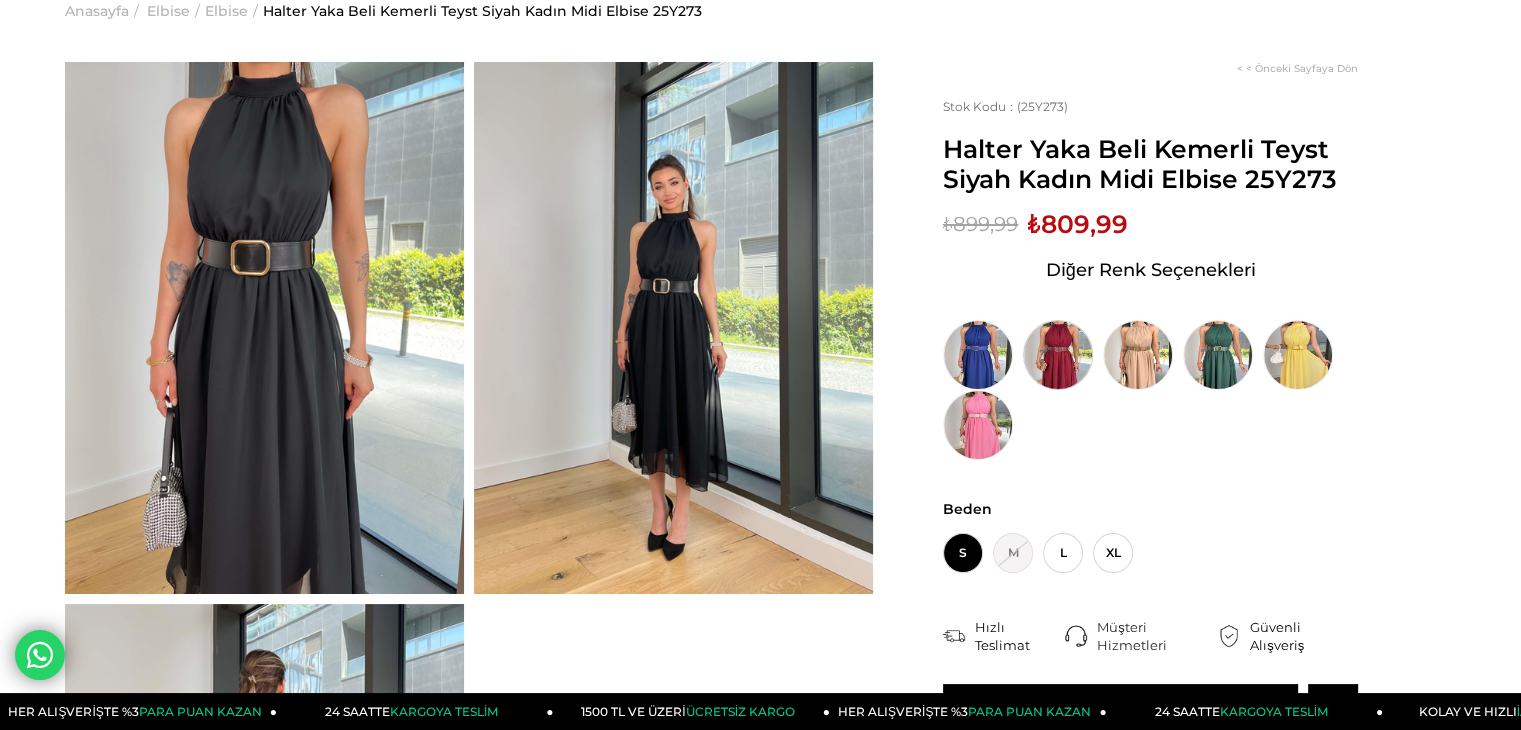click at bounding box center (1058, 355) 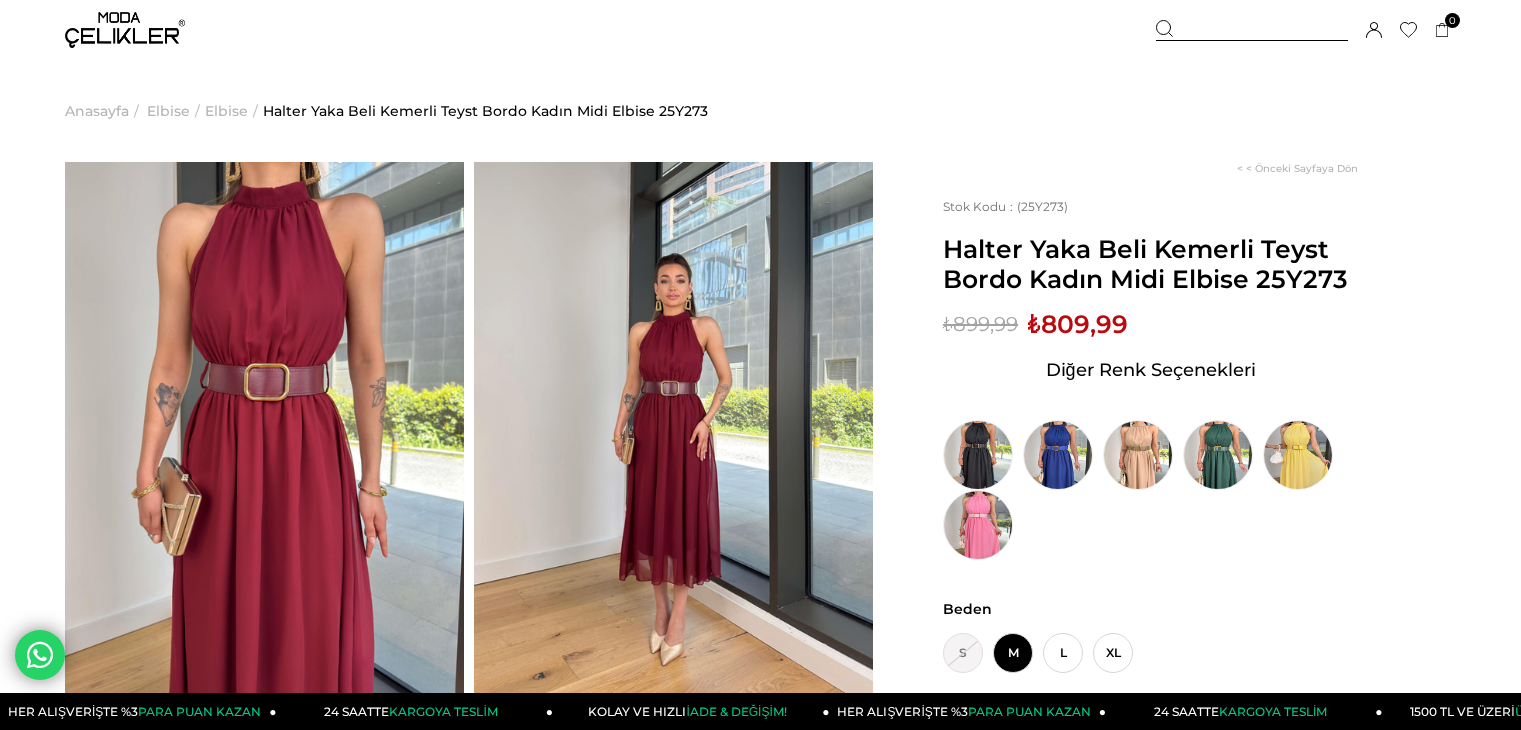 scroll, scrollTop: 100, scrollLeft: 0, axis: vertical 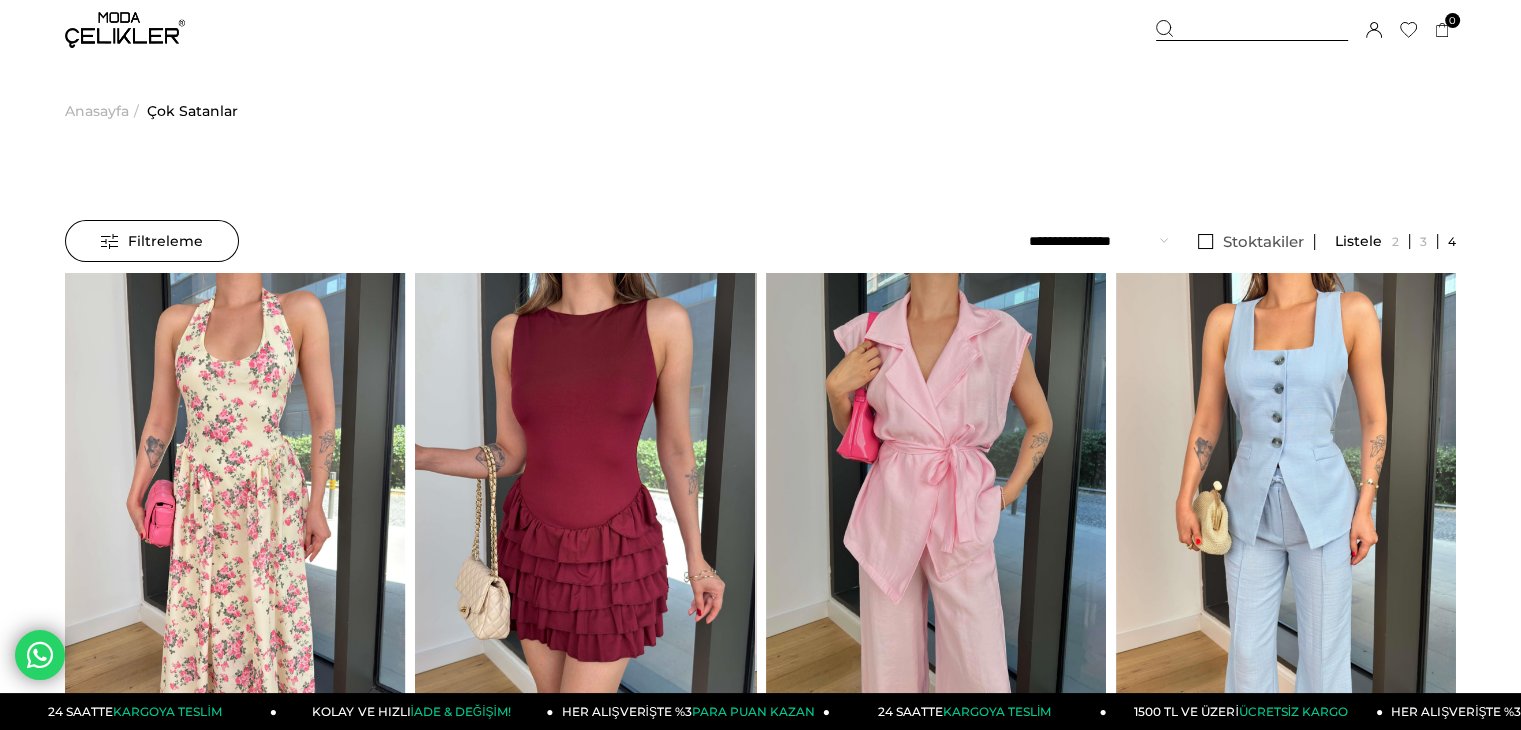 click on "Kaydettigim Filtreyi Kullan
Filtreleme
Filtreleme
Sıralama
Filtreleme Stoktakiler
Kategoriler
Çok Satanlar
Üst Giyim
Ofise Dönüş
Giyim
Yeni Gelenler
Basic Elbise" at bounding box center (760, 2995) 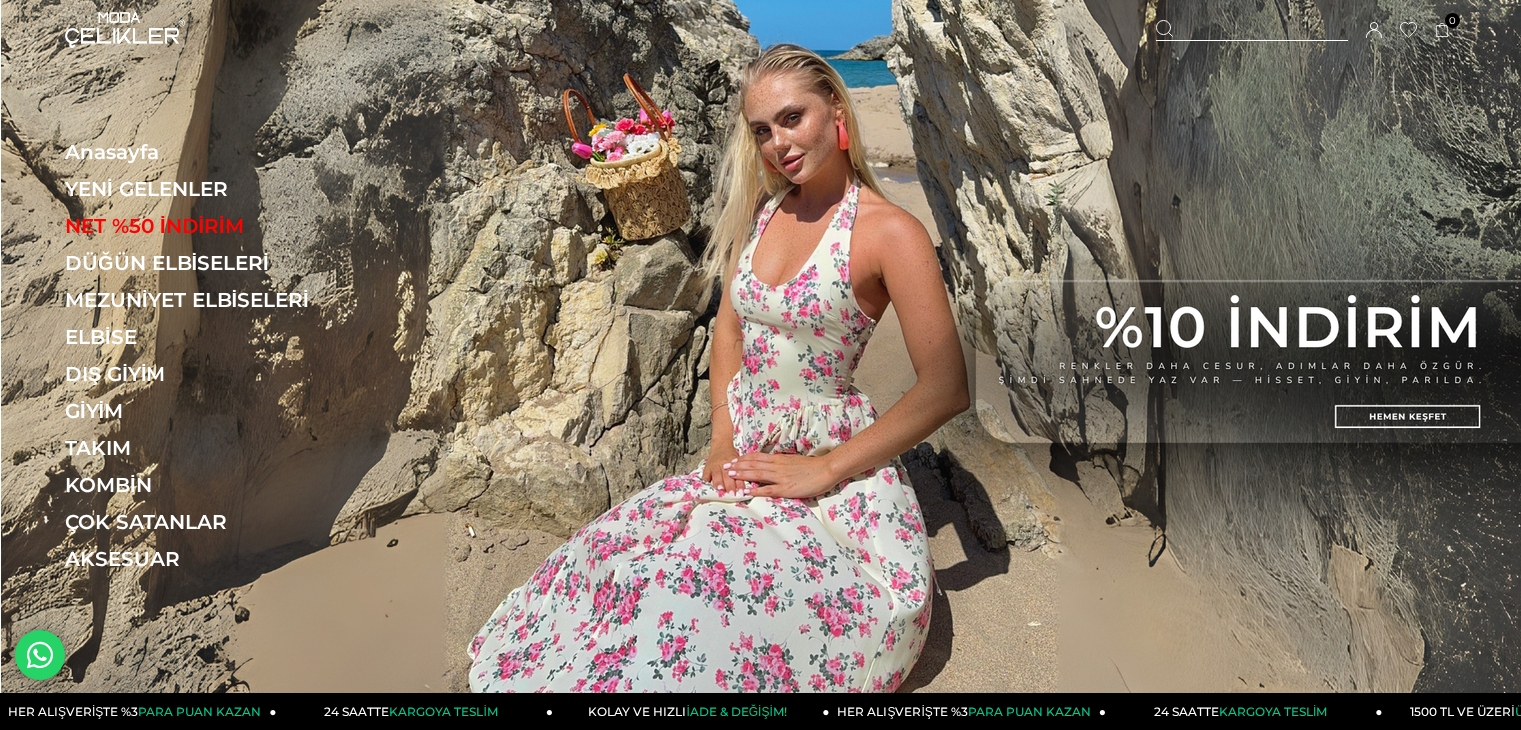 scroll, scrollTop: 0, scrollLeft: 0, axis: both 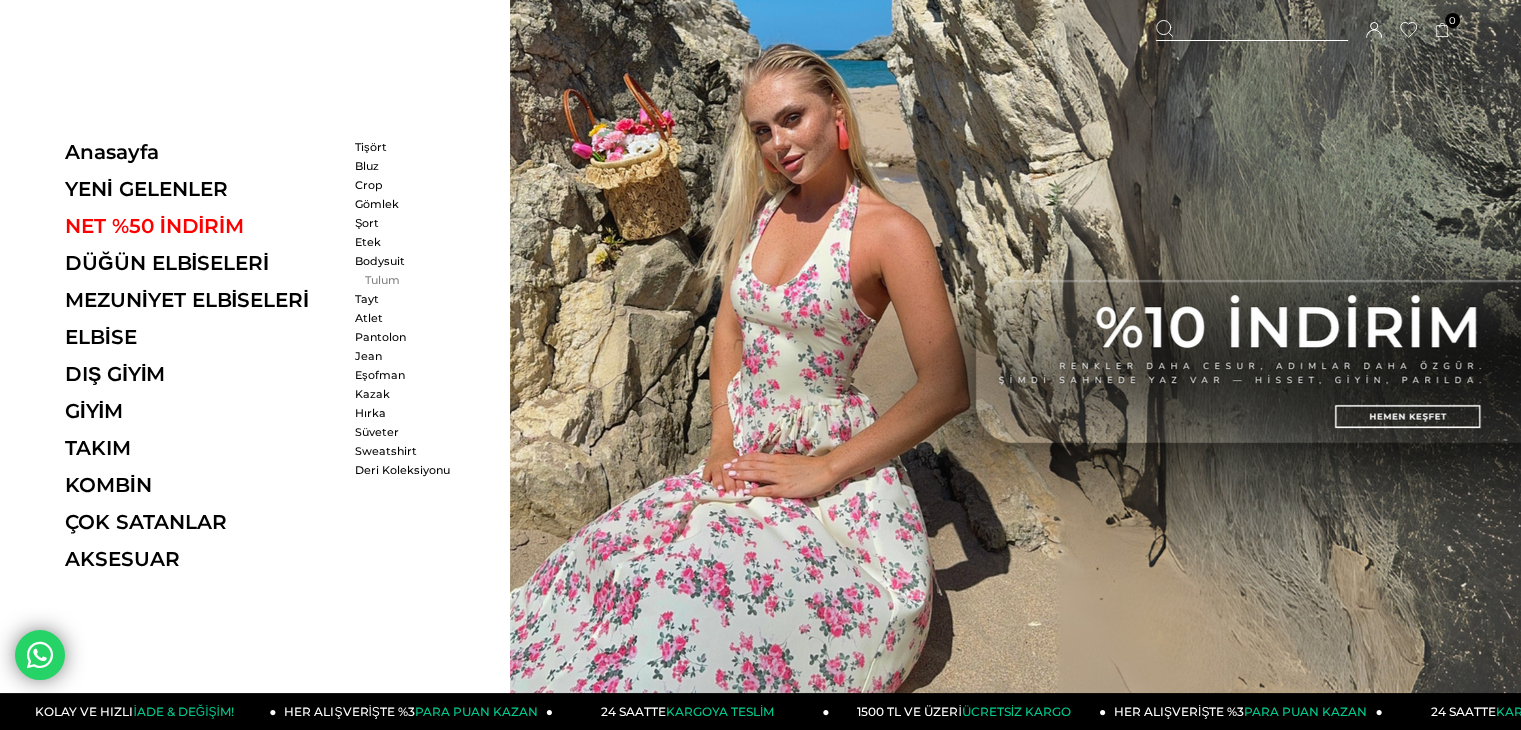 click on "Tulum" at bounding box center (412, 280) 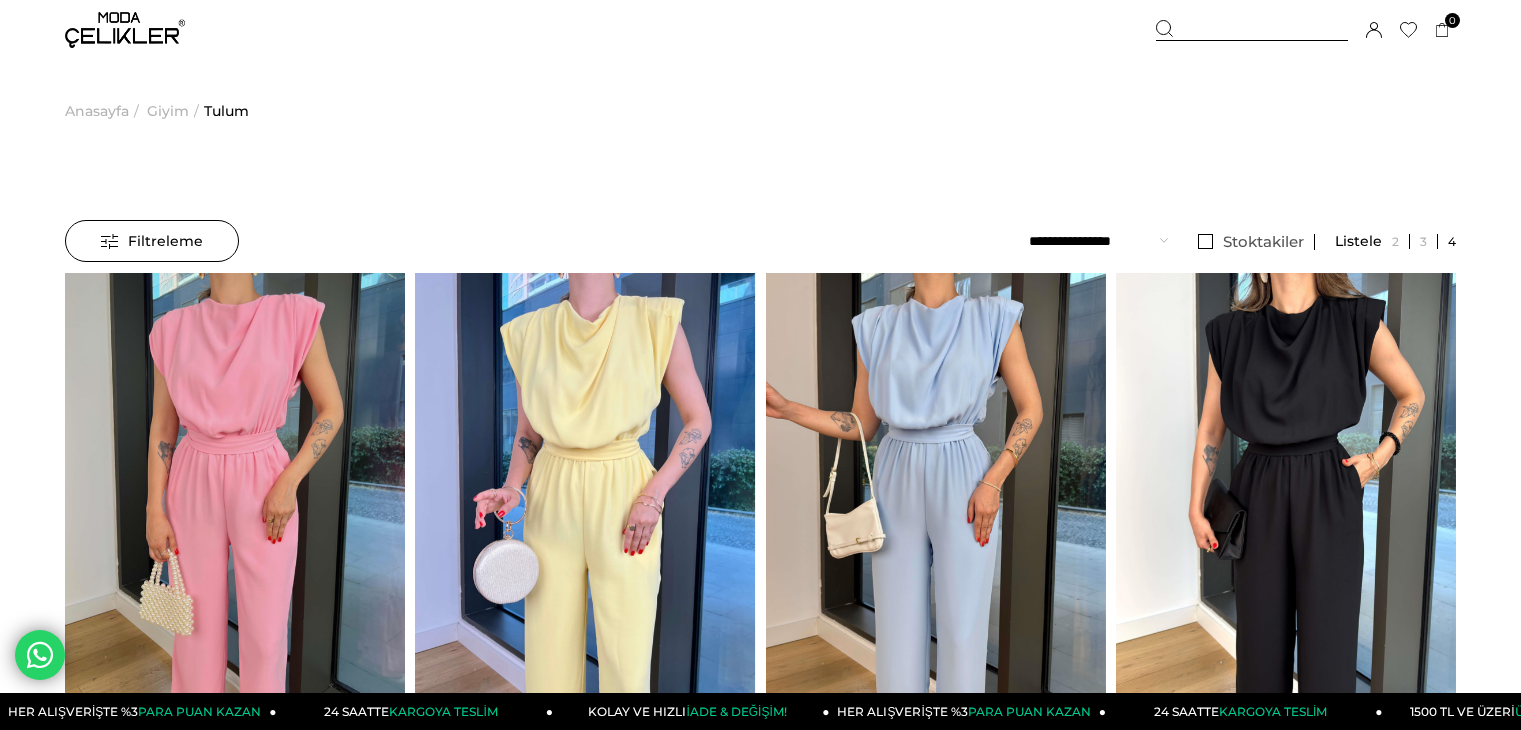 scroll, scrollTop: 0, scrollLeft: 0, axis: both 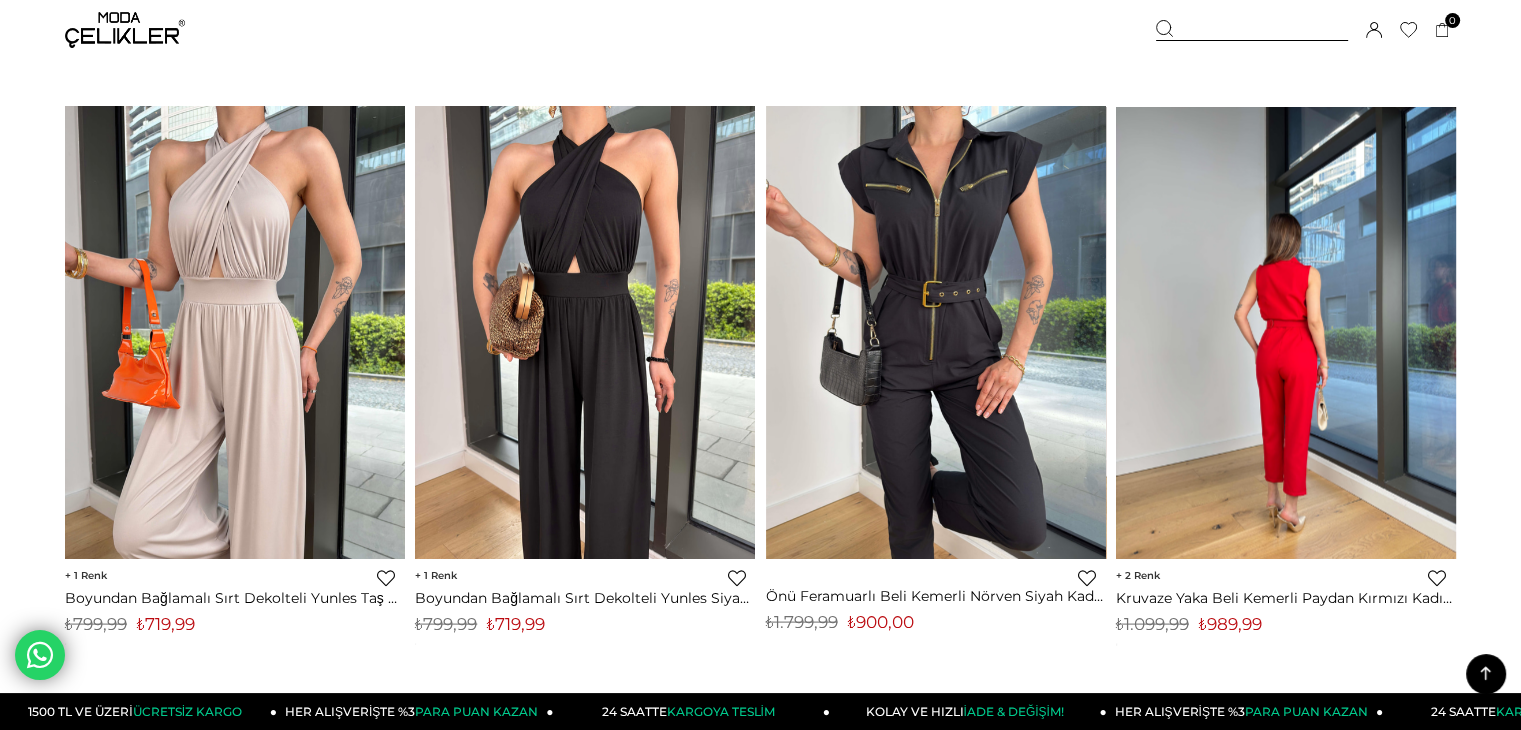 click at bounding box center (1286, 332) 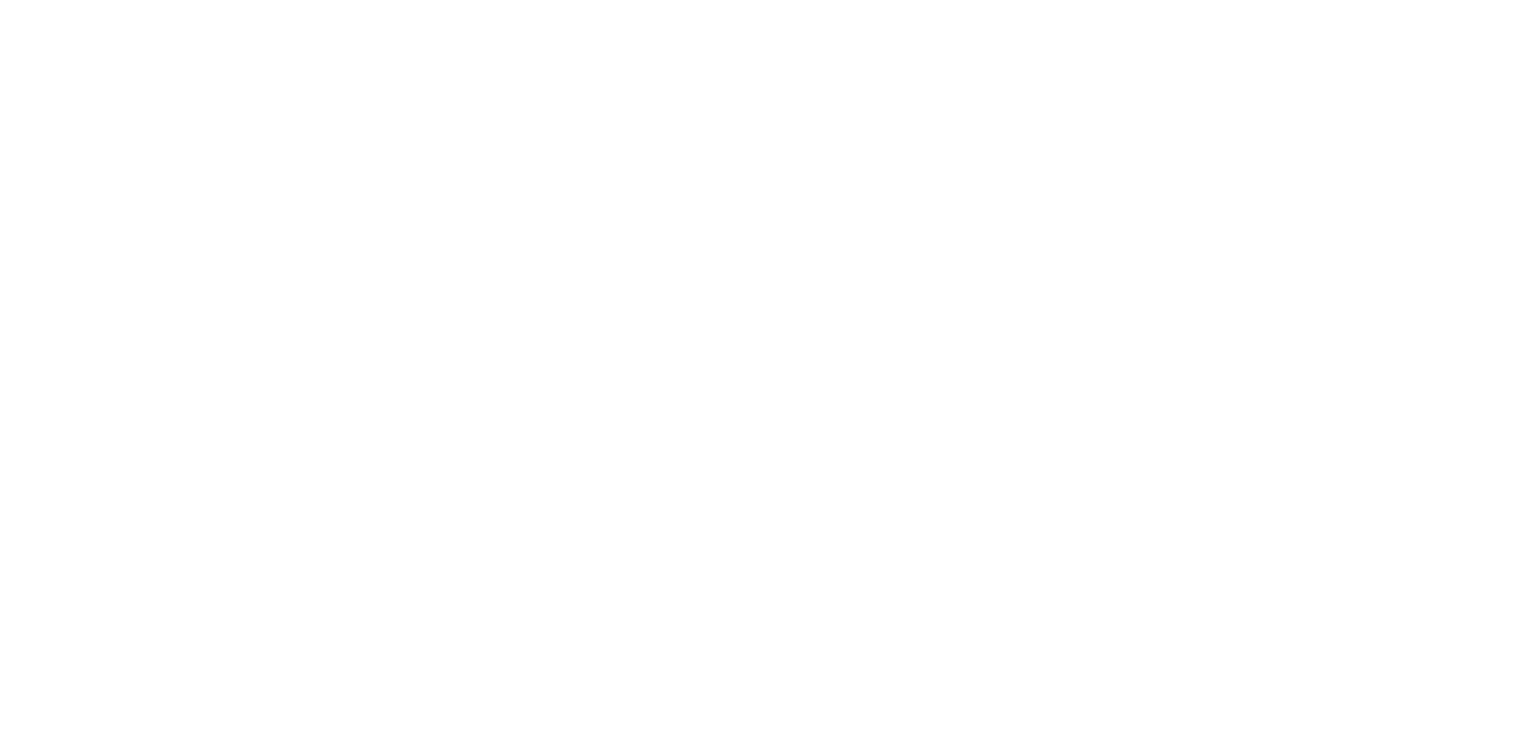 scroll, scrollTop: 0, scrollLeft: 0, axis: both 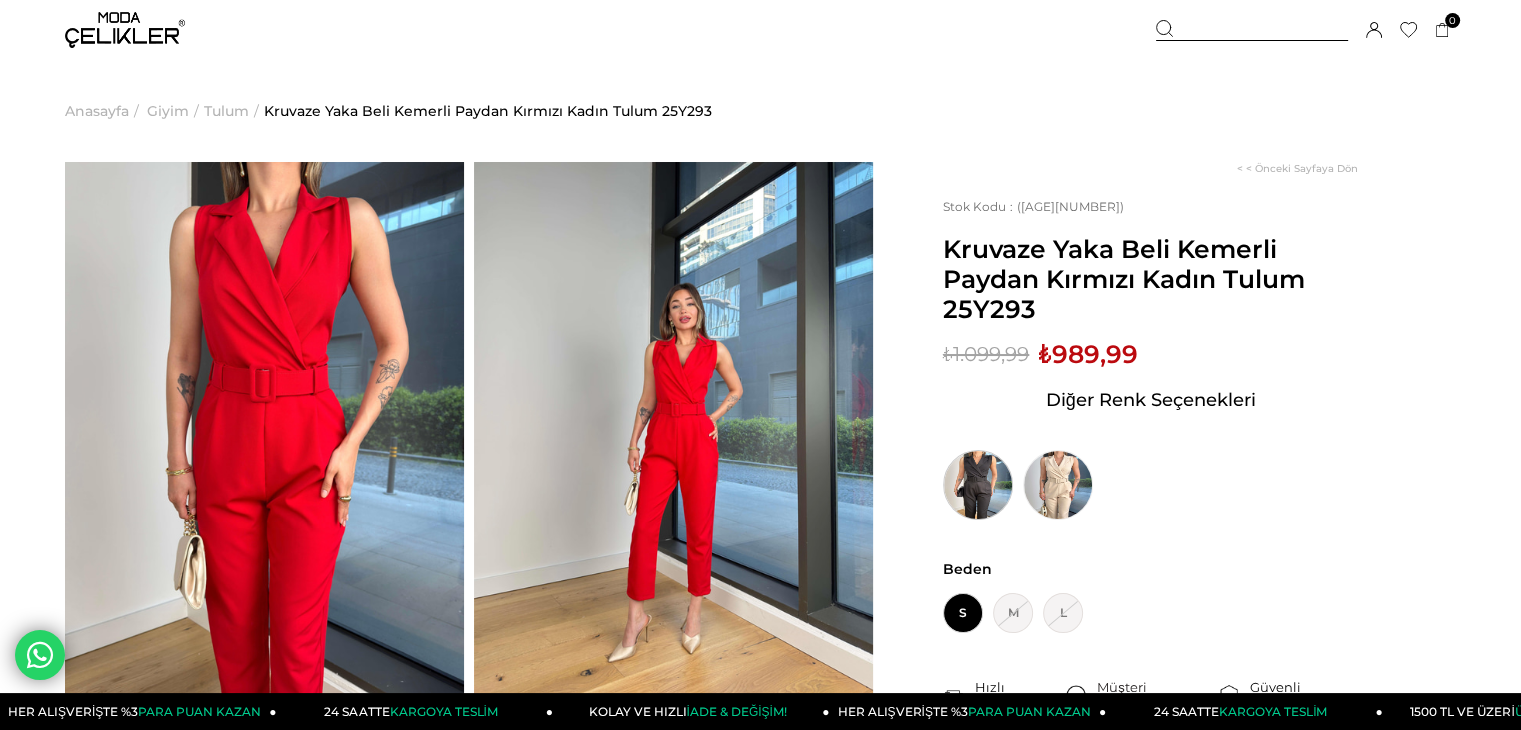 click at bounding box center [978, 485] 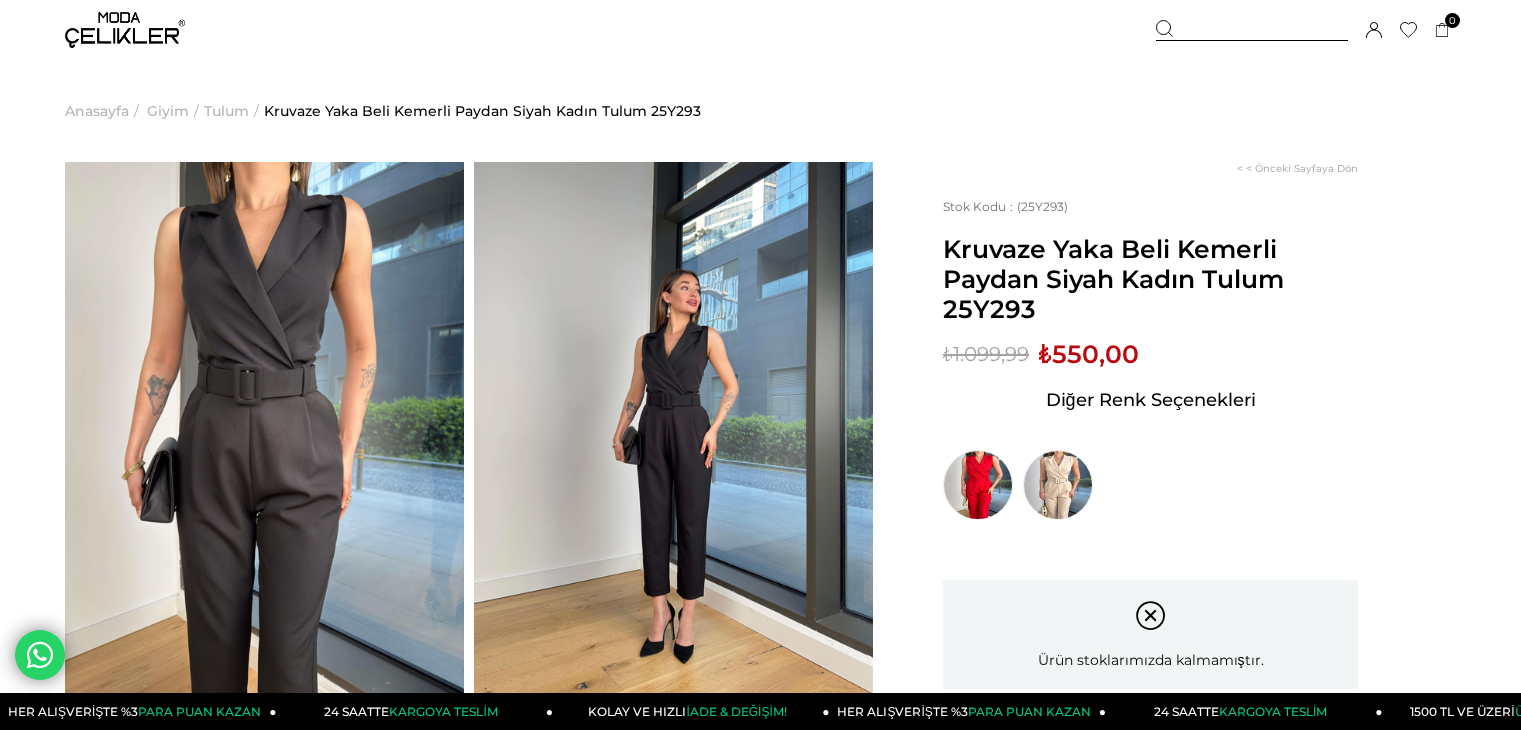 scroll, scrollTop: 0, scrollLeft: 0, axis: both 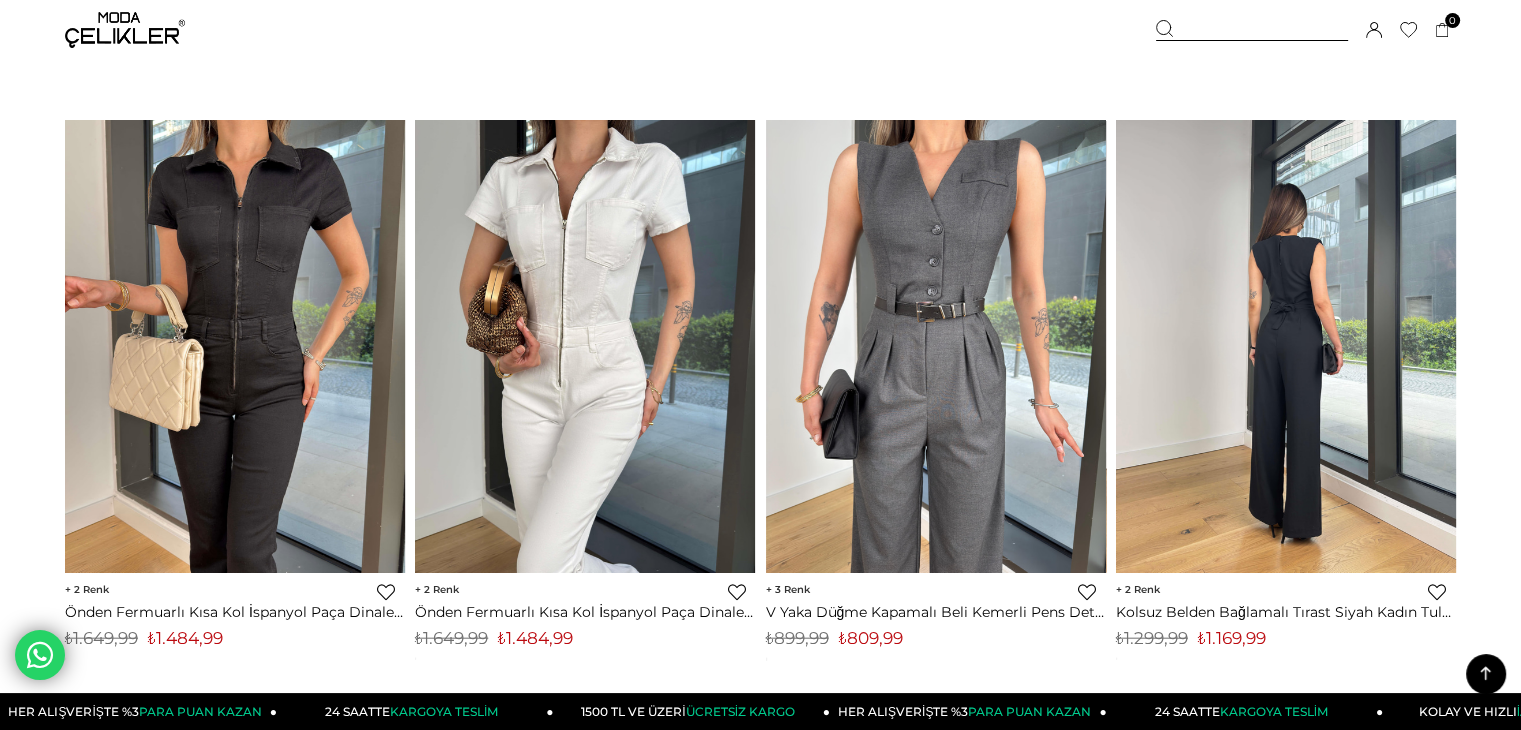 click at bounding box center [946, 347] 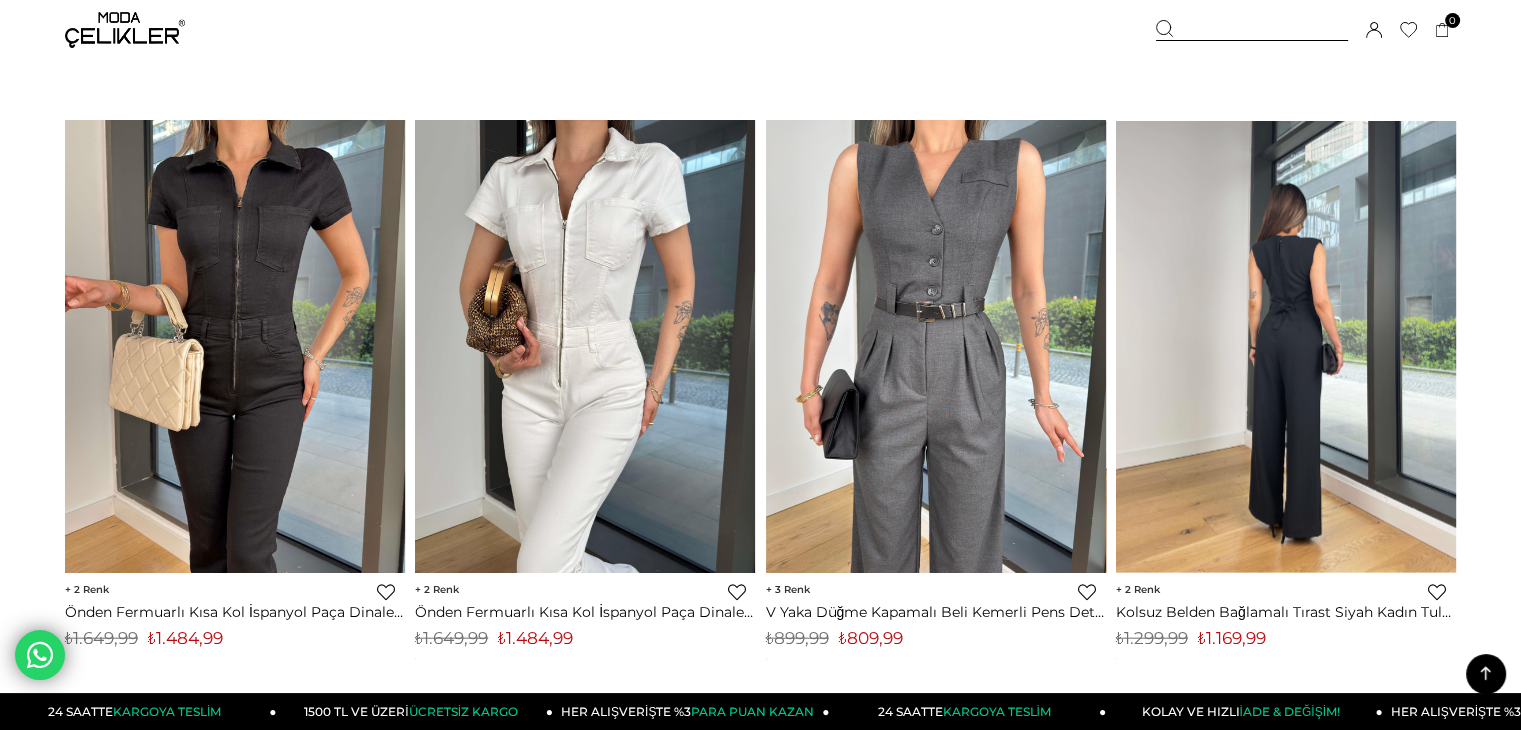 click at bounding box center (1286, 346) 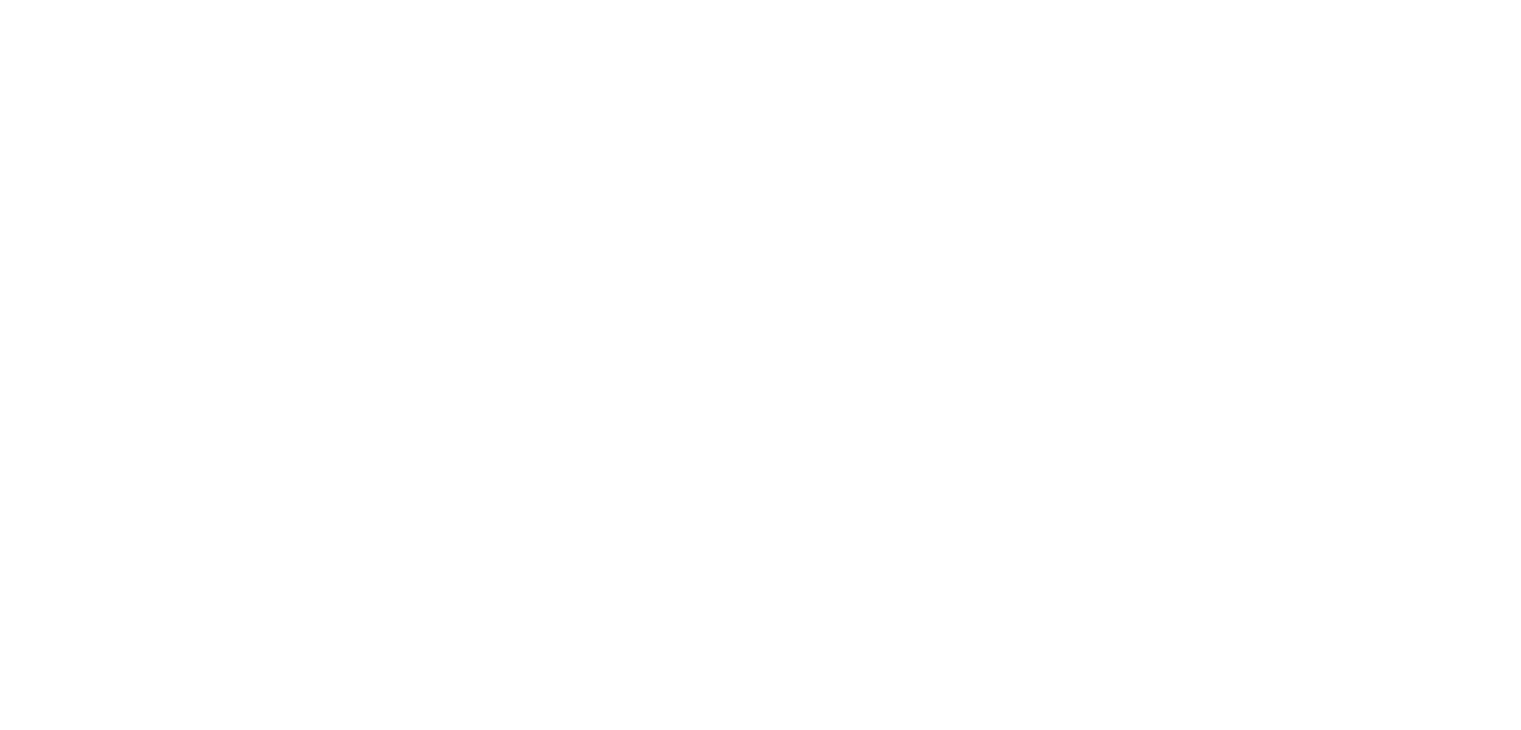 scroll, scrollTop: 0, scrollLeft: 0, axis: both 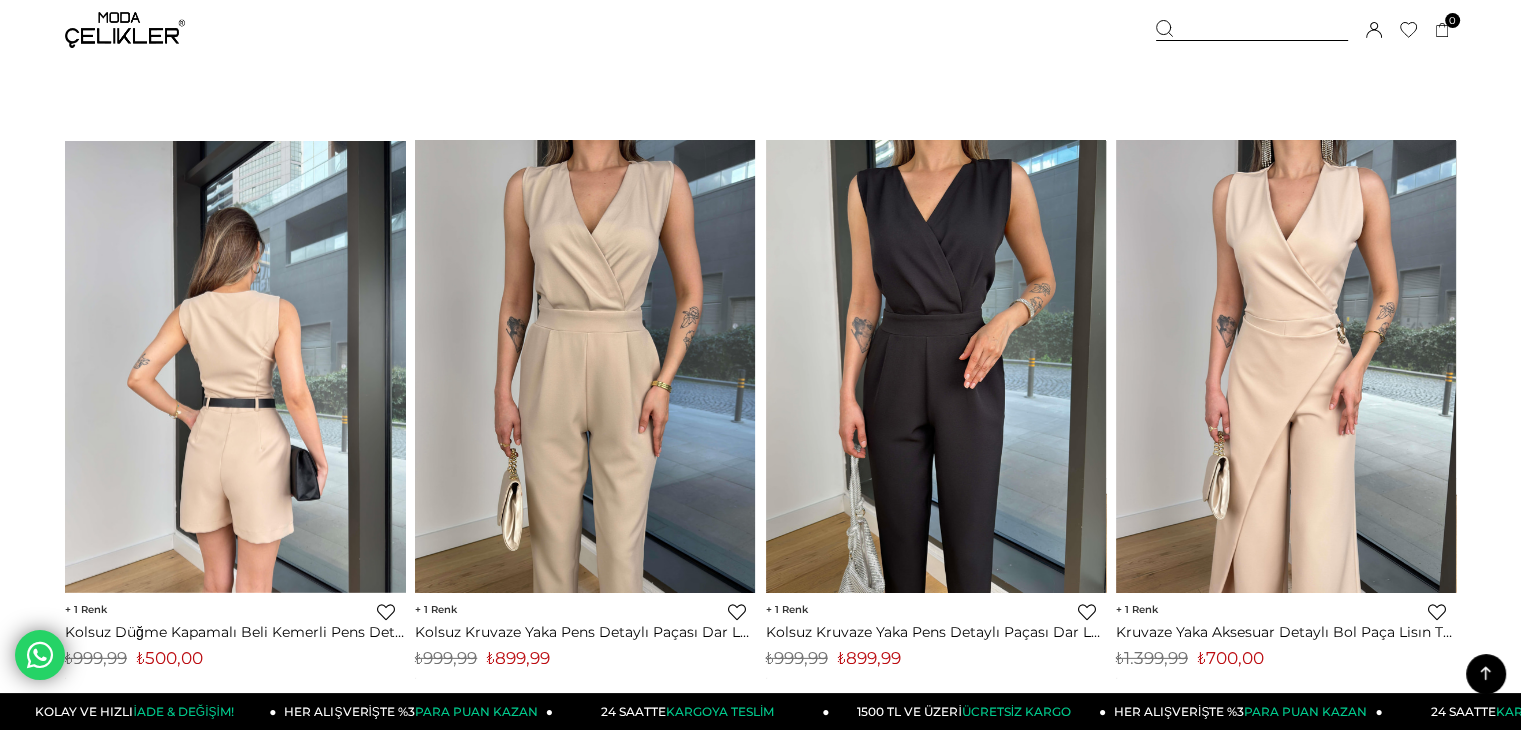 click at bounding box center [235, 366] 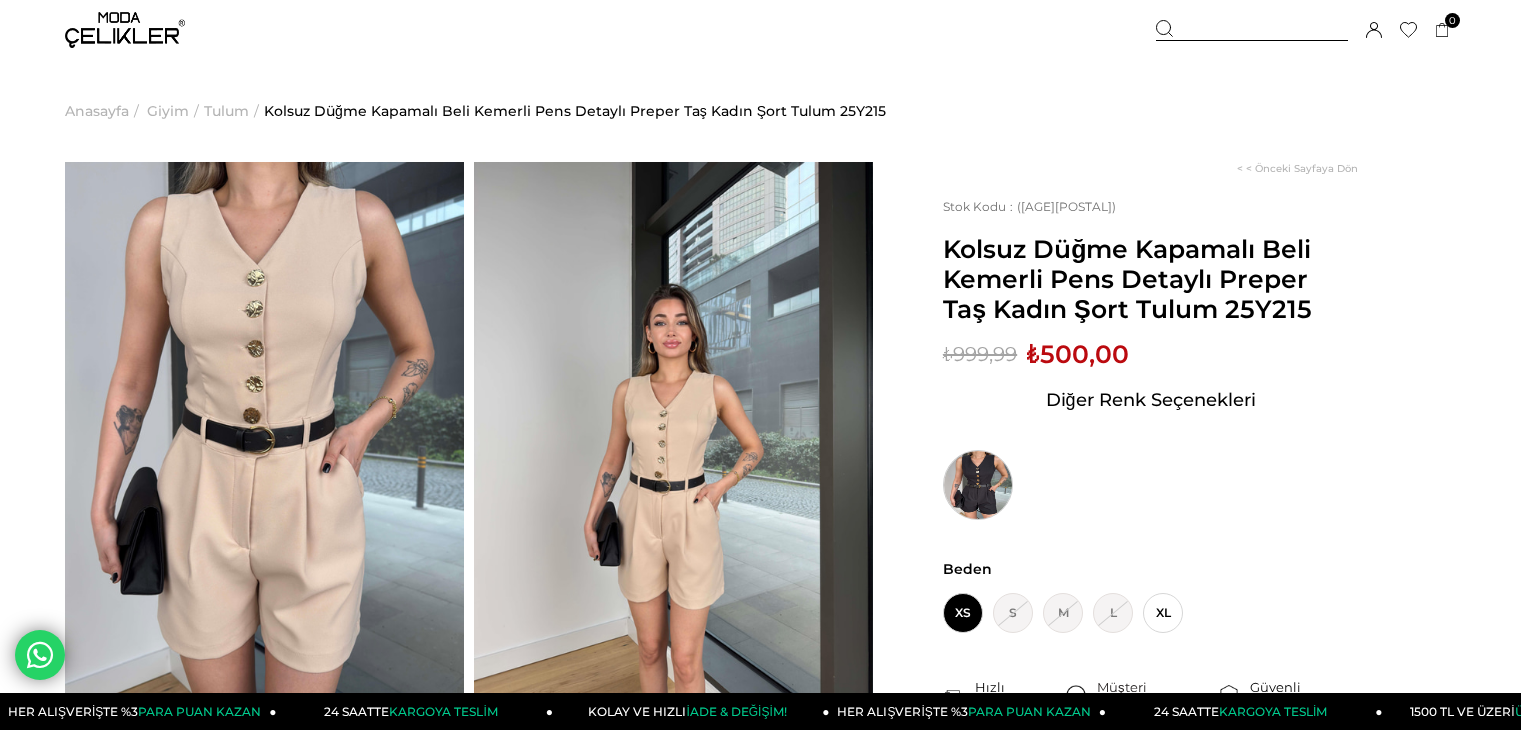 scroll, scrollTop: 0, scrollLeft: 0, axis: both 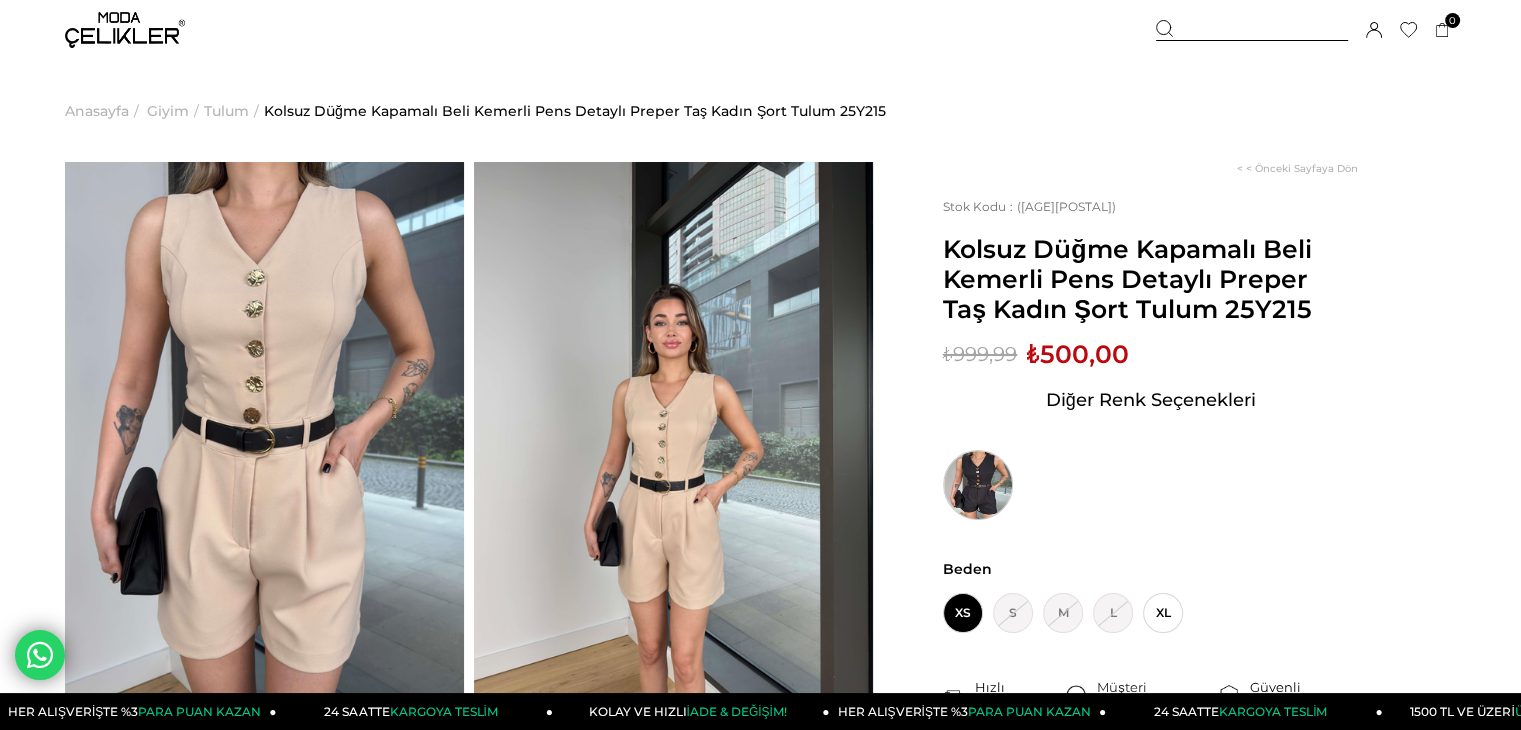 click at bounding box center [978, 485] 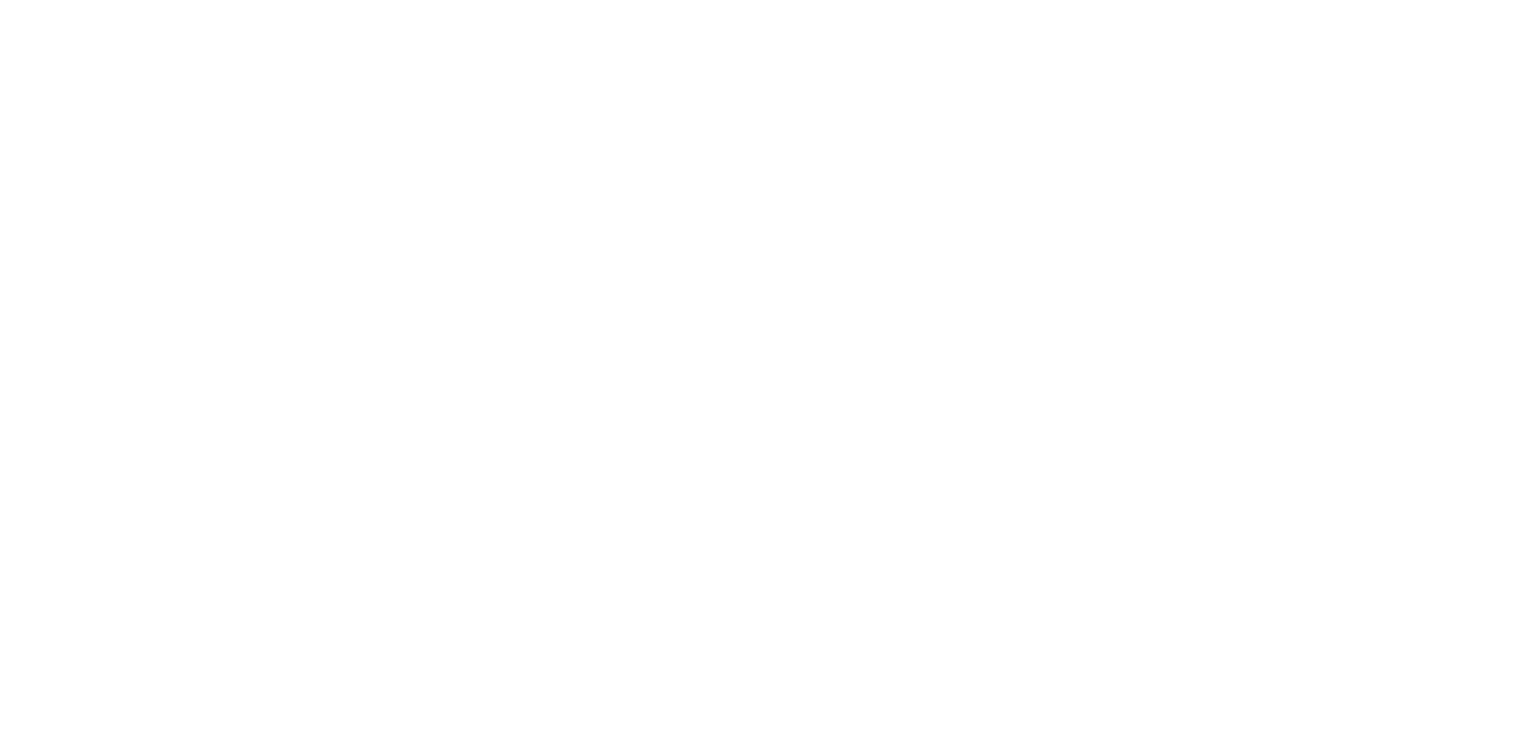 scroll, scrollTop: 0, scrollLeft: 0, axis: both 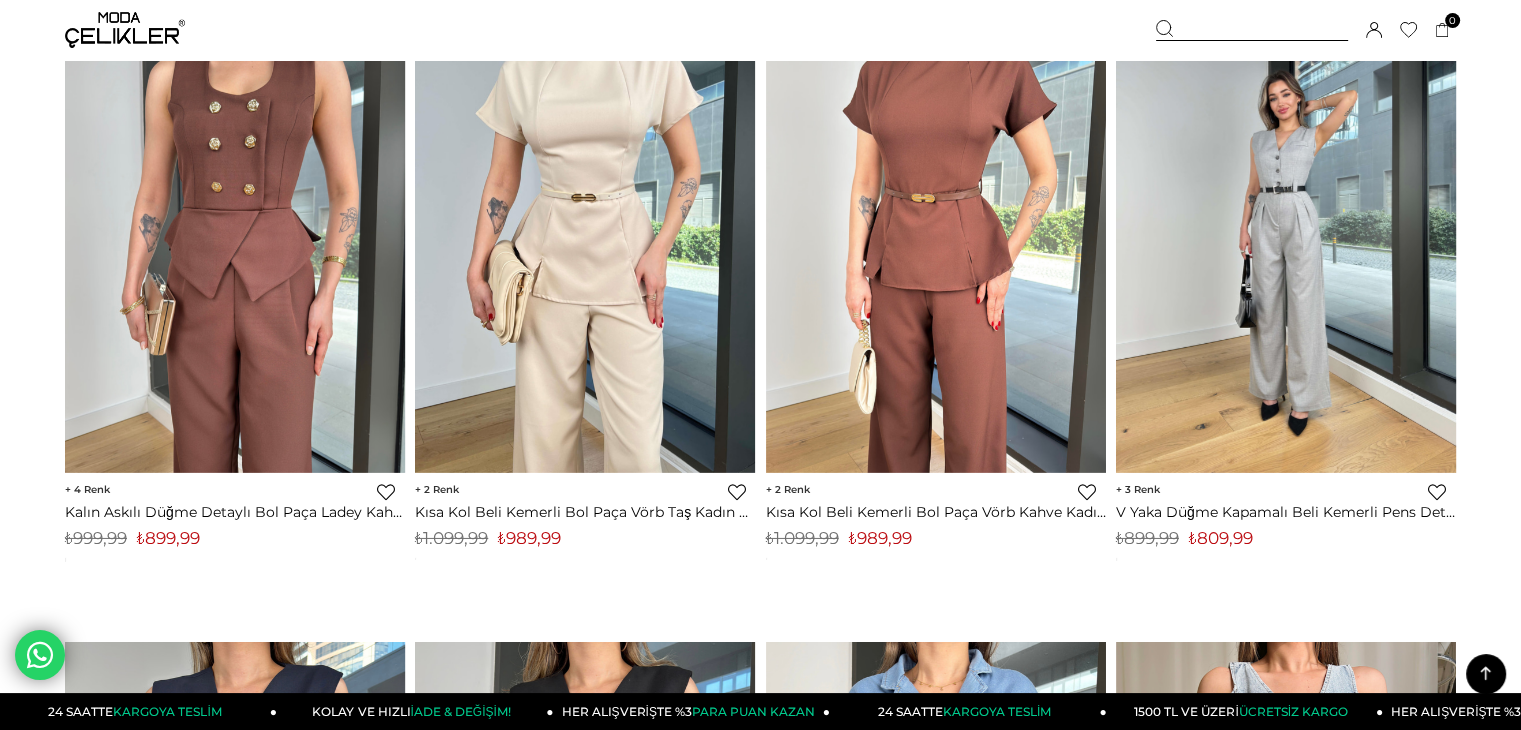 click at bounding box center [1286, 246] 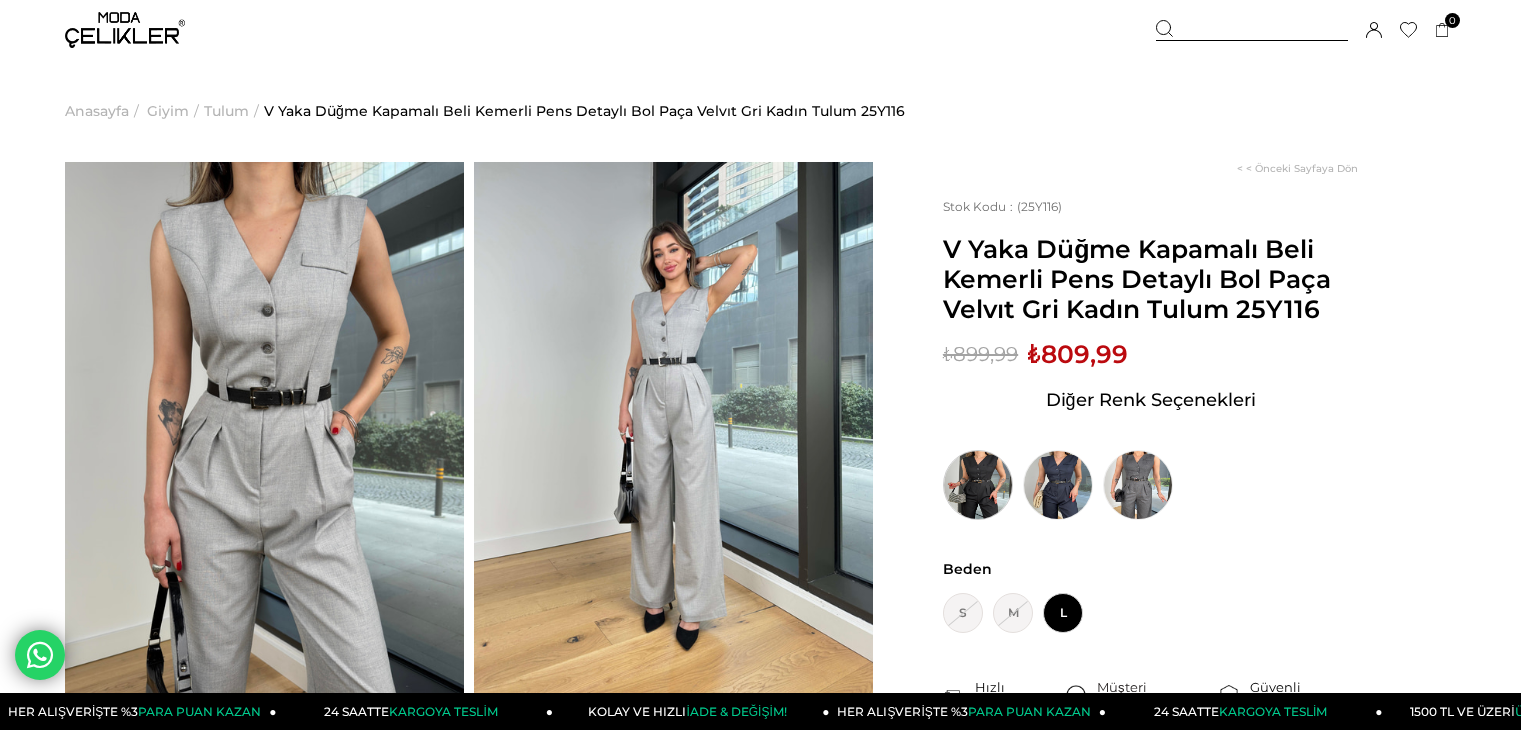 scroll, scrollTop: 0, scrollLeft: 0, axis: both 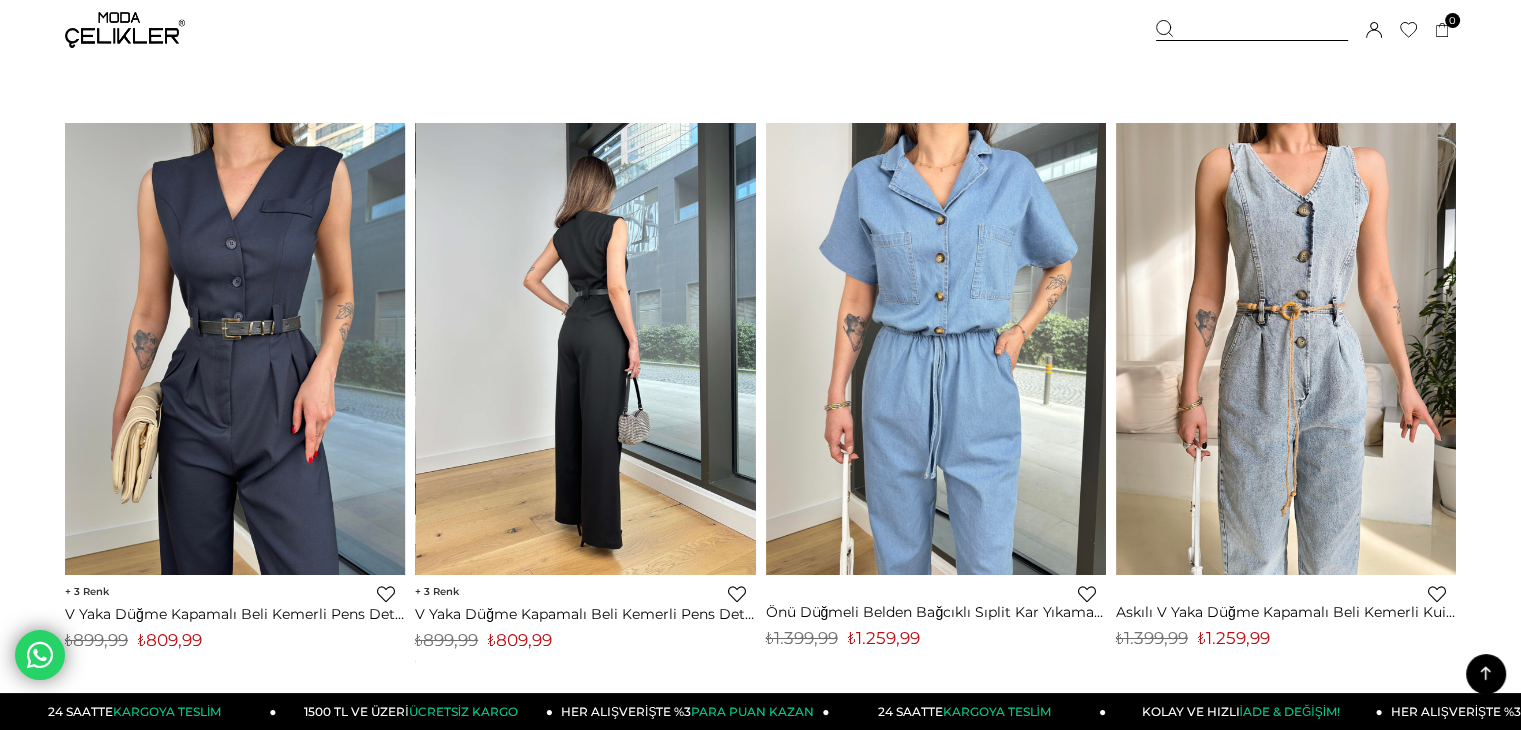 click at bounding box center [586, 348] 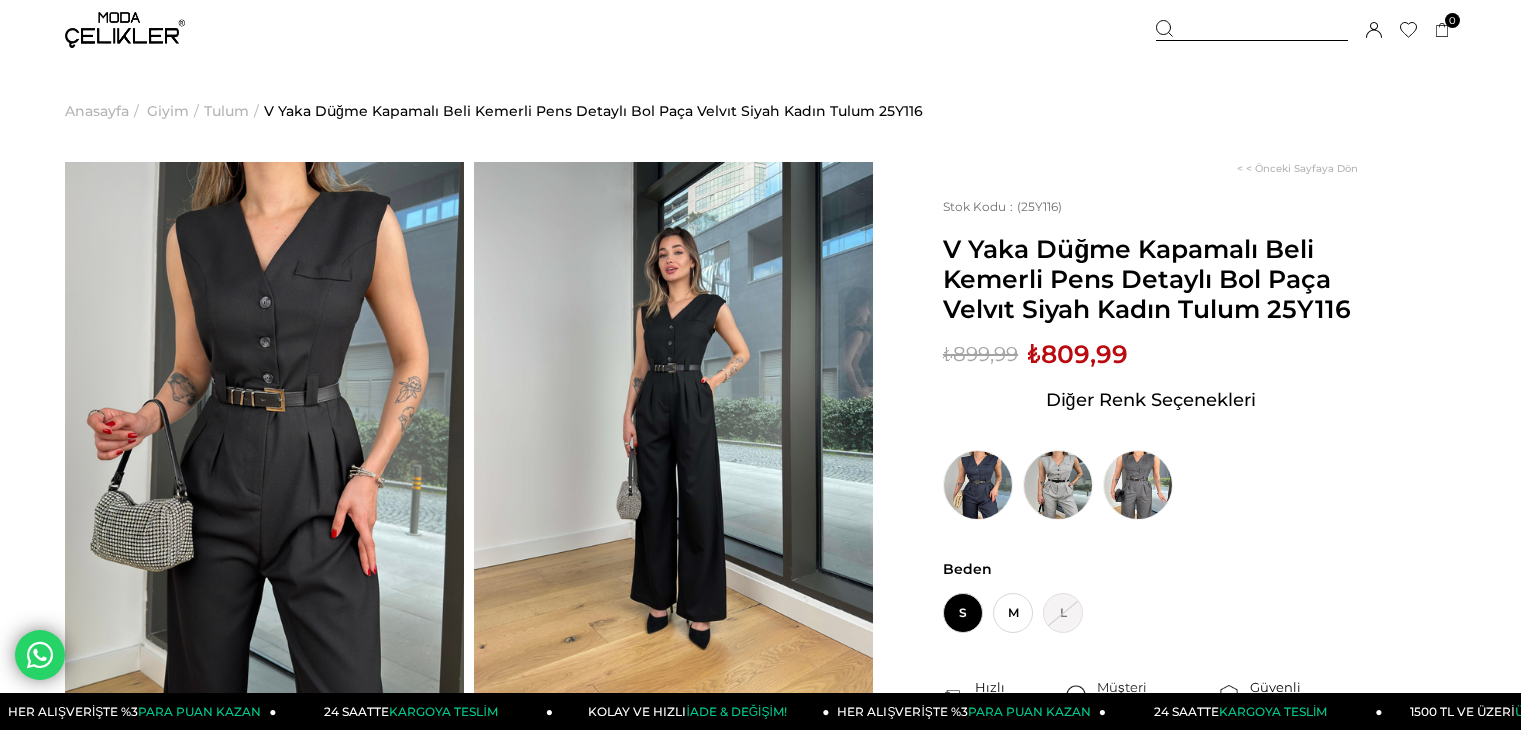 scroll, scrollTop: 0, scrollLeft: 0, axis: both 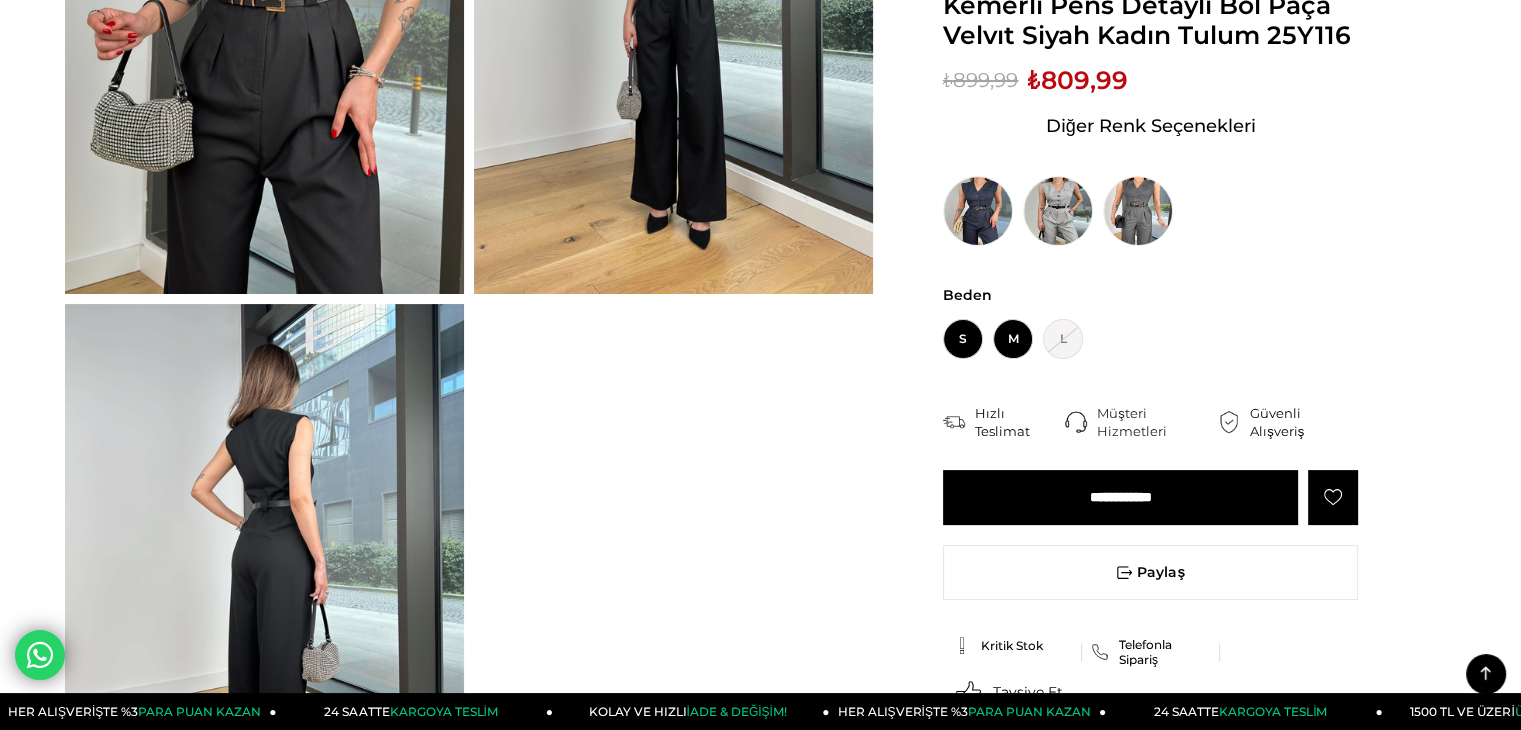 click on "M" at bounding box center (1013, 339) 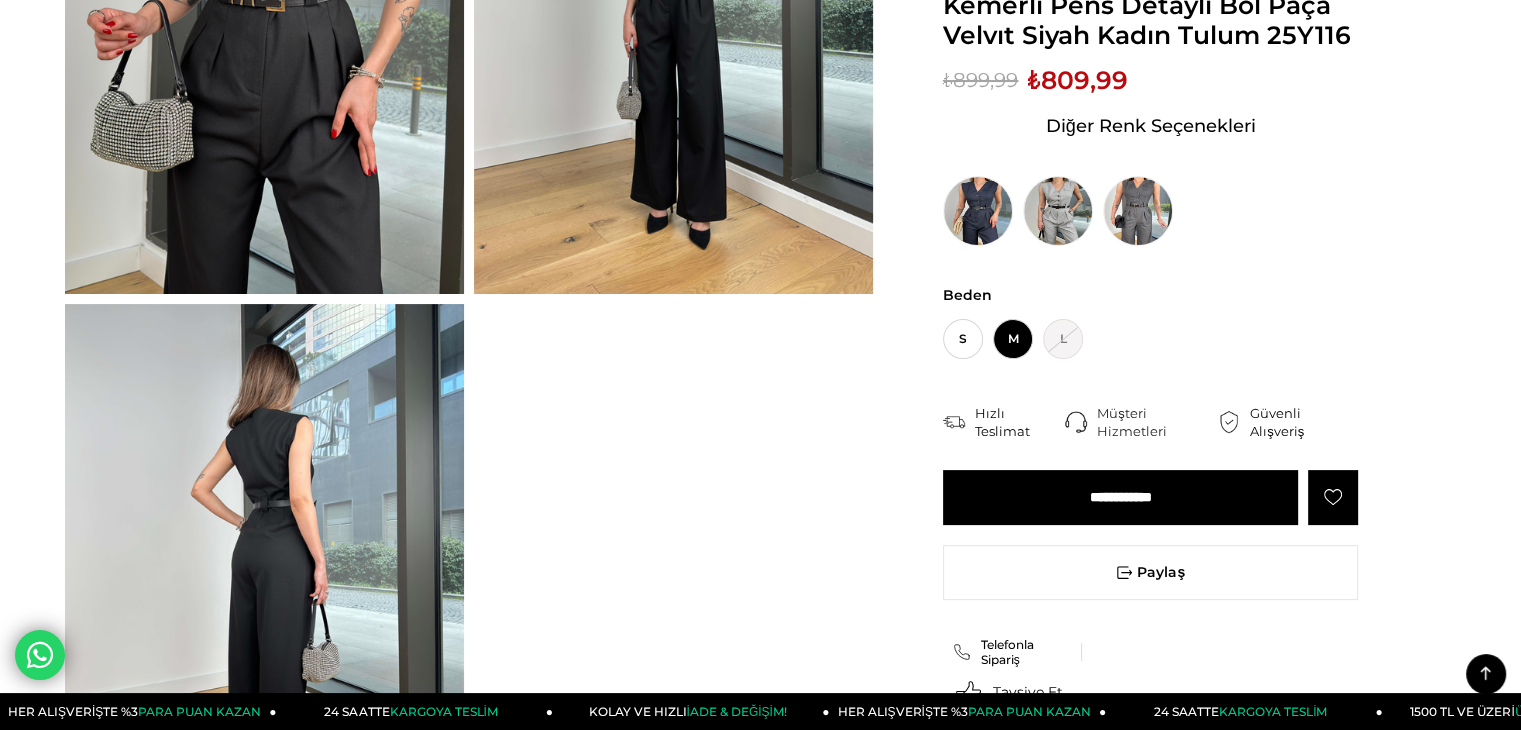 click on "**********" at bounding box center [1120, 497] 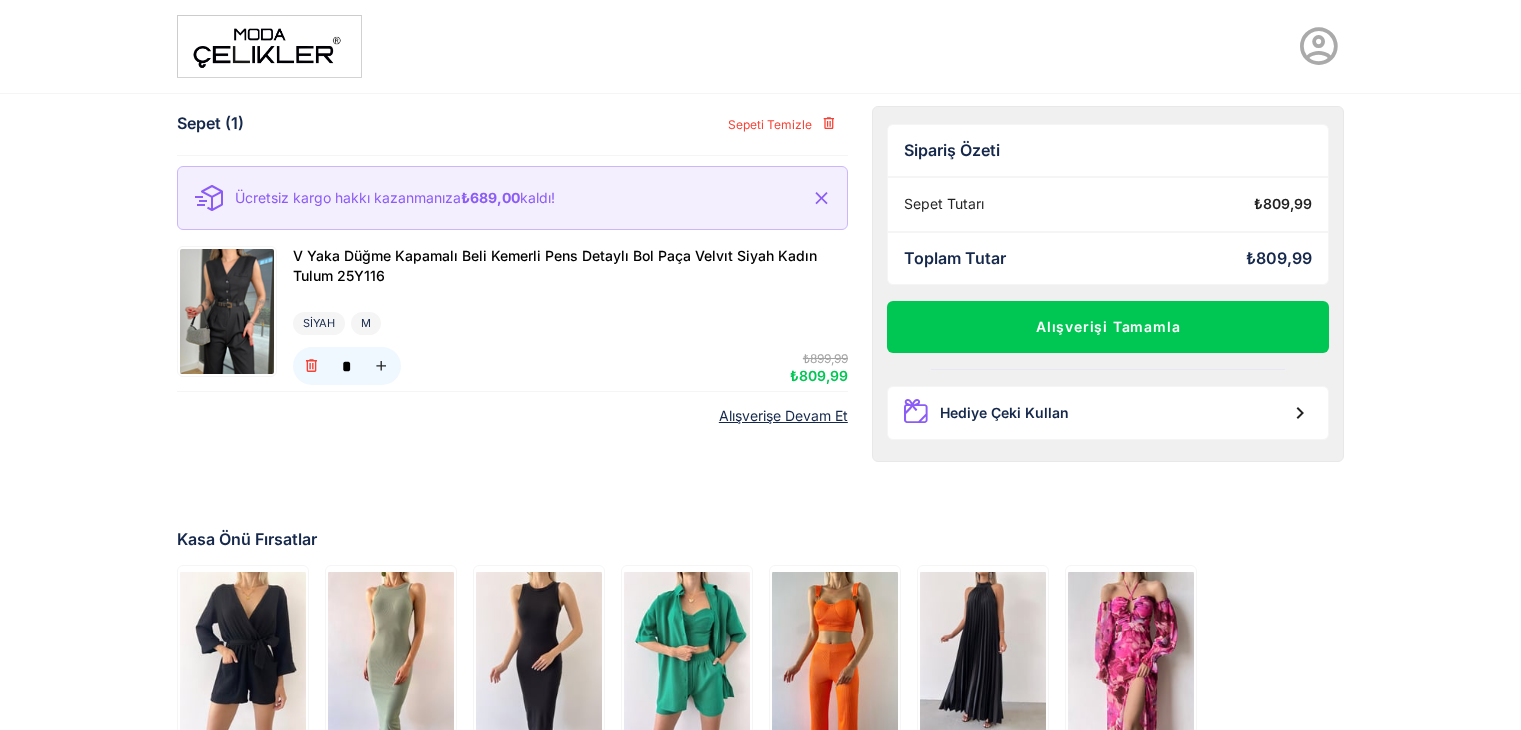 scroll, scrollTop: 185, scrollLeft: 0, axis: vertical 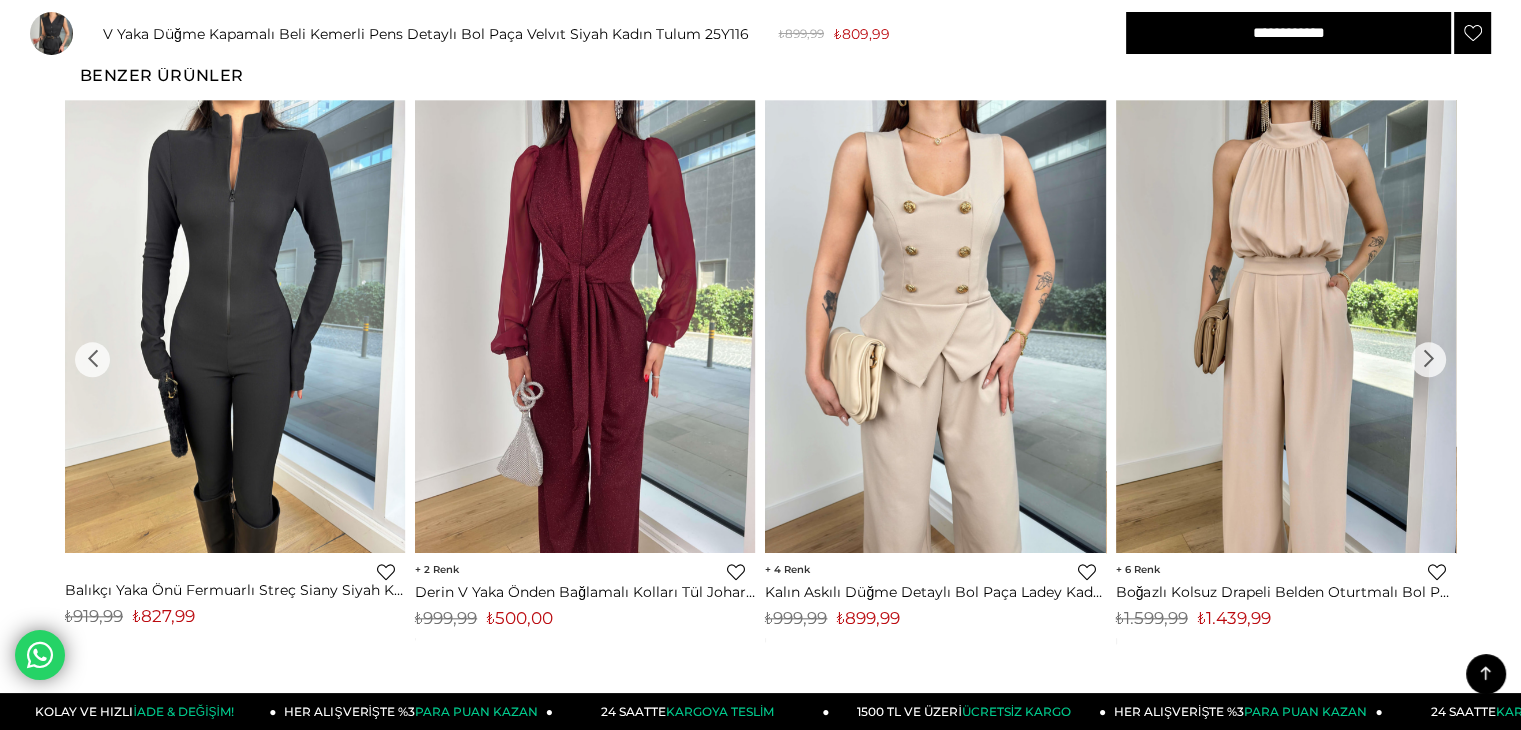 click on "›" at bounding box center (1428, 359) 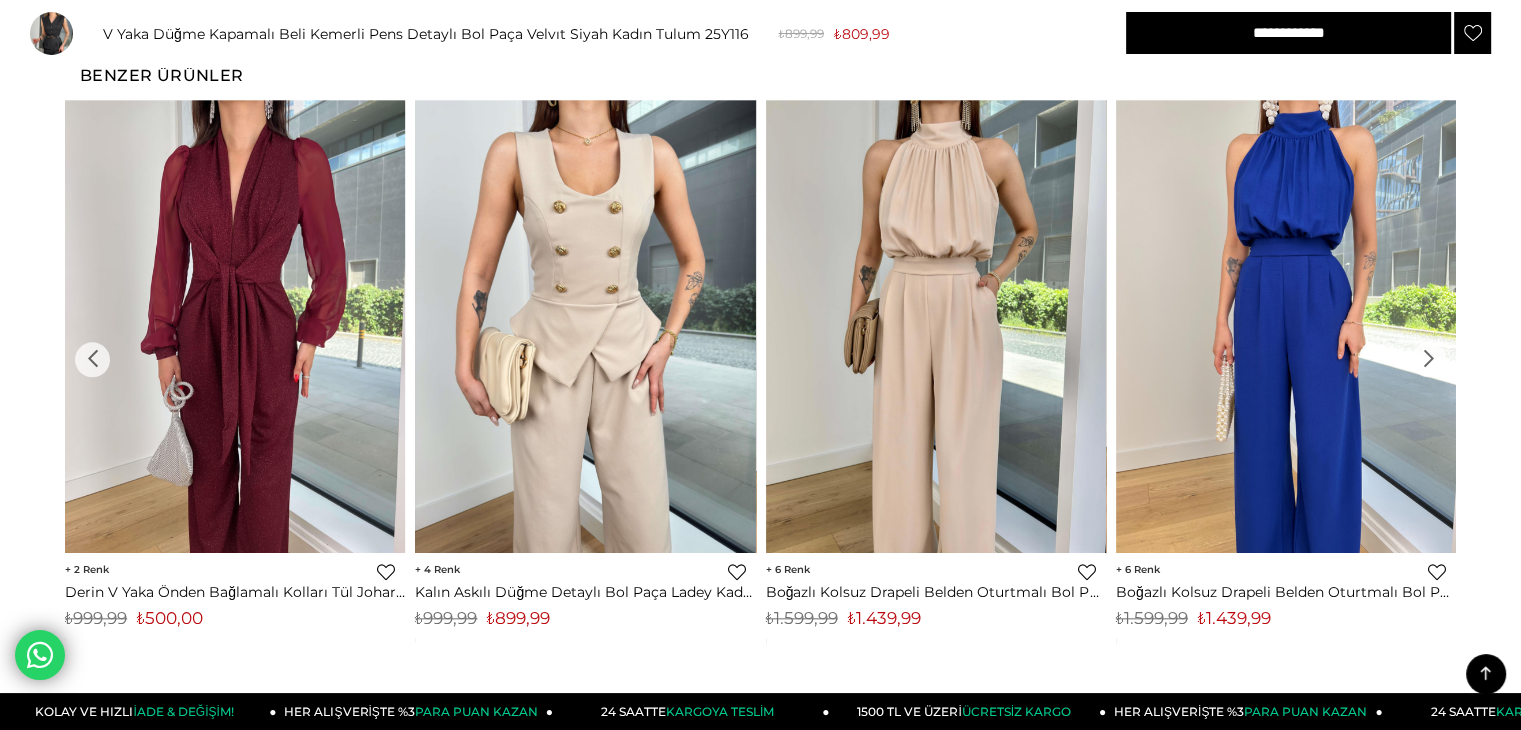 click on "›" at bounding box center [1428, 359] 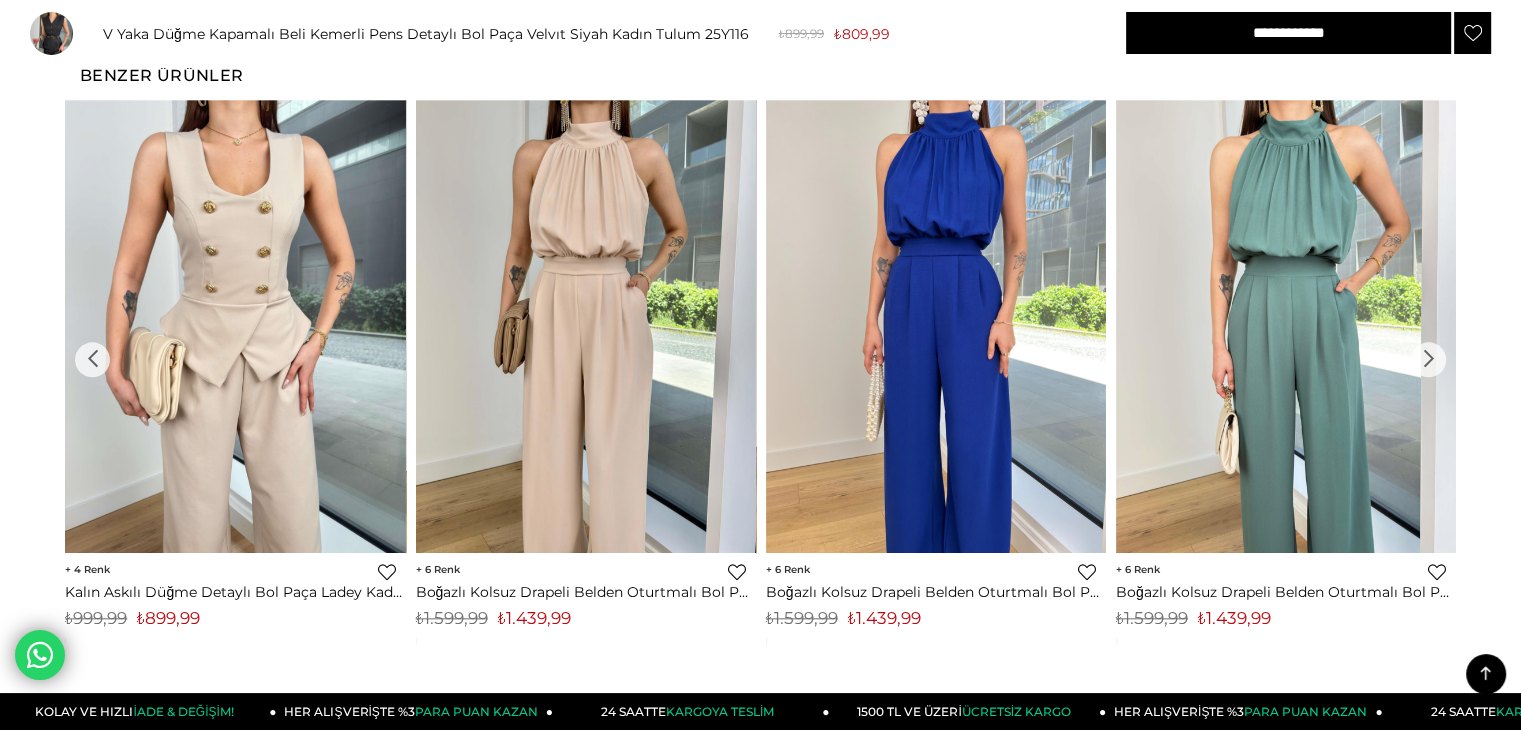 click on "›" at bounding box center [1428, 359] 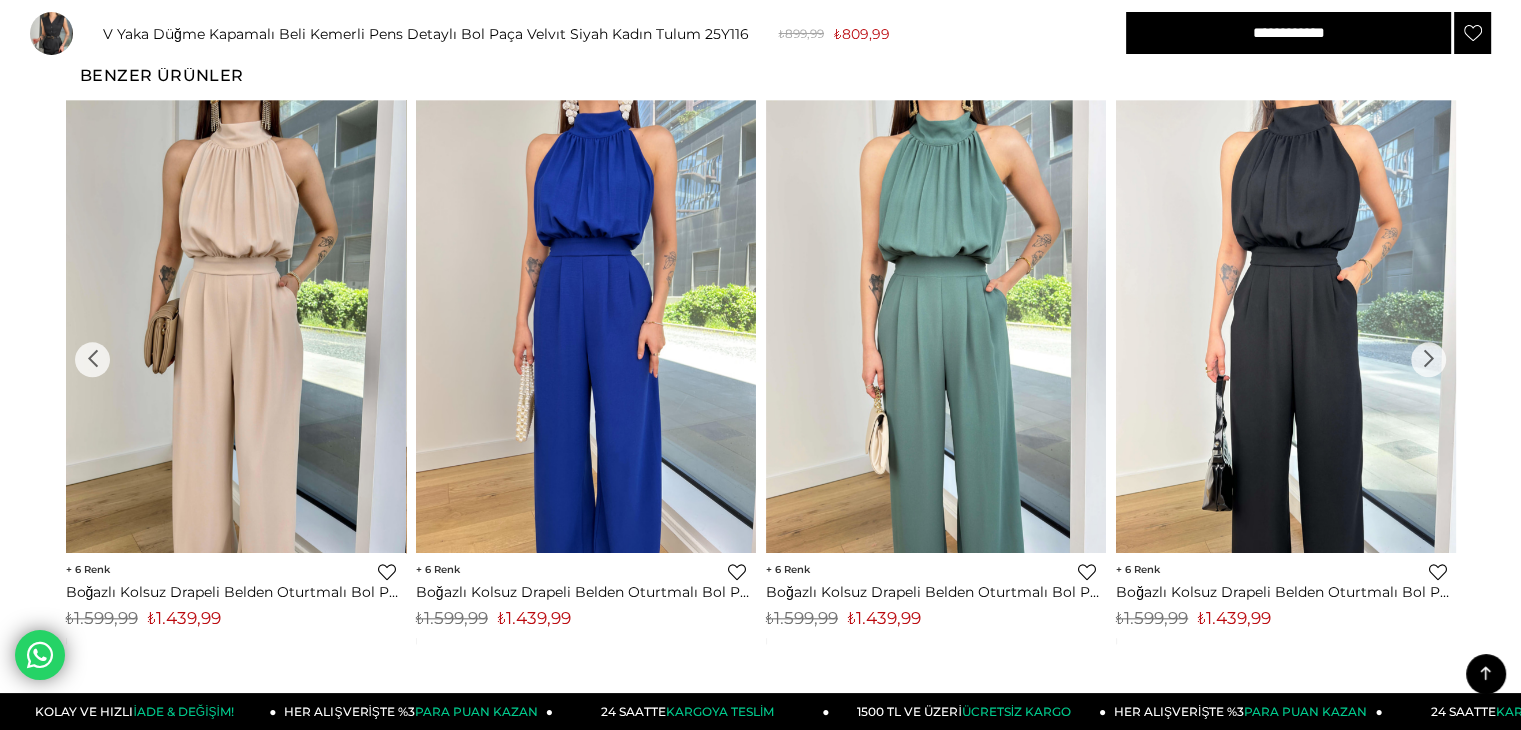 click on "›" at bounding box center [1428, 359] 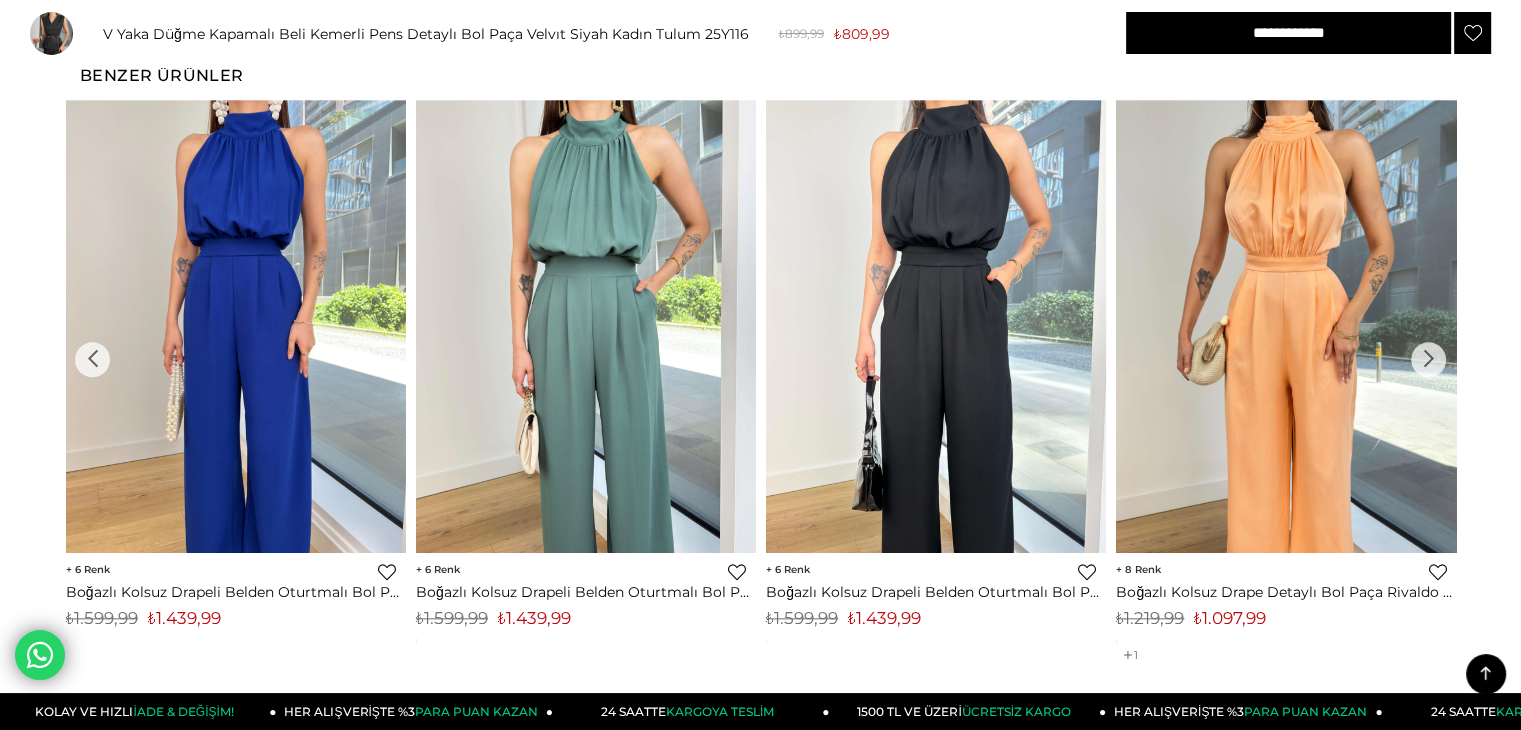 click on "›" at bounding box center [1428, 359] 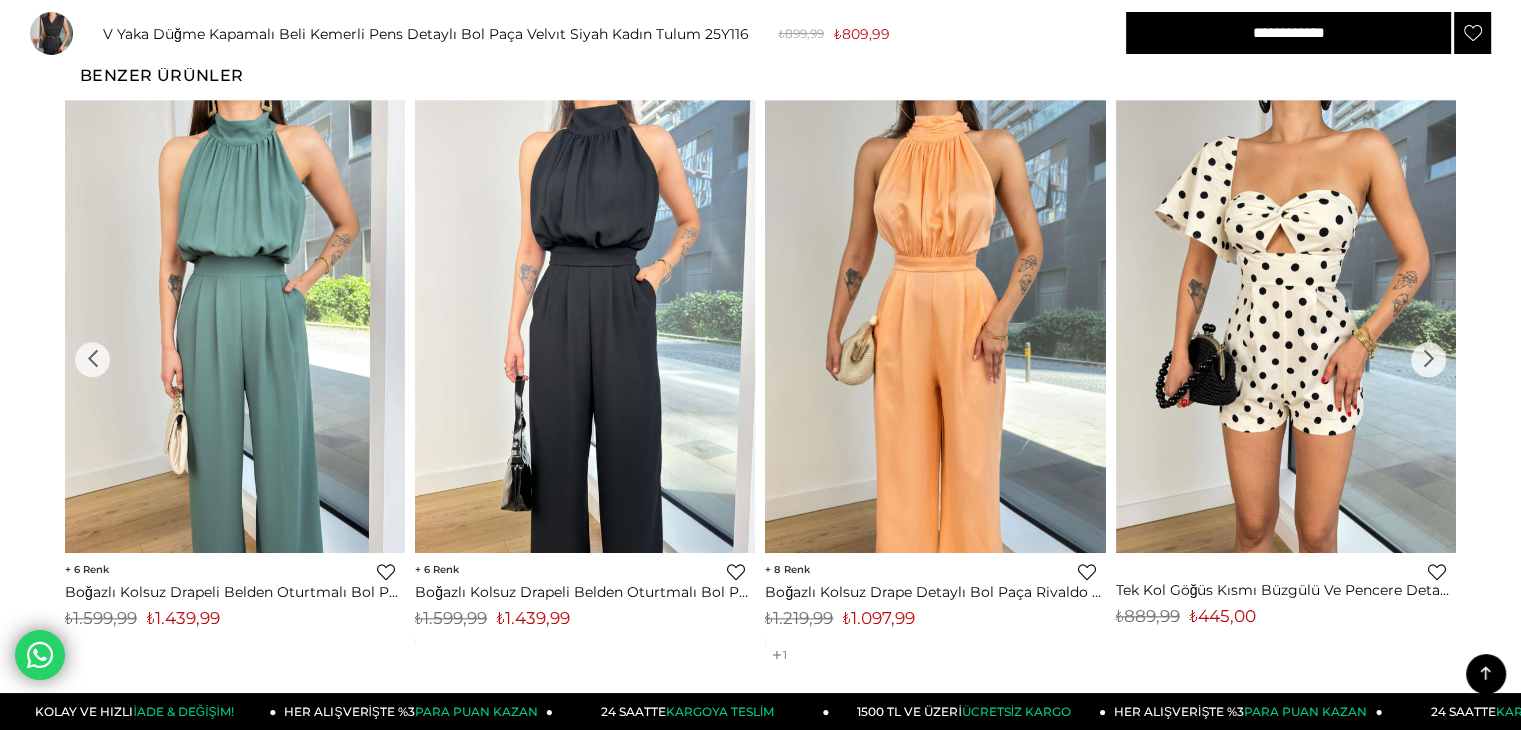 click on "›" at bounding box center [1428, 359] 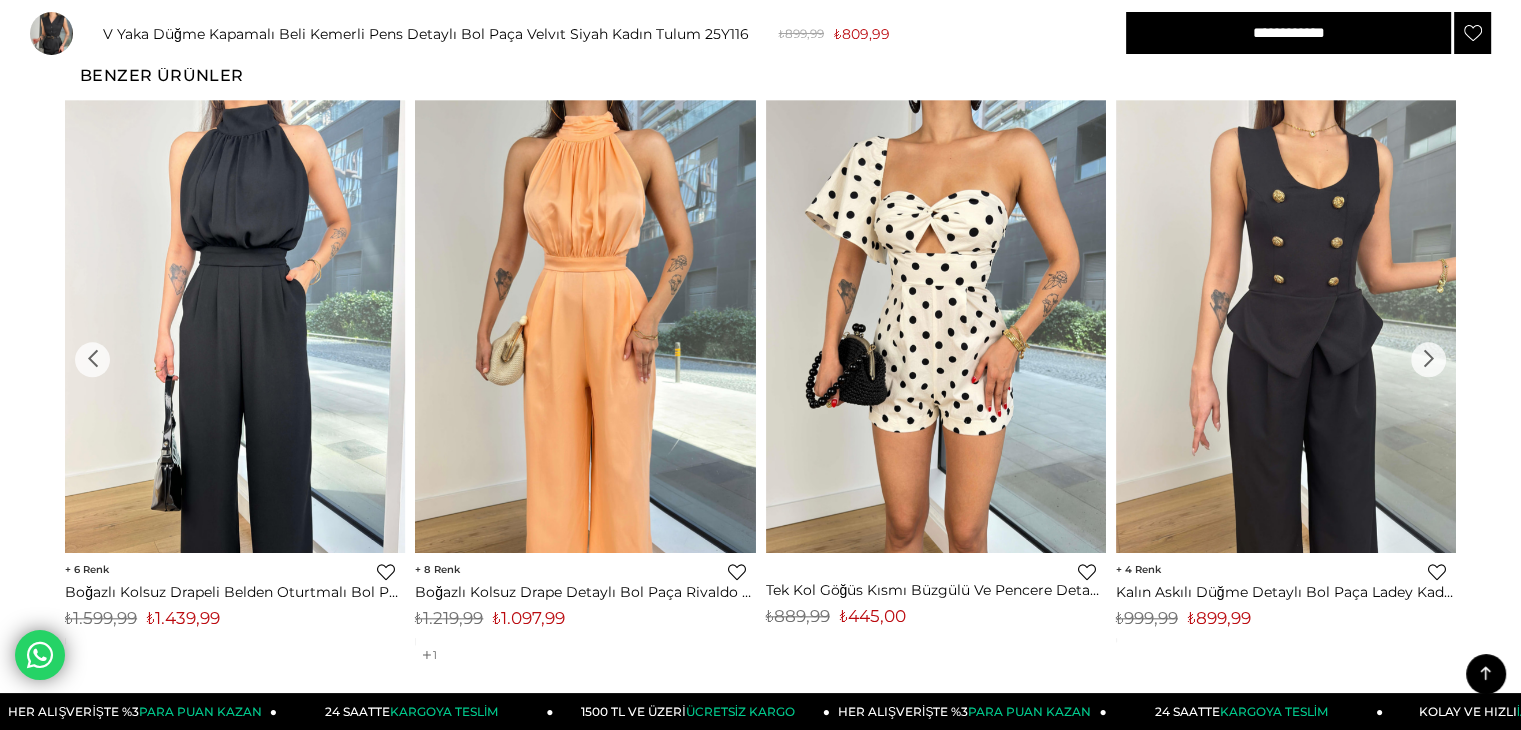 click on "›" at bounding box center (1428, 359) 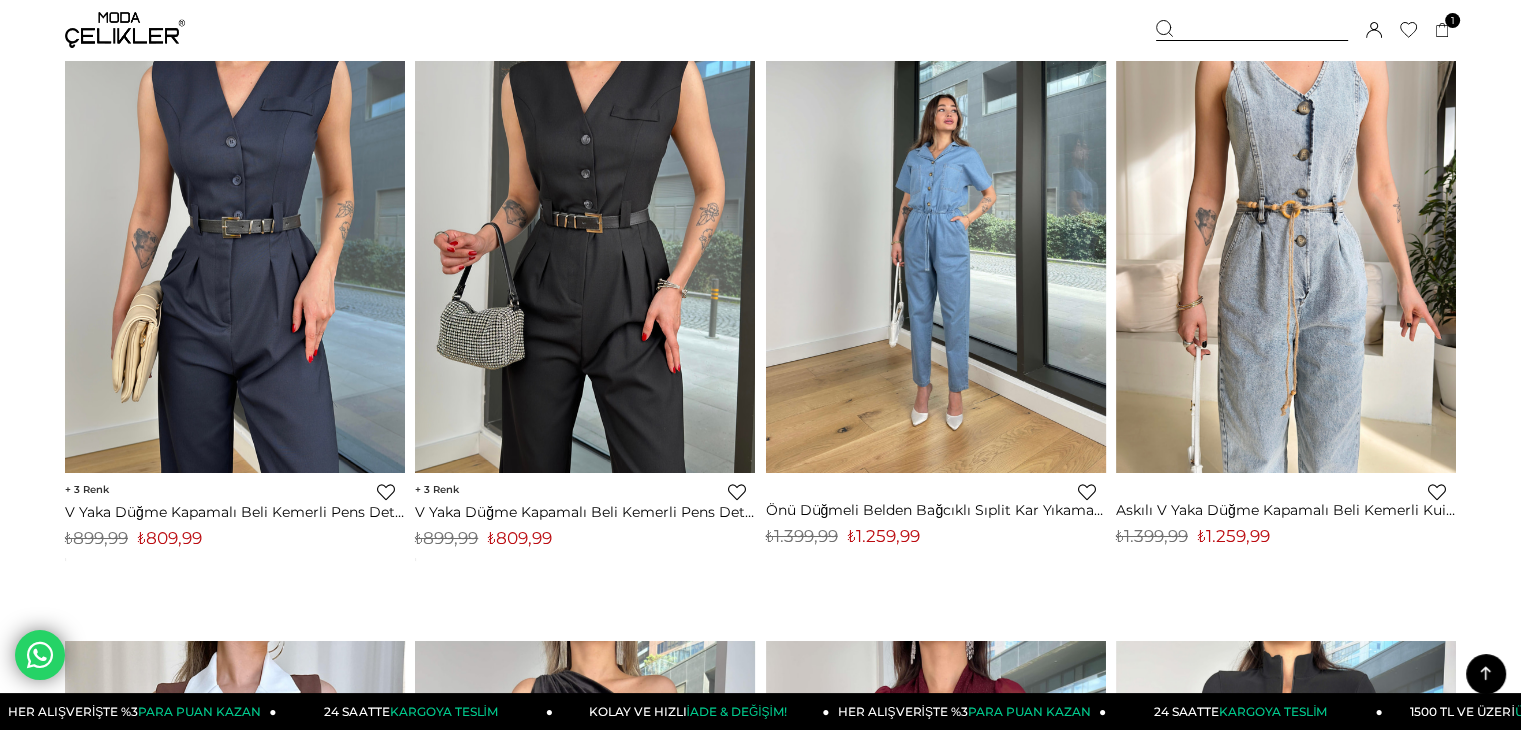 scroll, scrollTop: 0, scrollLeft: 0, axis: both 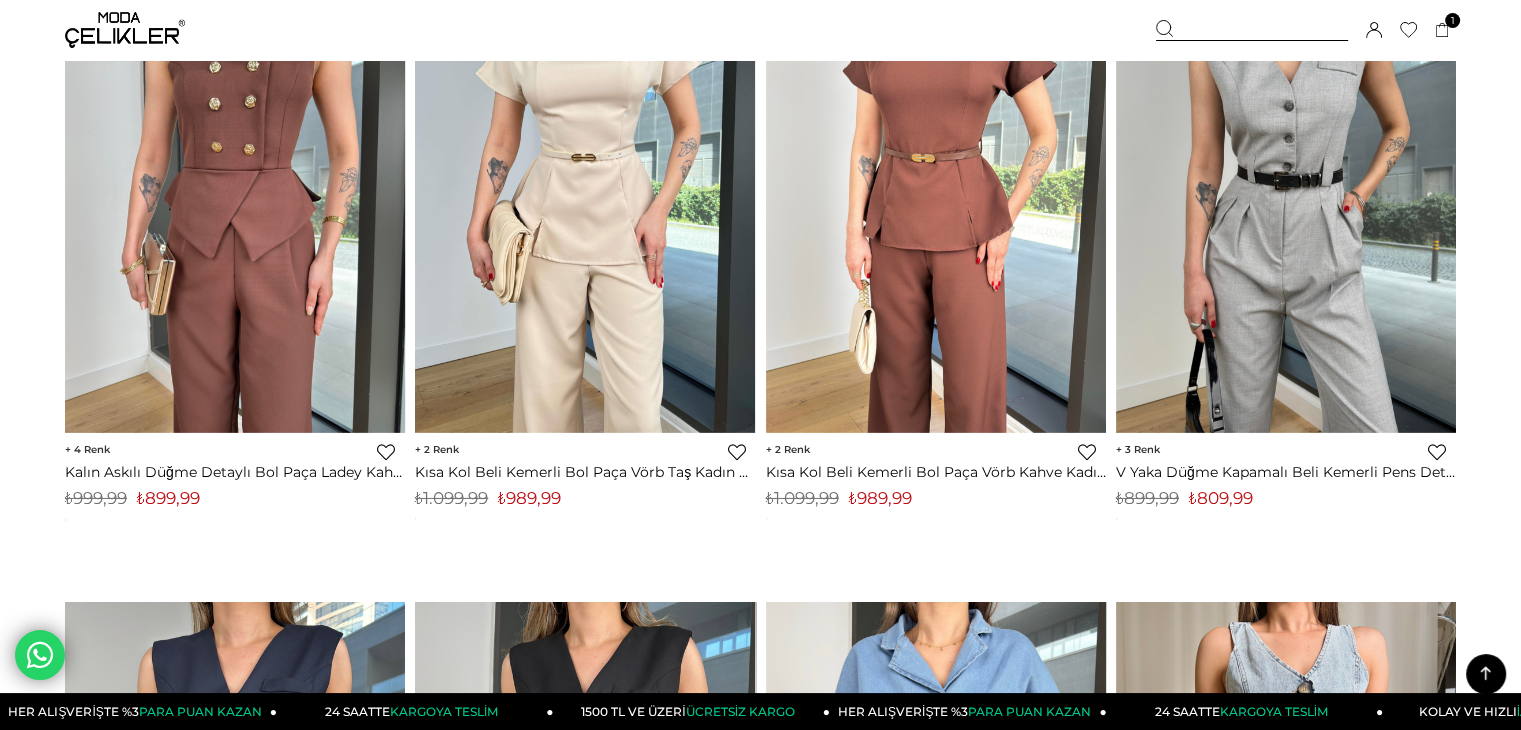 click at bounding box center (125, 30) 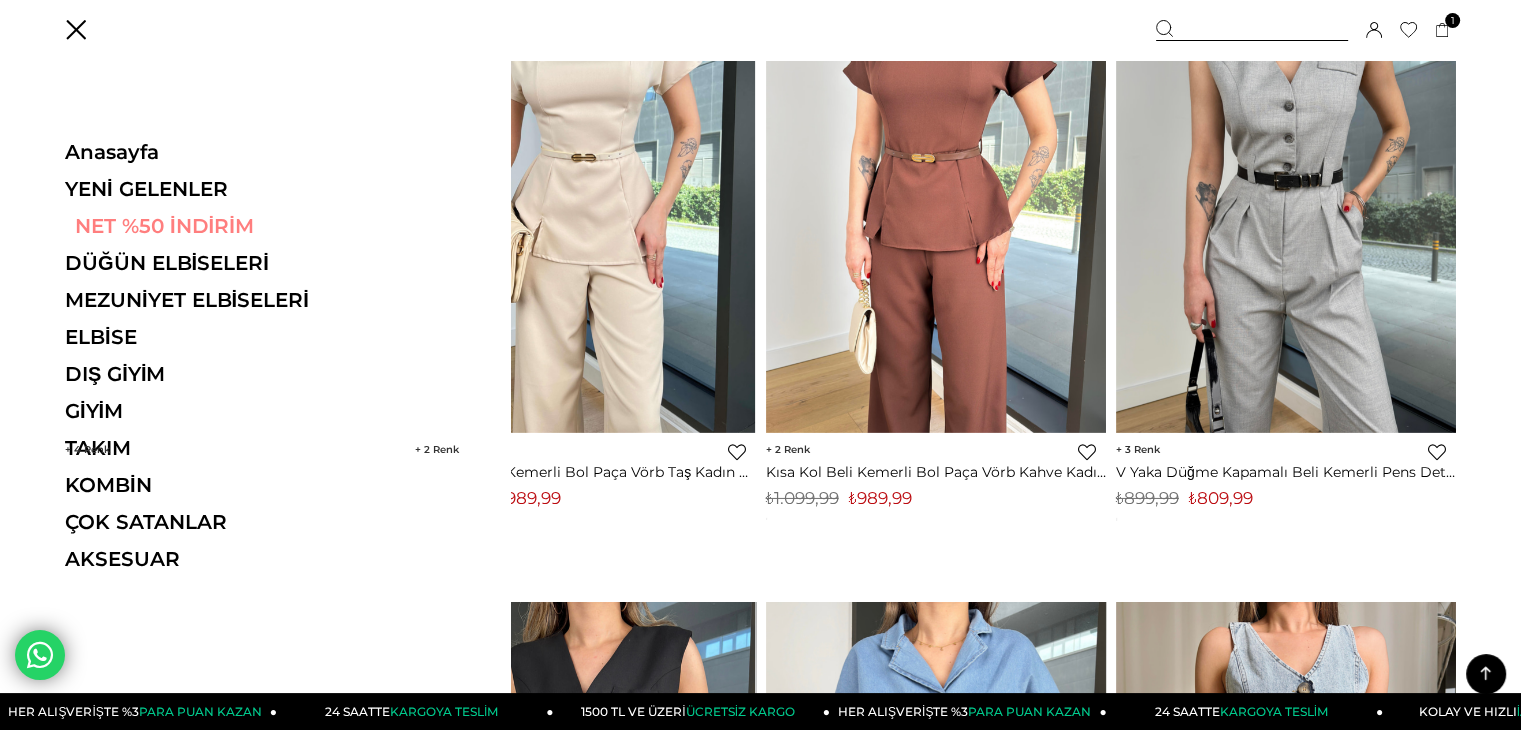 click on "NET %50 İNDİRİM" at bounding box center (202, 226) 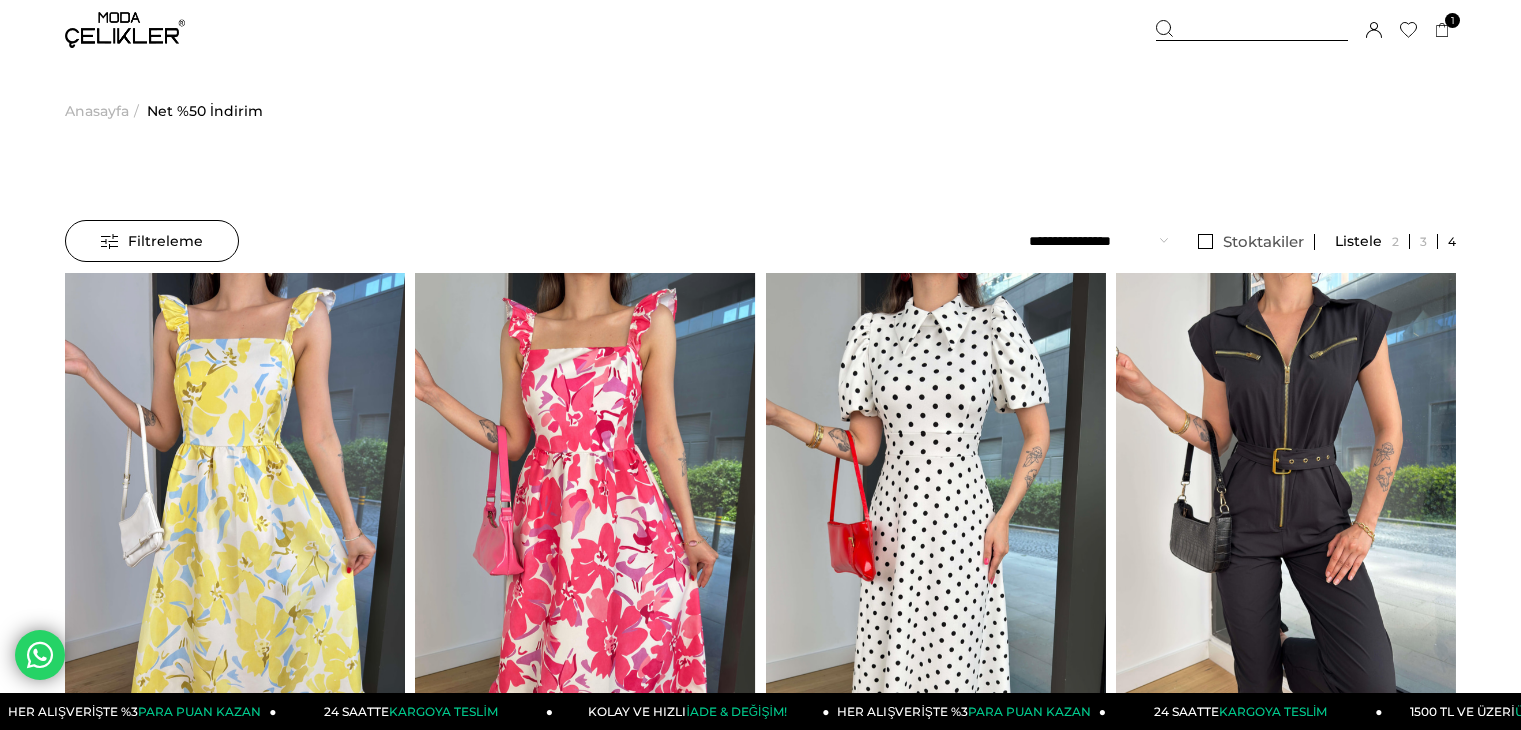 scroll, scrollTop: 0, scrollLeft: 0, axis: both 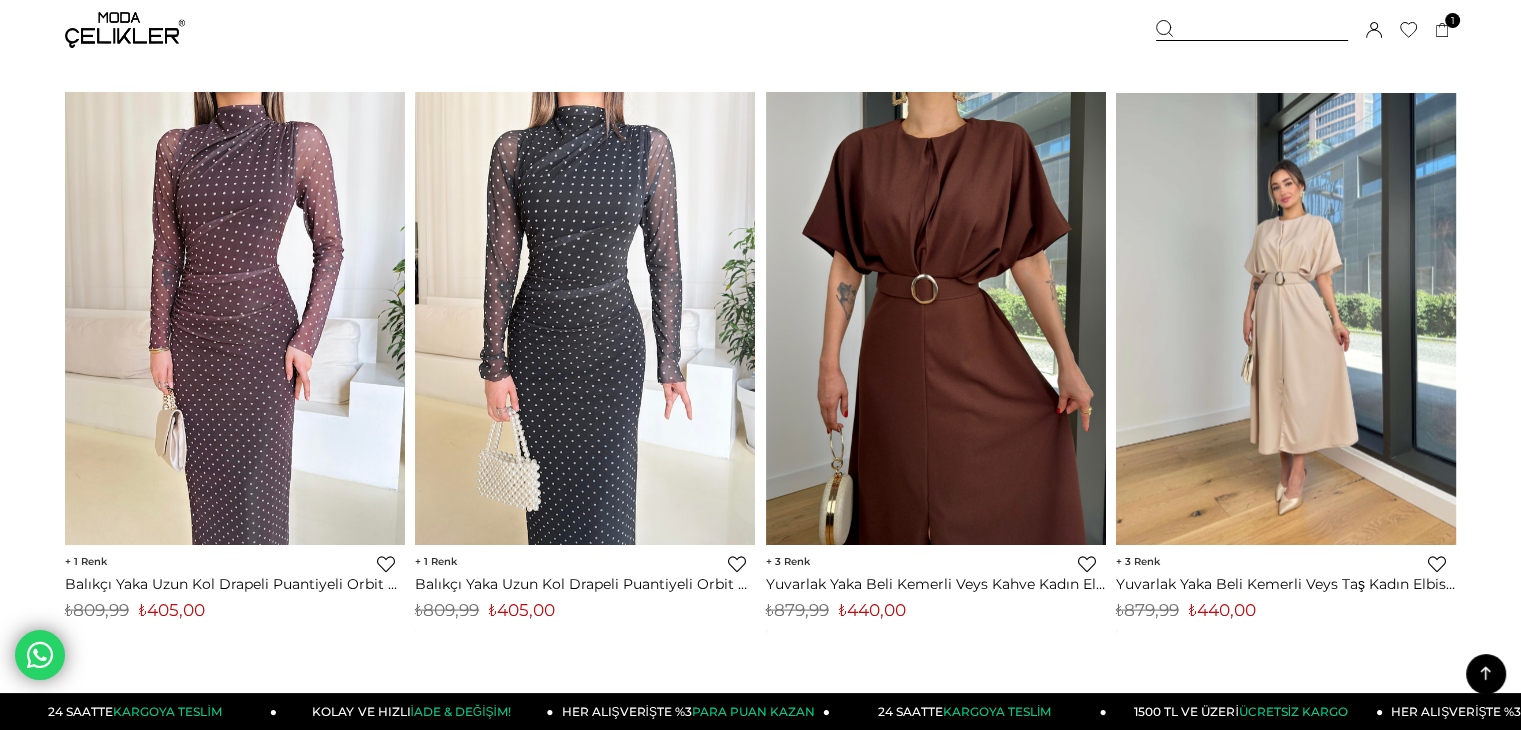 click at bounding box center (1286, 318) 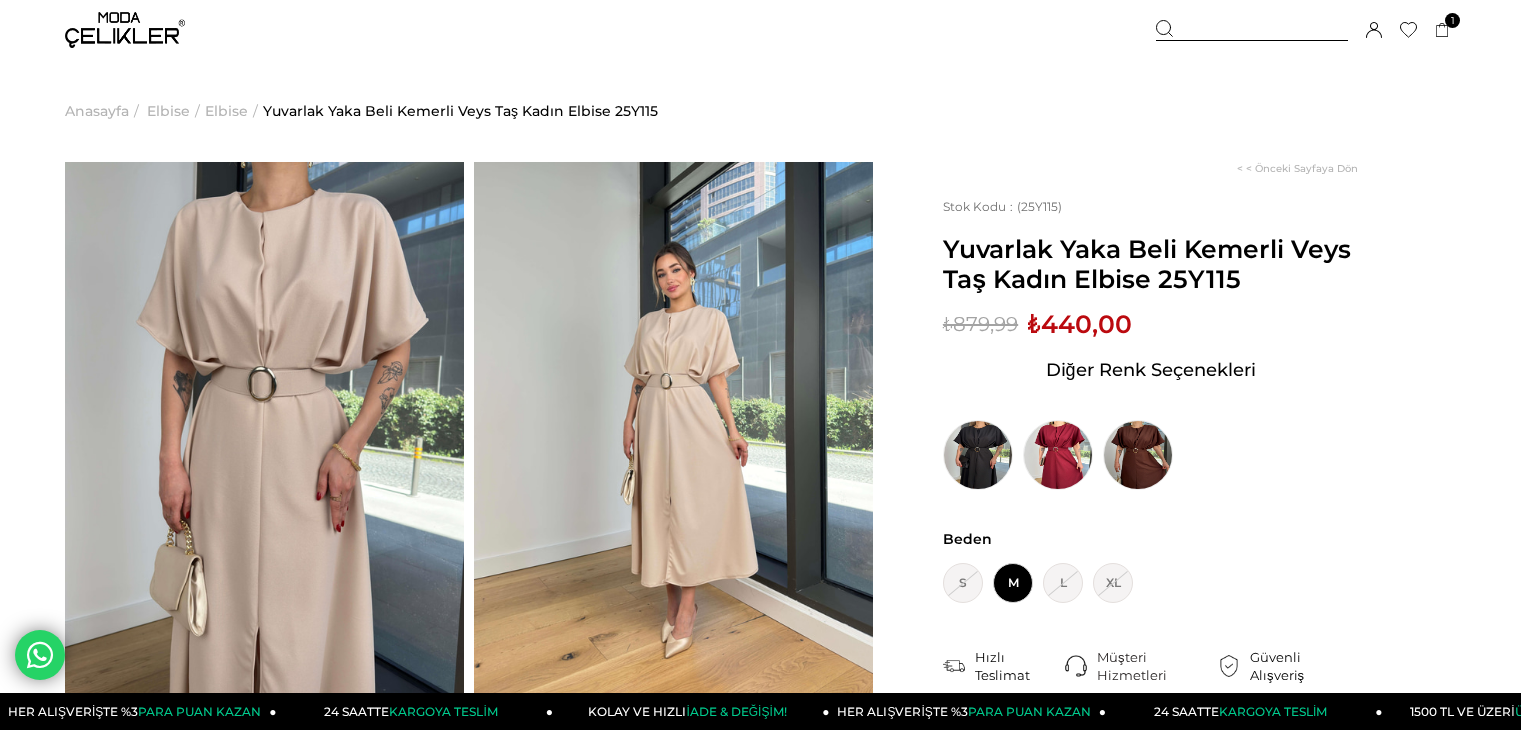 scroll, scrollTop: 0, scrollLeft: 0, axis: both 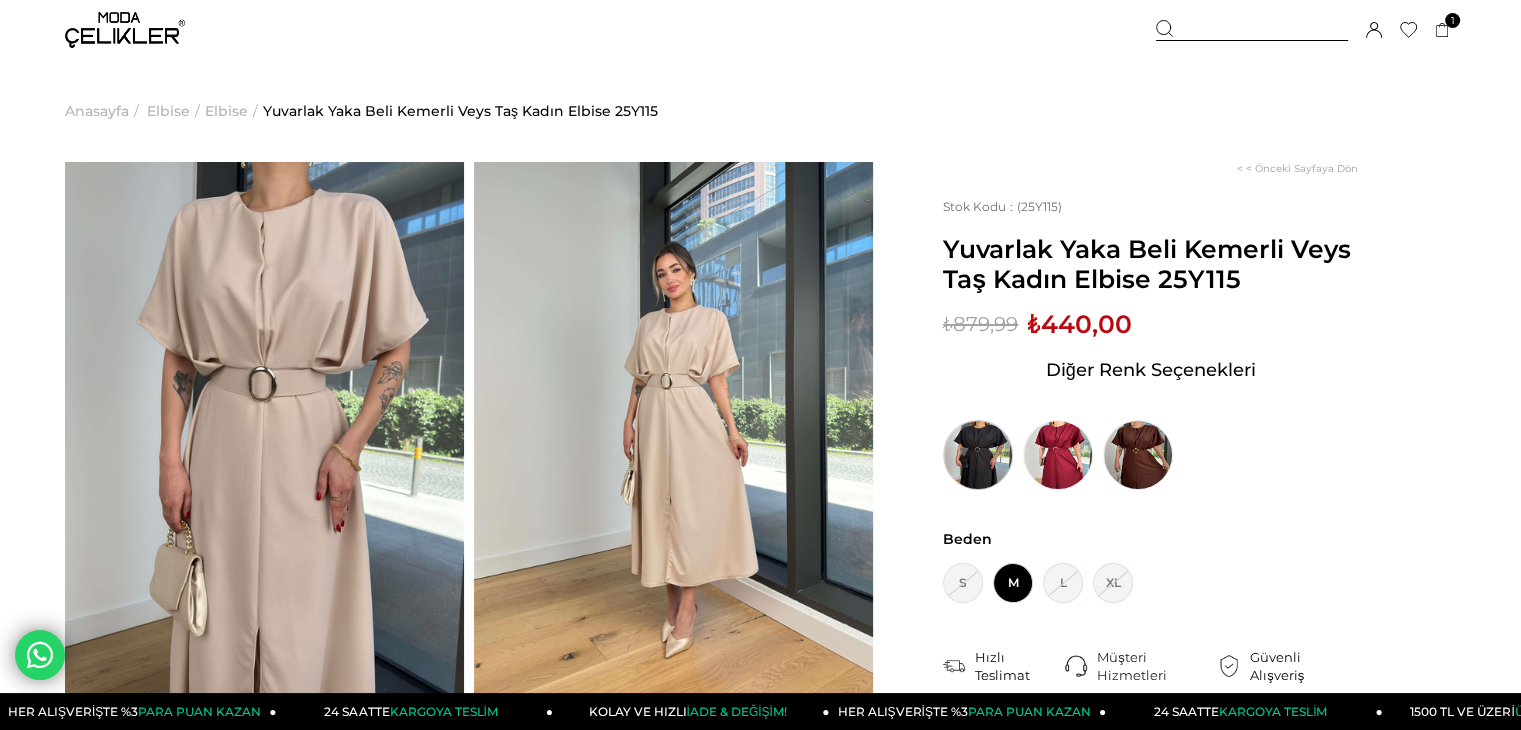 click at bounding box center (978, 455) 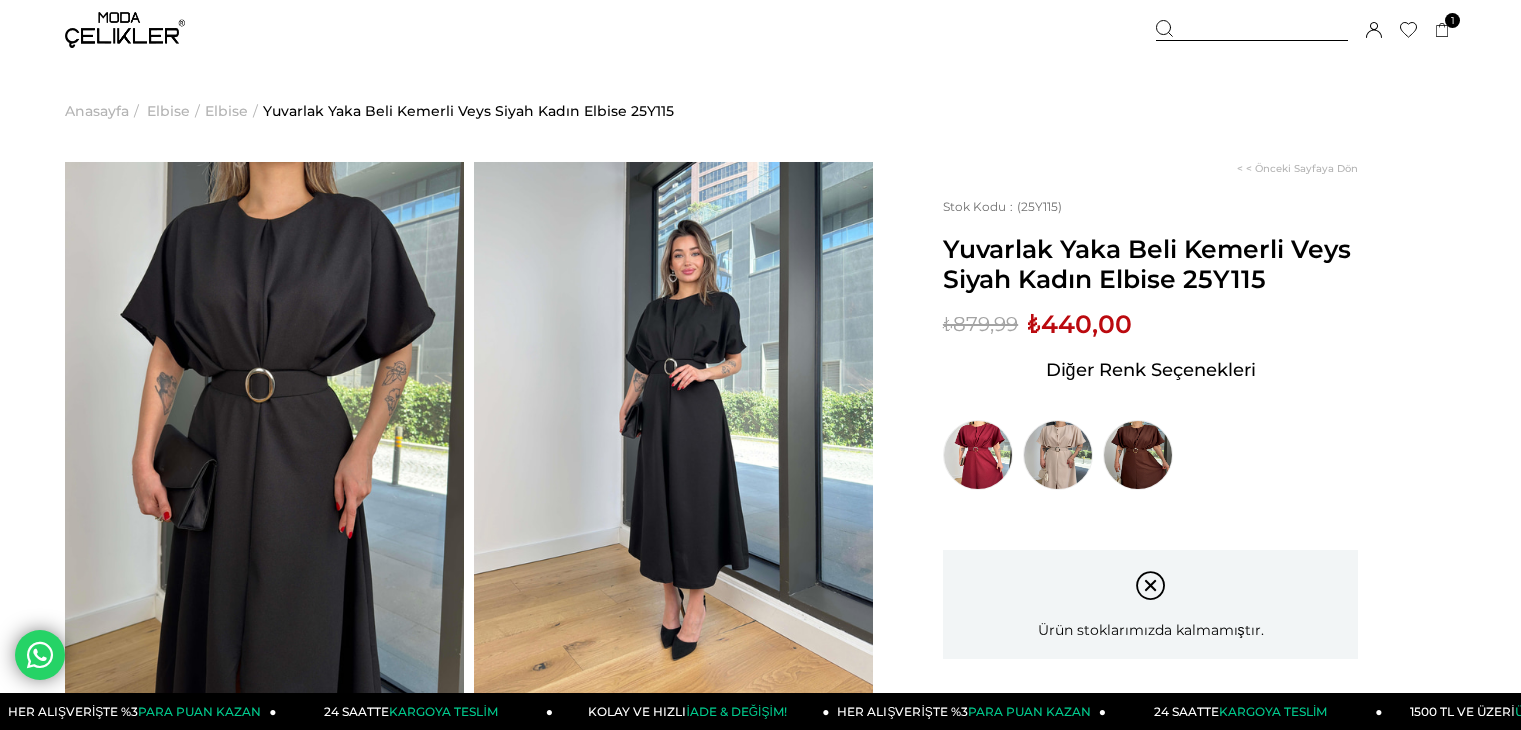 scroll, scrollTop: 0, scrollLeft: 0, axis: both 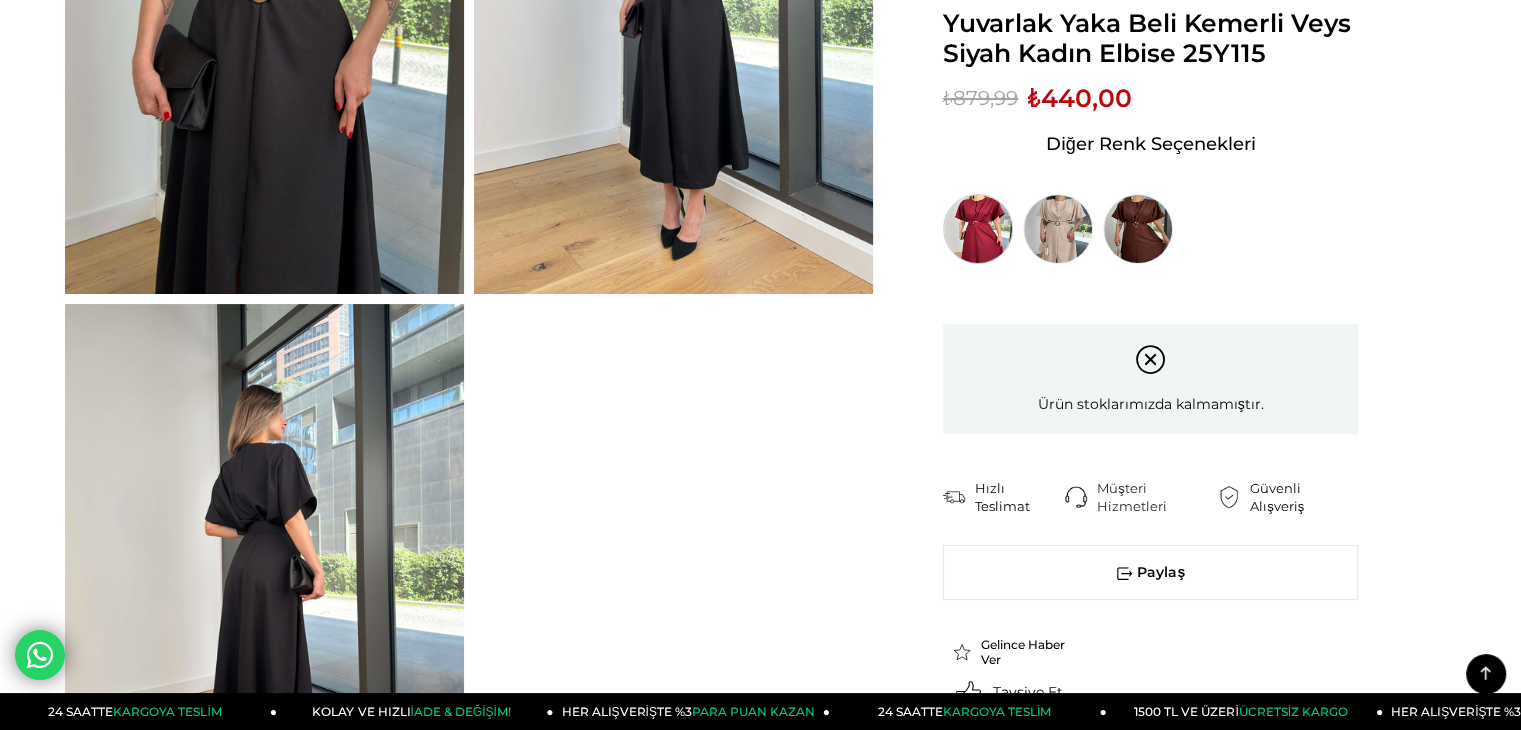 click at bounding box center (978, 229) 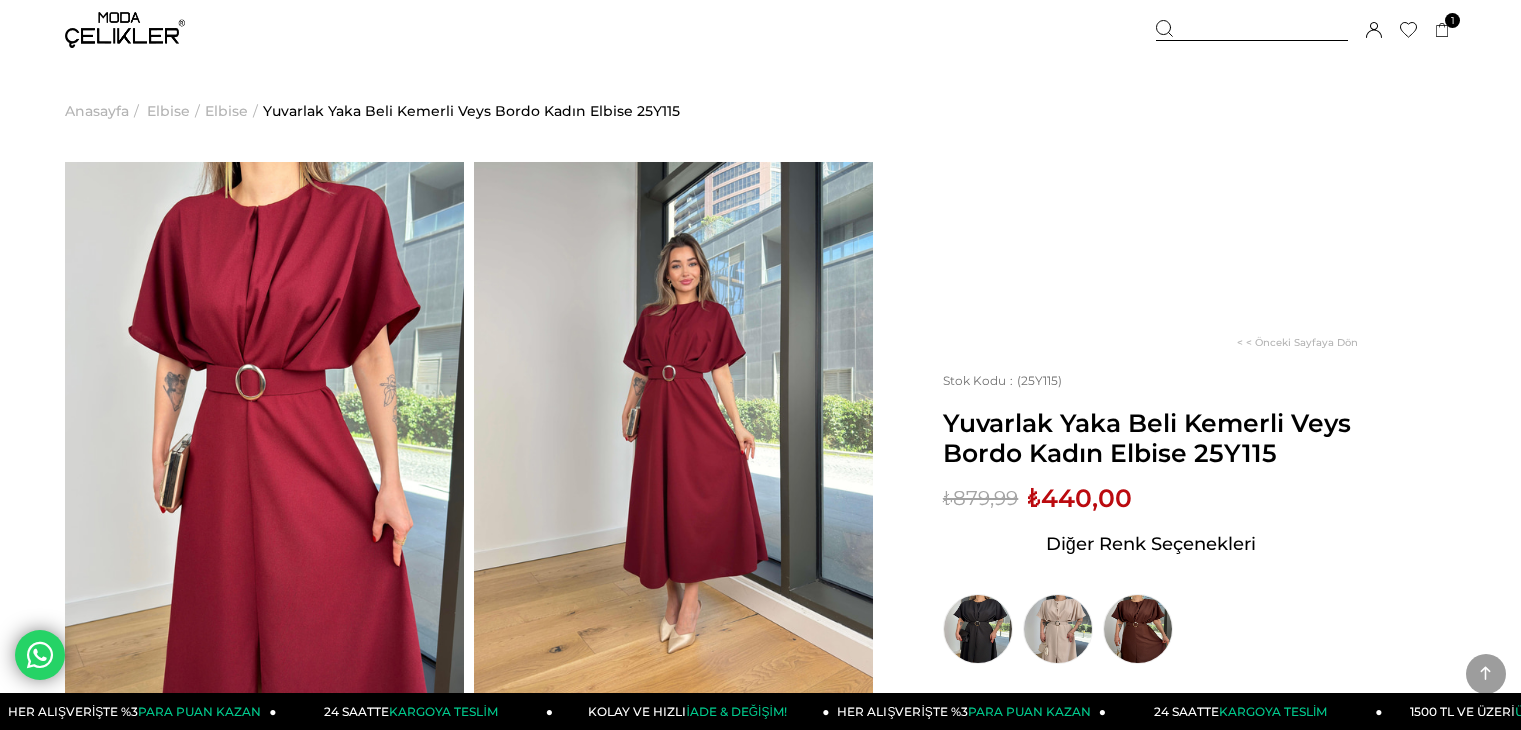 scroll, scrollTop: 361, scrollLeft: 0, axis: vertical 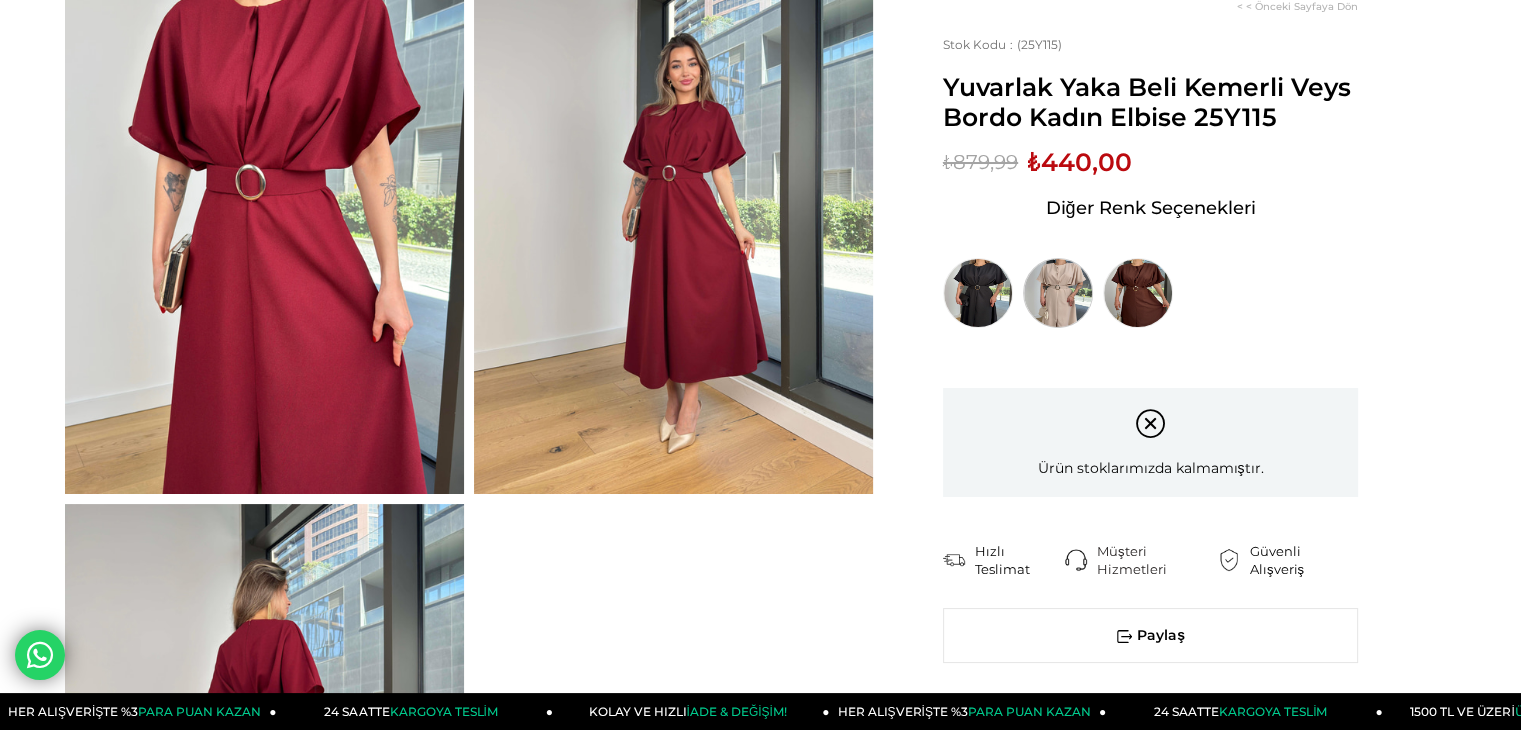 click at bounding box center [1058, 293] 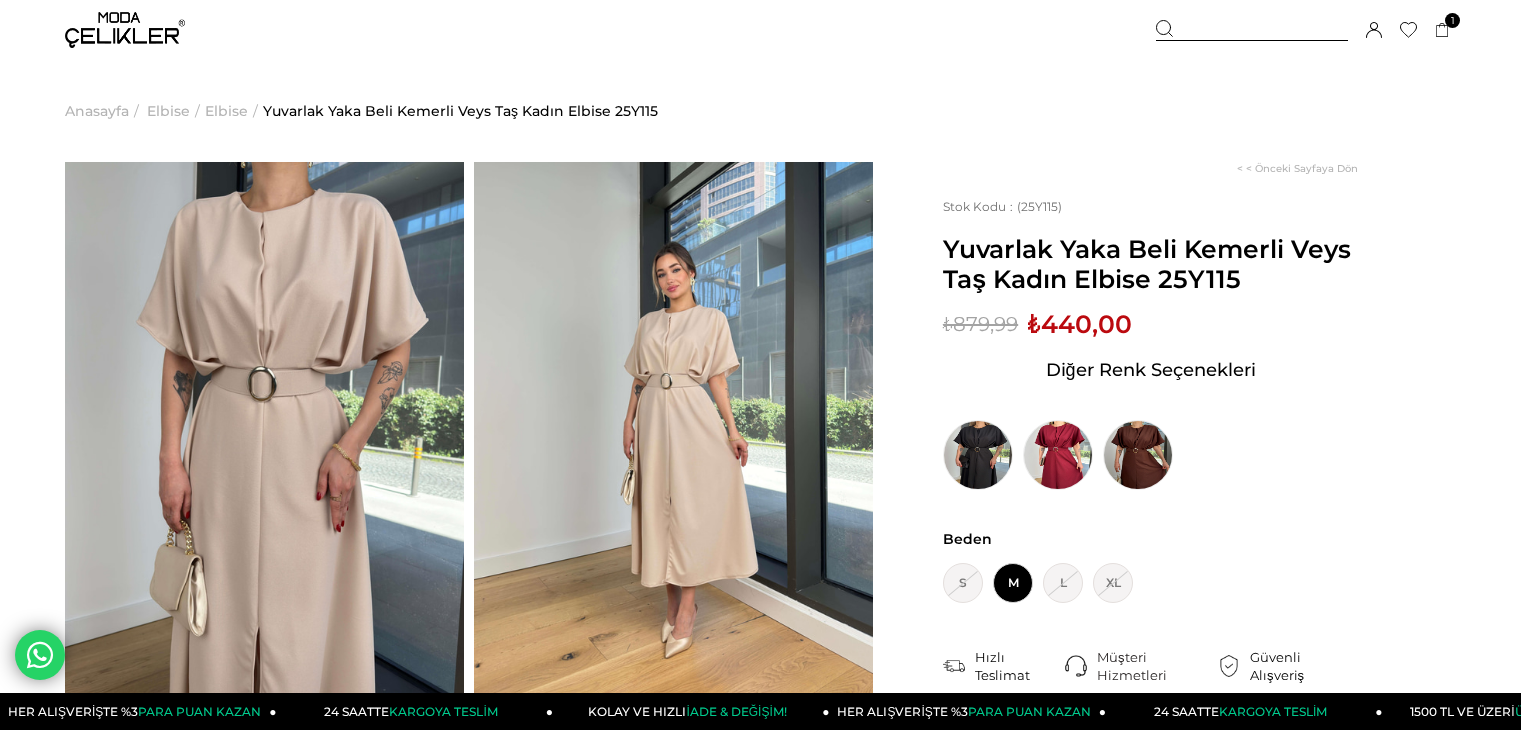 scroll, scrollTop: 0, scrollLeft: 0, axis: both 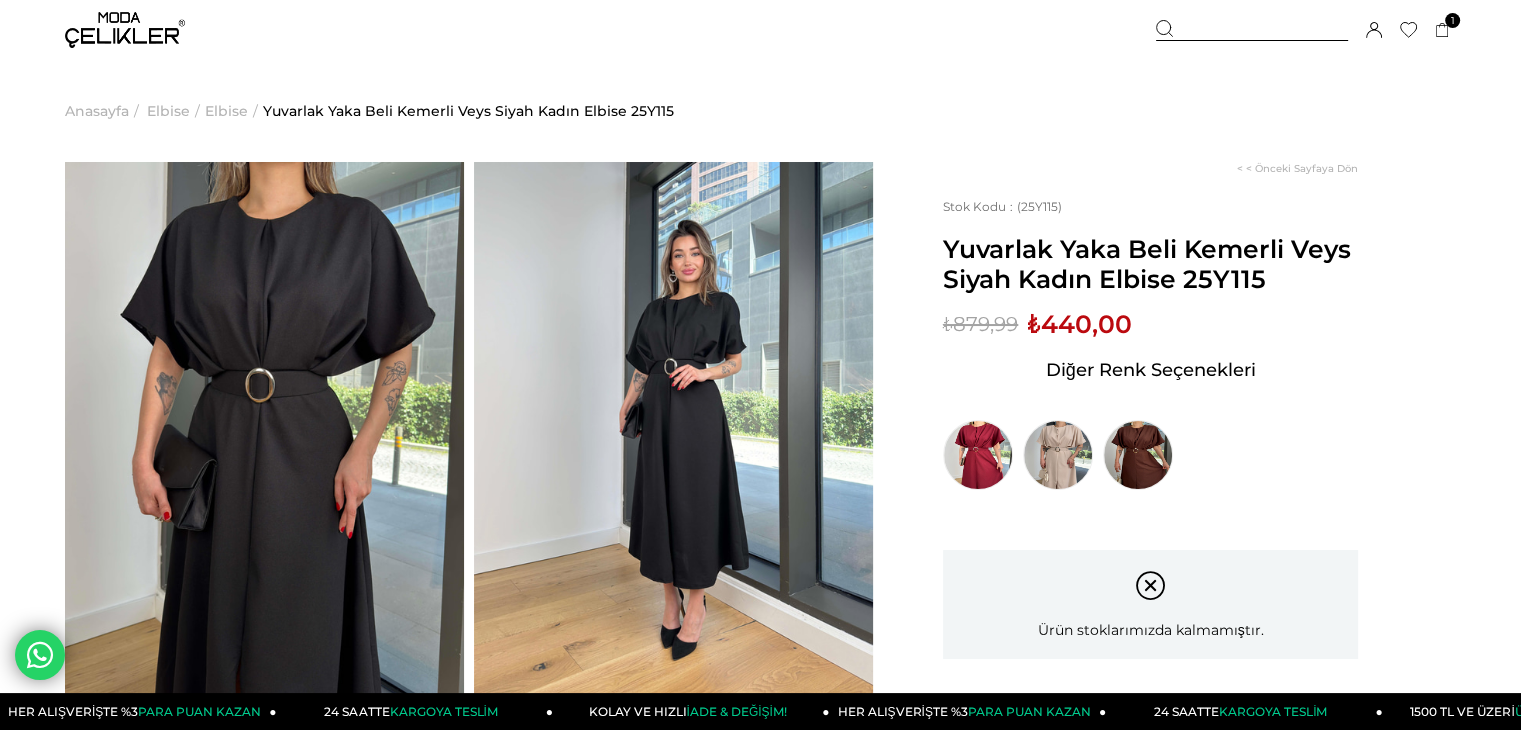 click at bounding box center (125, 30) 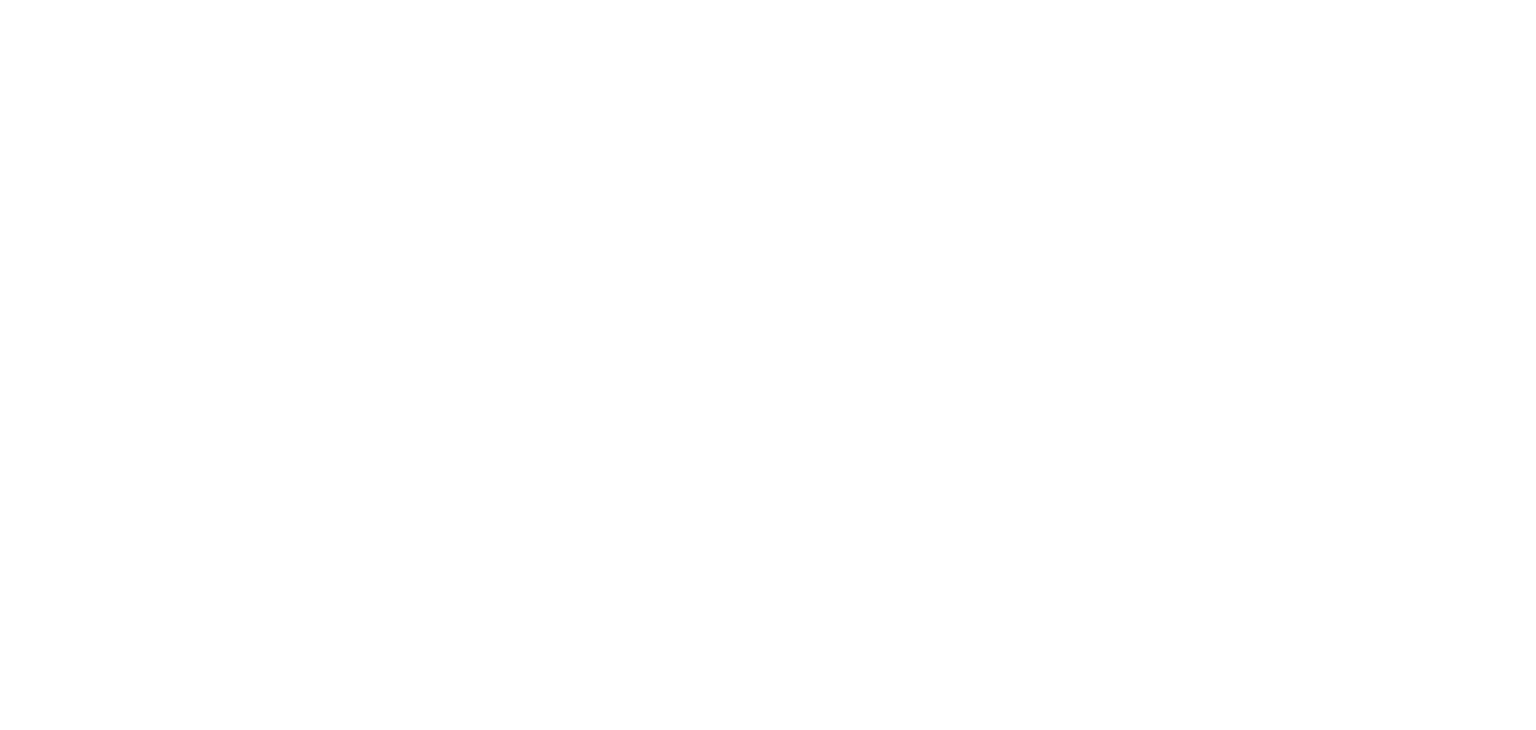 scroll, scrollTop: 0, scrollLeft: 0, axis: both 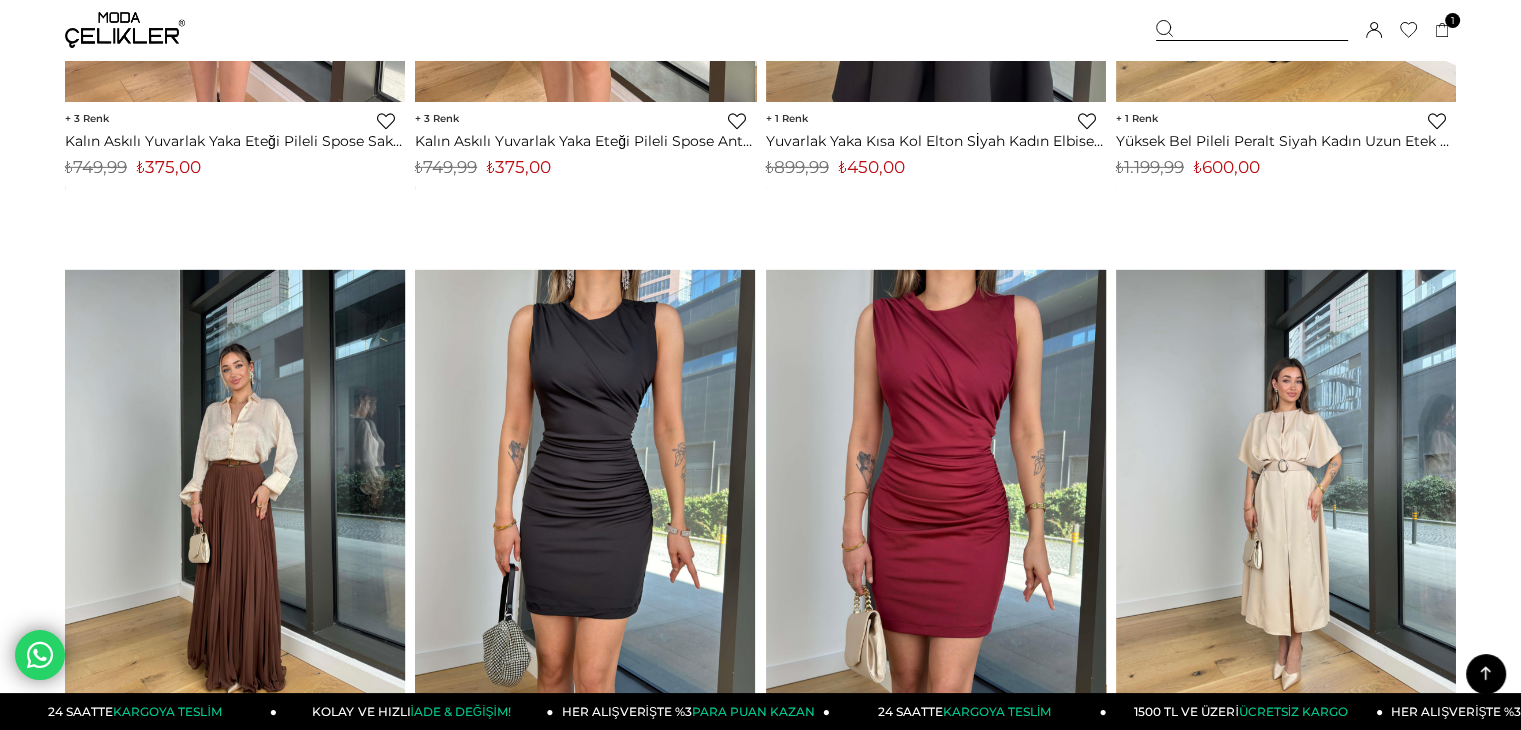 click at bounding box center (1286, 496) 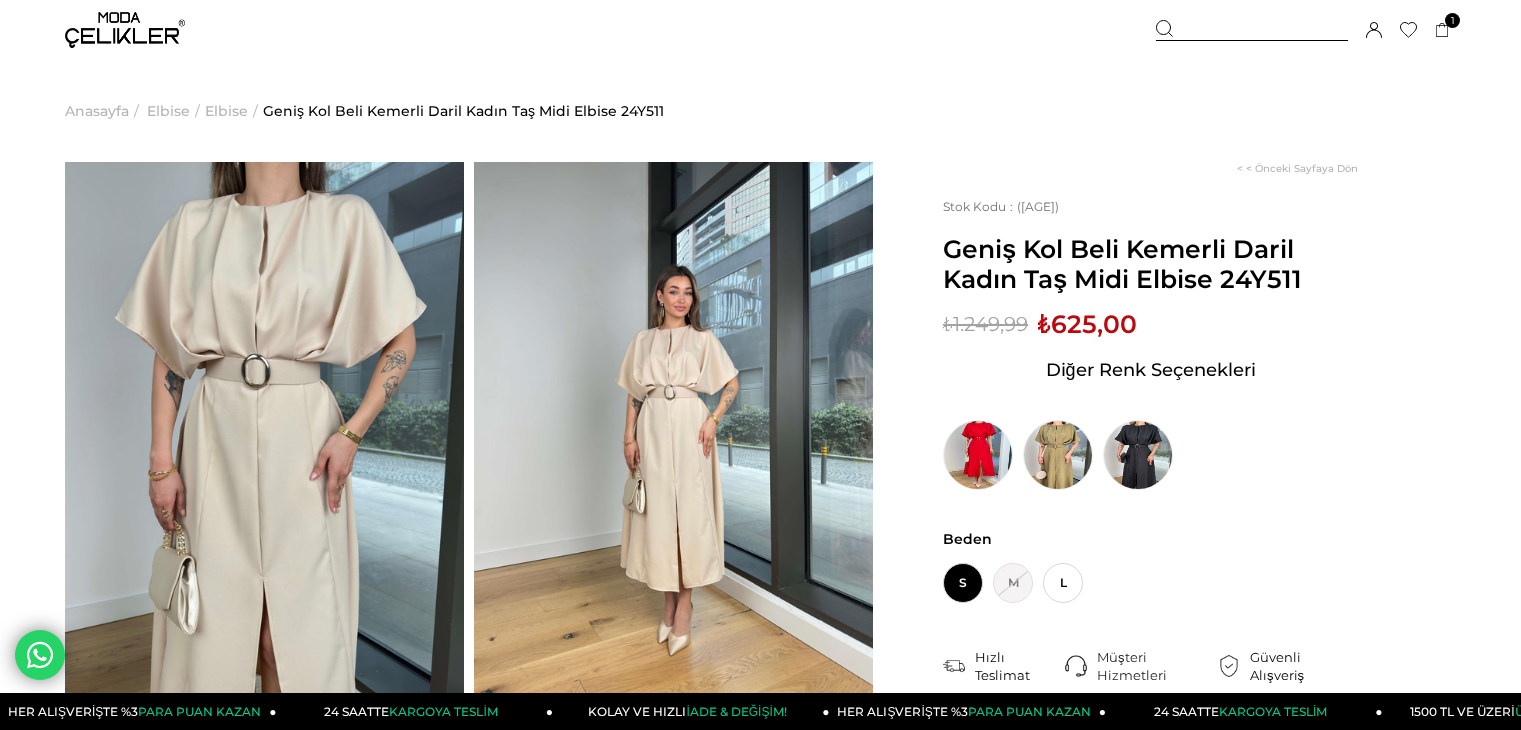 scroll, scrollTop: 0, scrollLeft: 0, axis: both 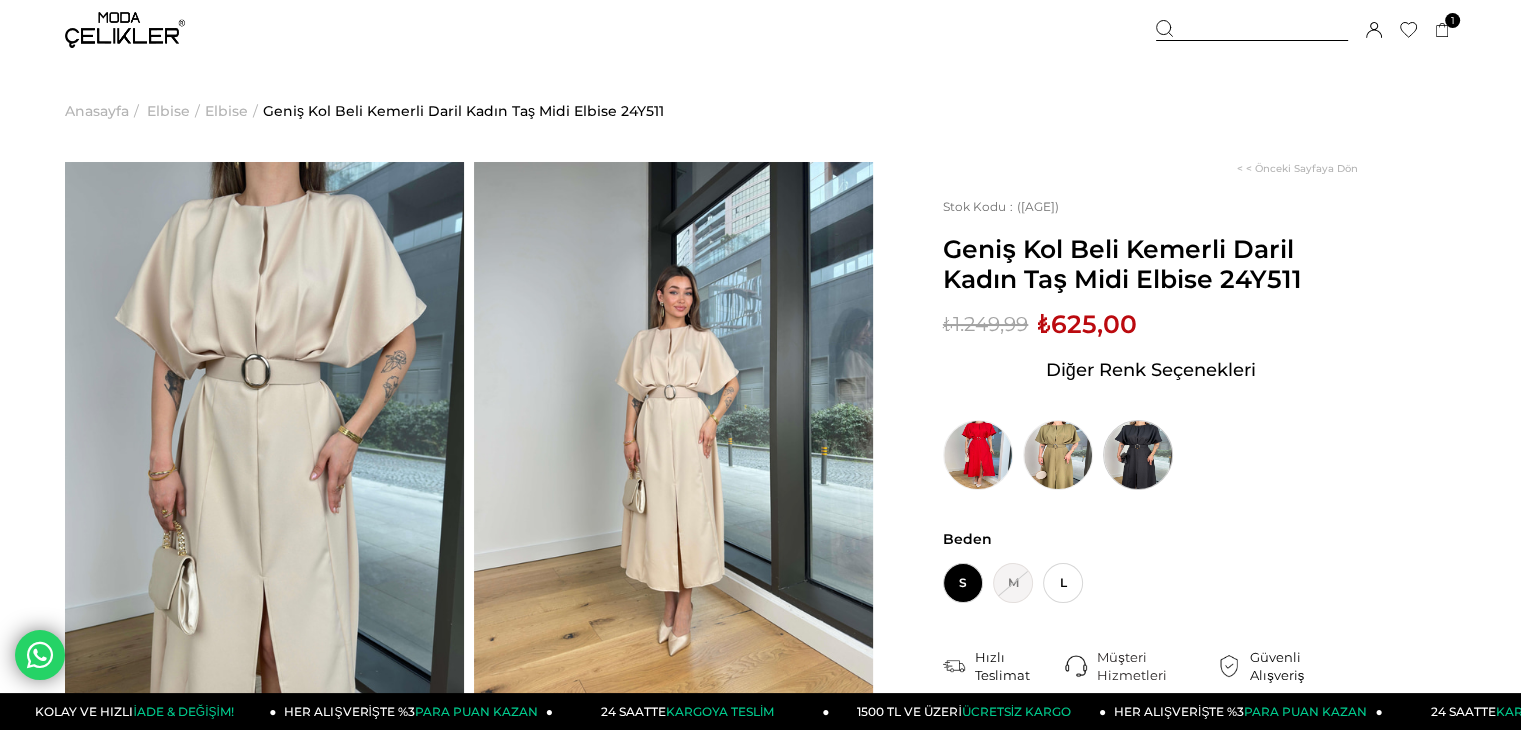 click at bounding box center [1138, 455] 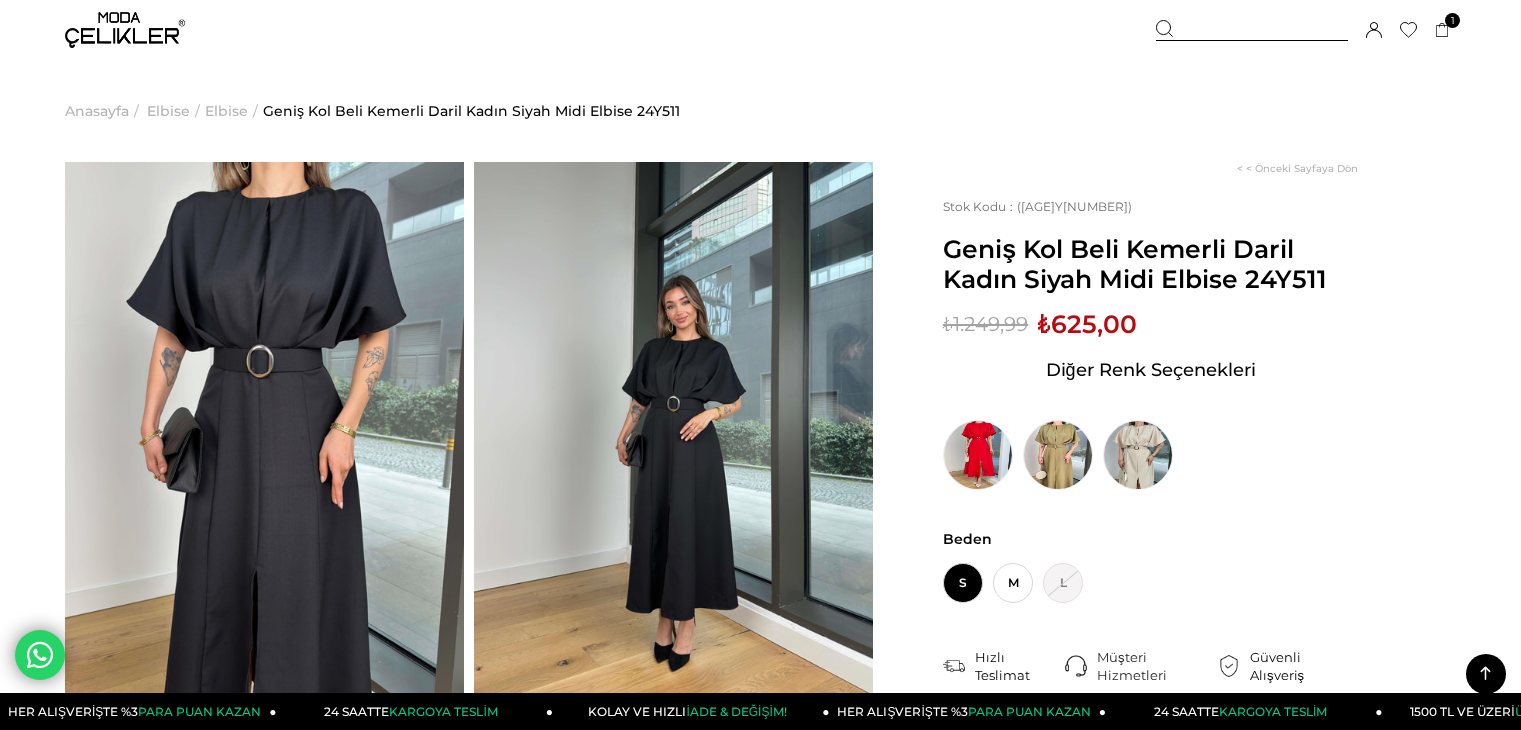 scroll, scrollTop: 287, scrollLeft: 0, axis: vertical 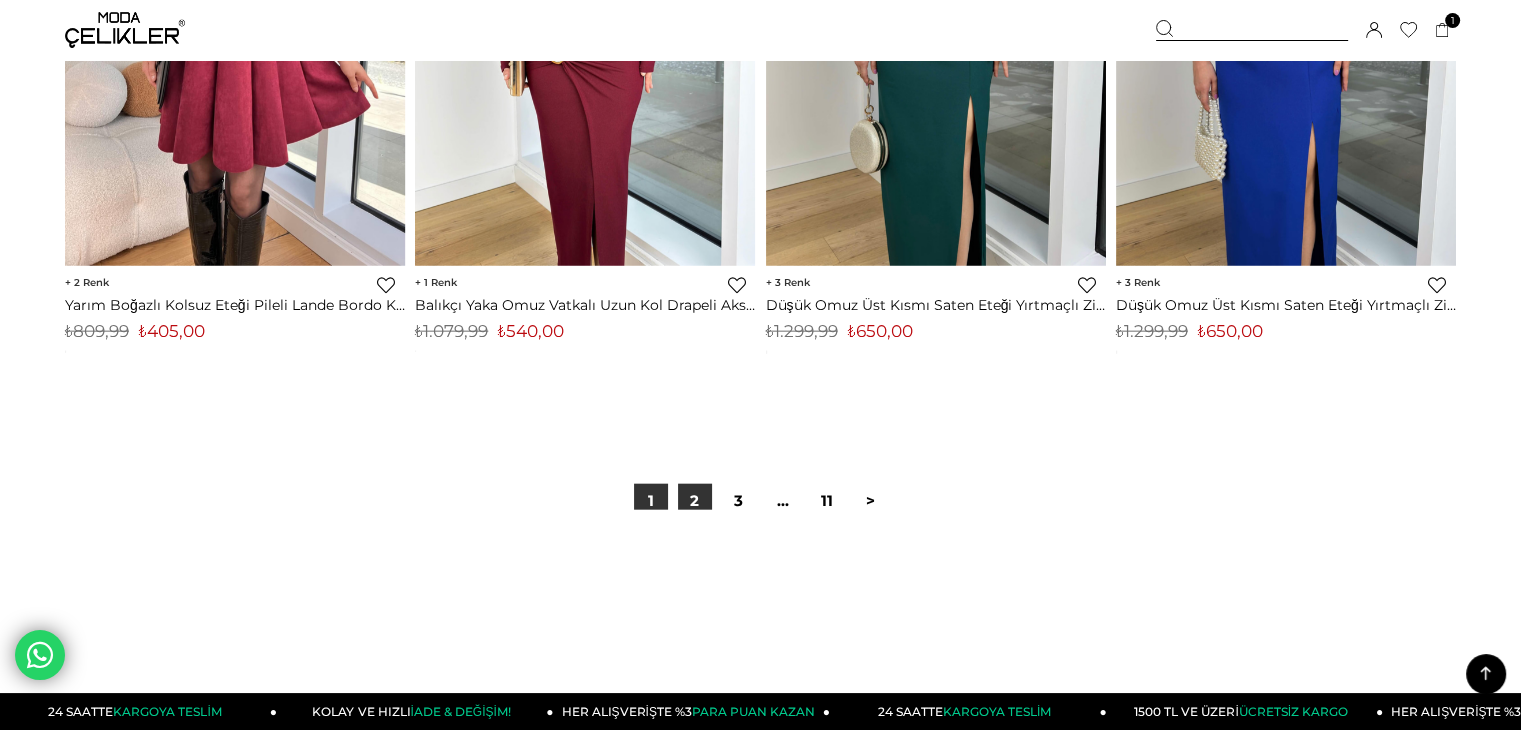 click on "1
2
3
...
11
>" at bounding box center [761, 501] 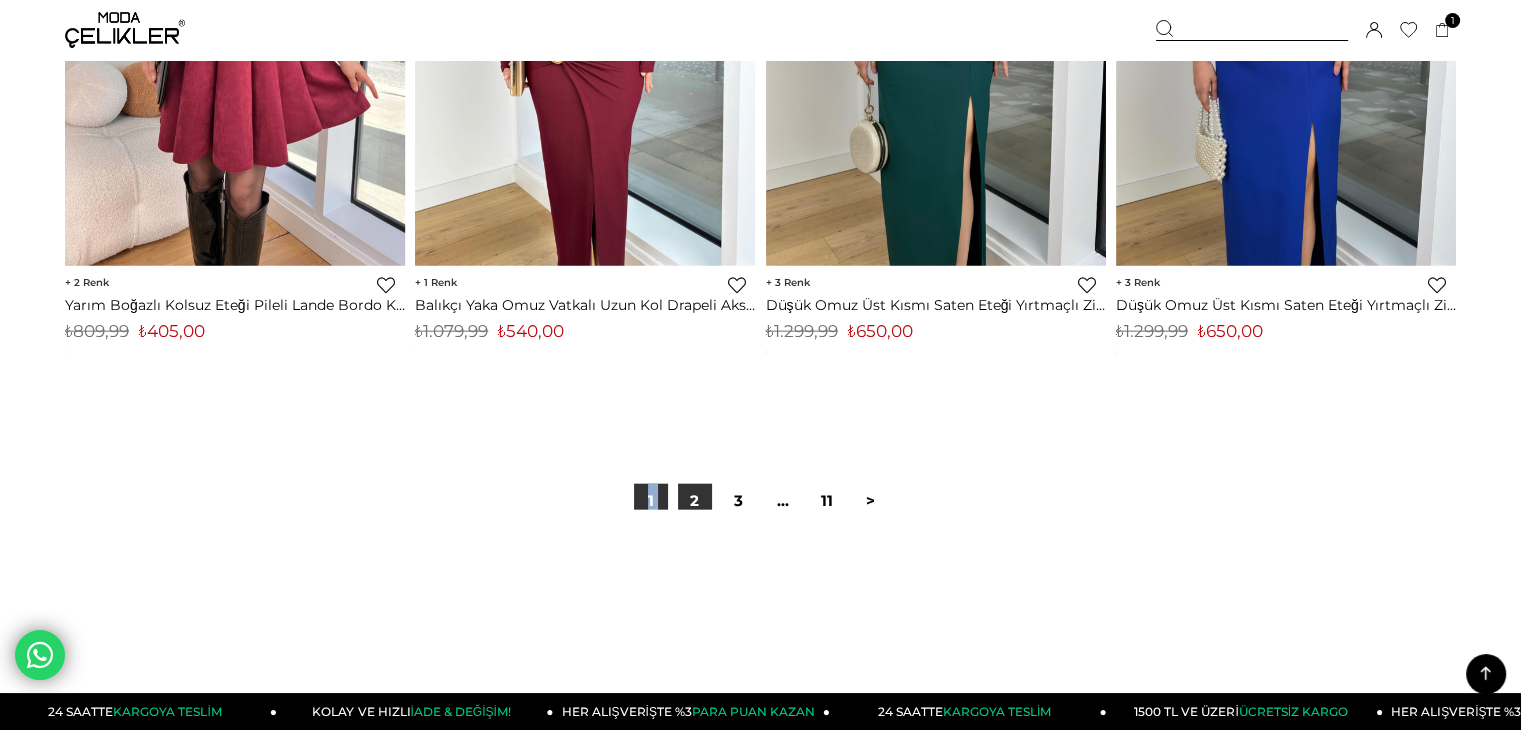 click on "2" at bounding box center (695, 501) 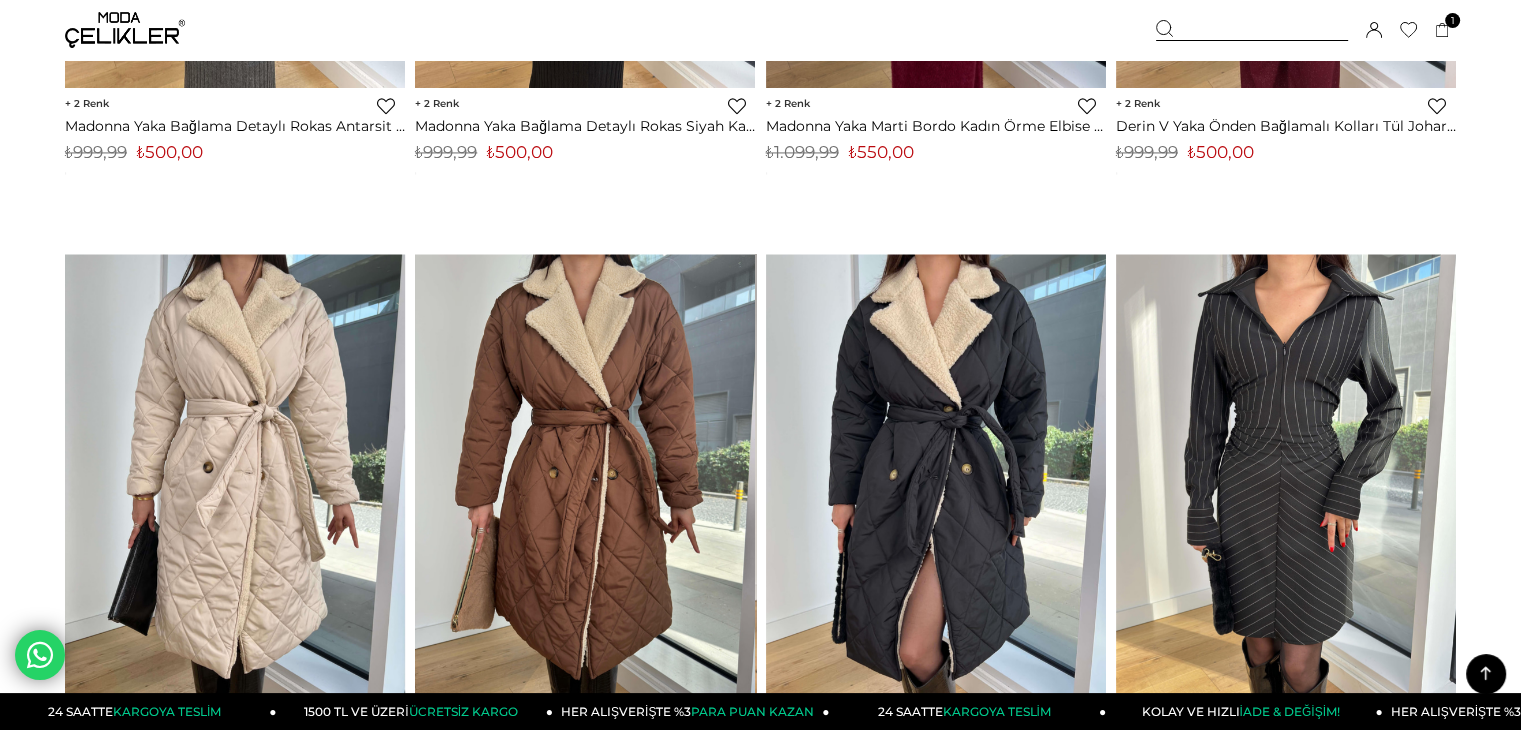 scroll, scrollTop: 3100, scrollLeft: 0, axis: vertical 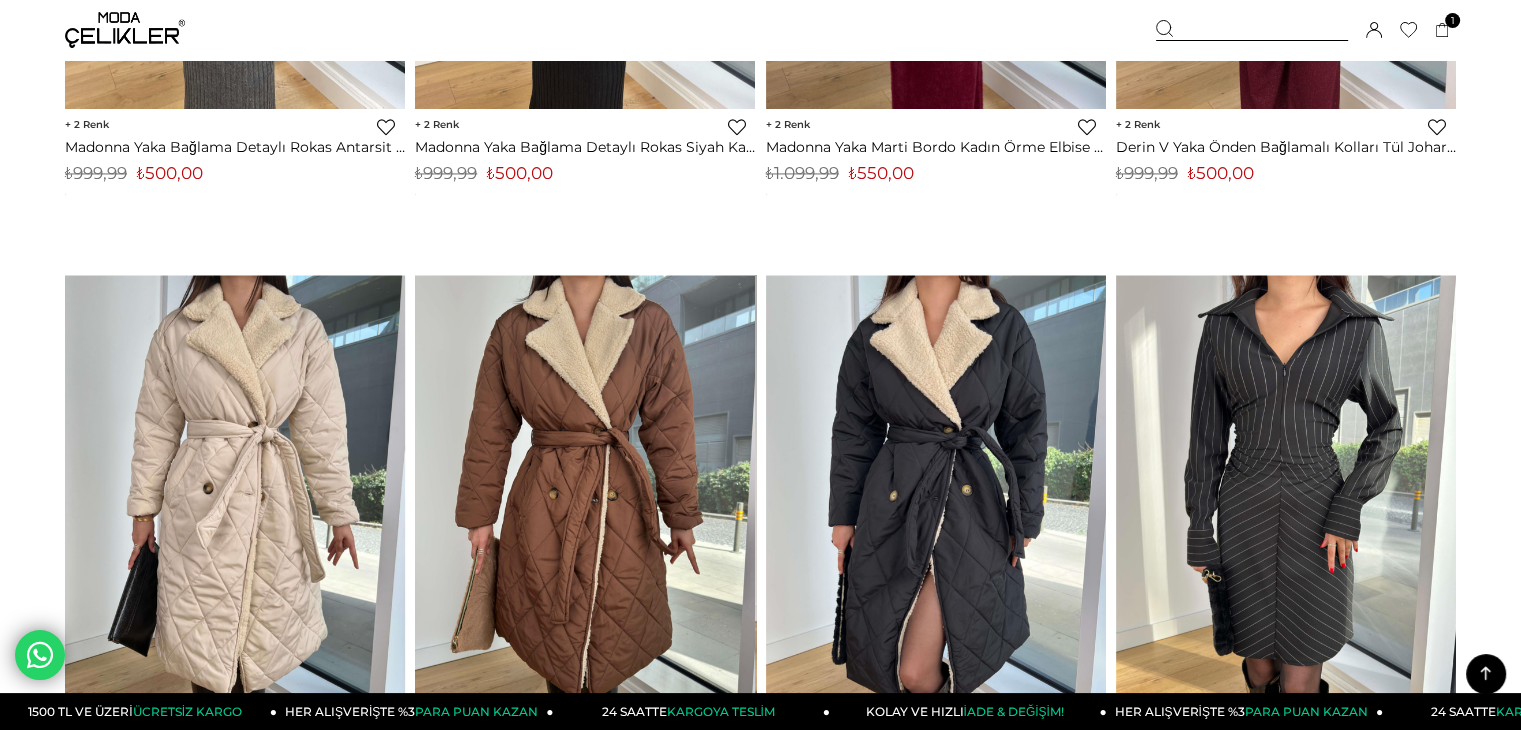 click at bounding box center (125, 30) 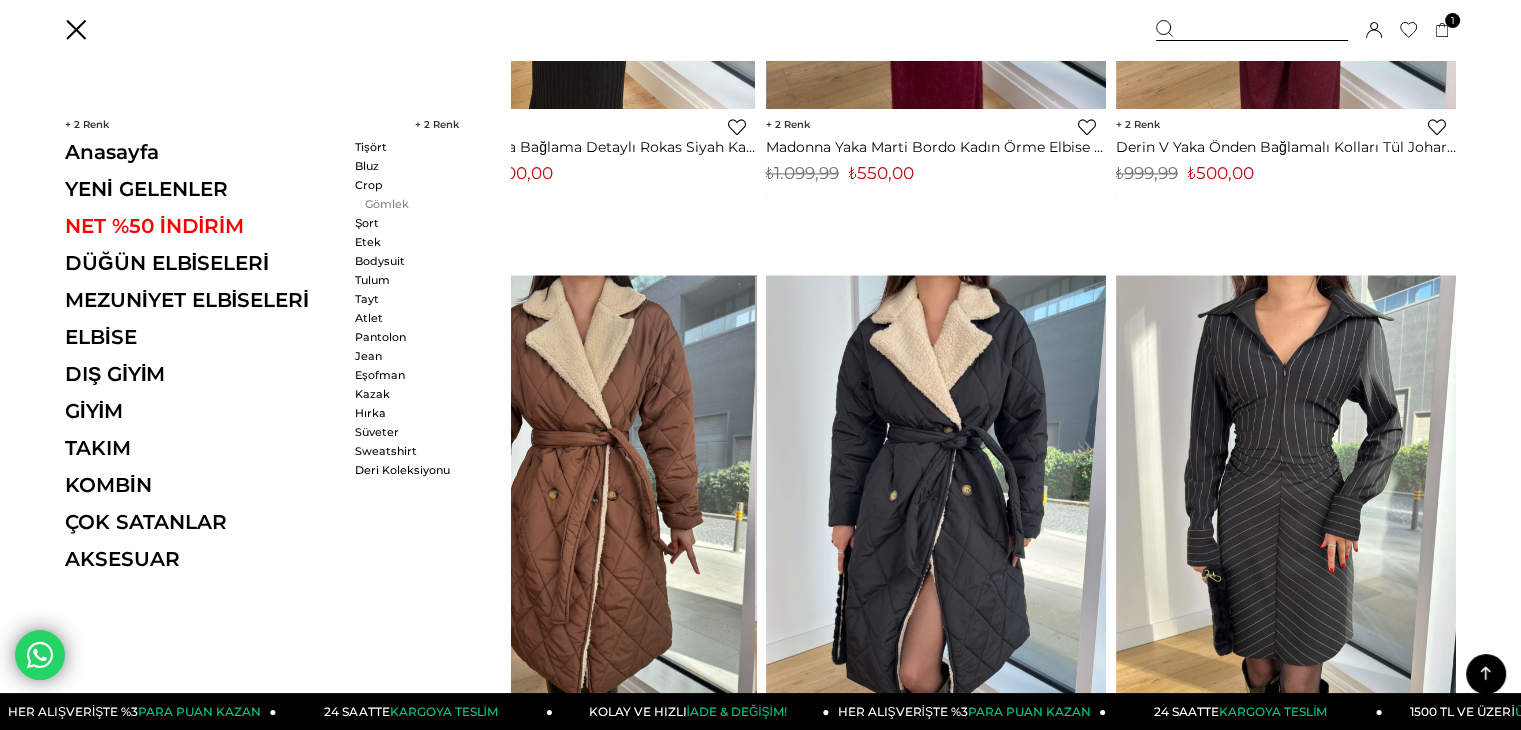 click on "Gömlek" at bounding box center (412, 204) 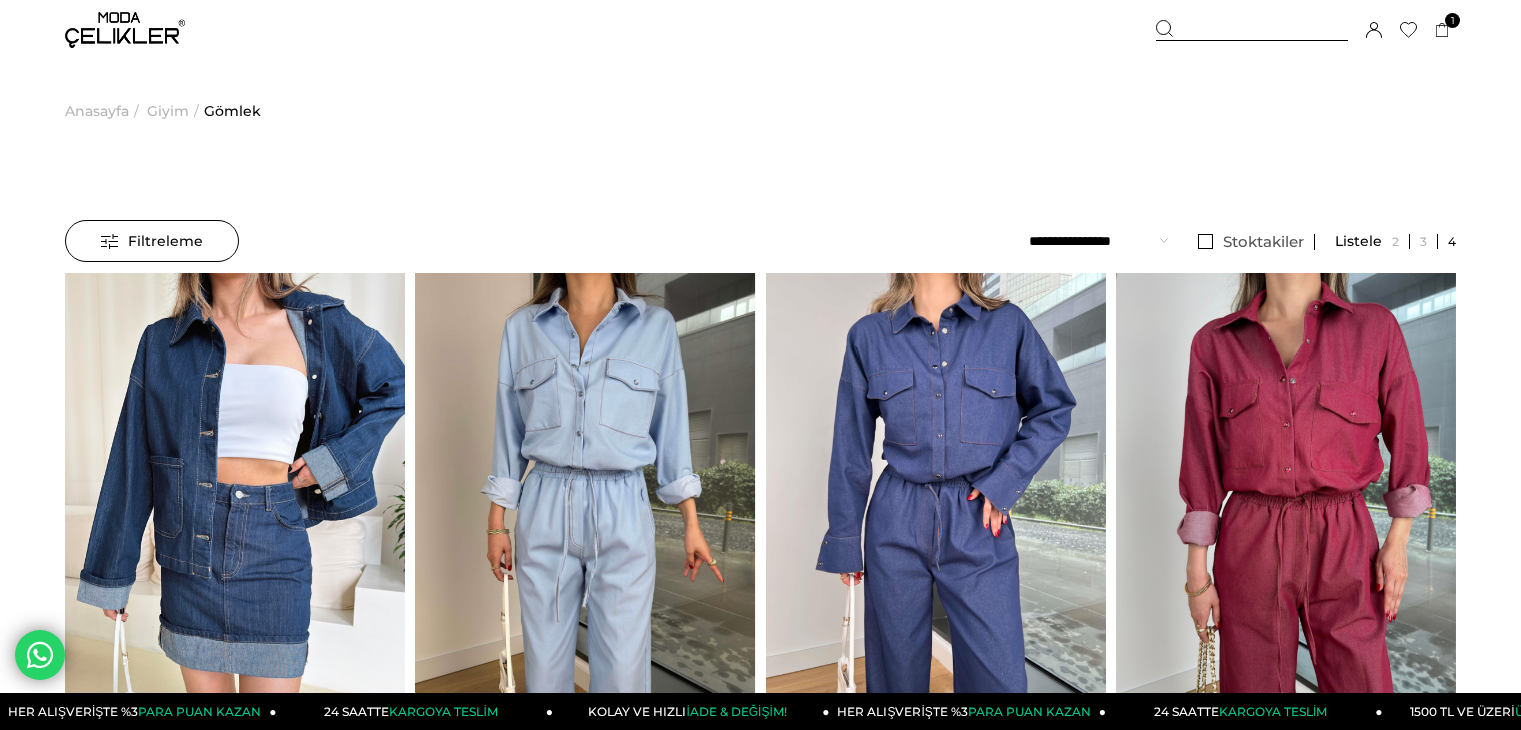 scroll, scrollTop: 0, scrollLeft: 0, axis: both 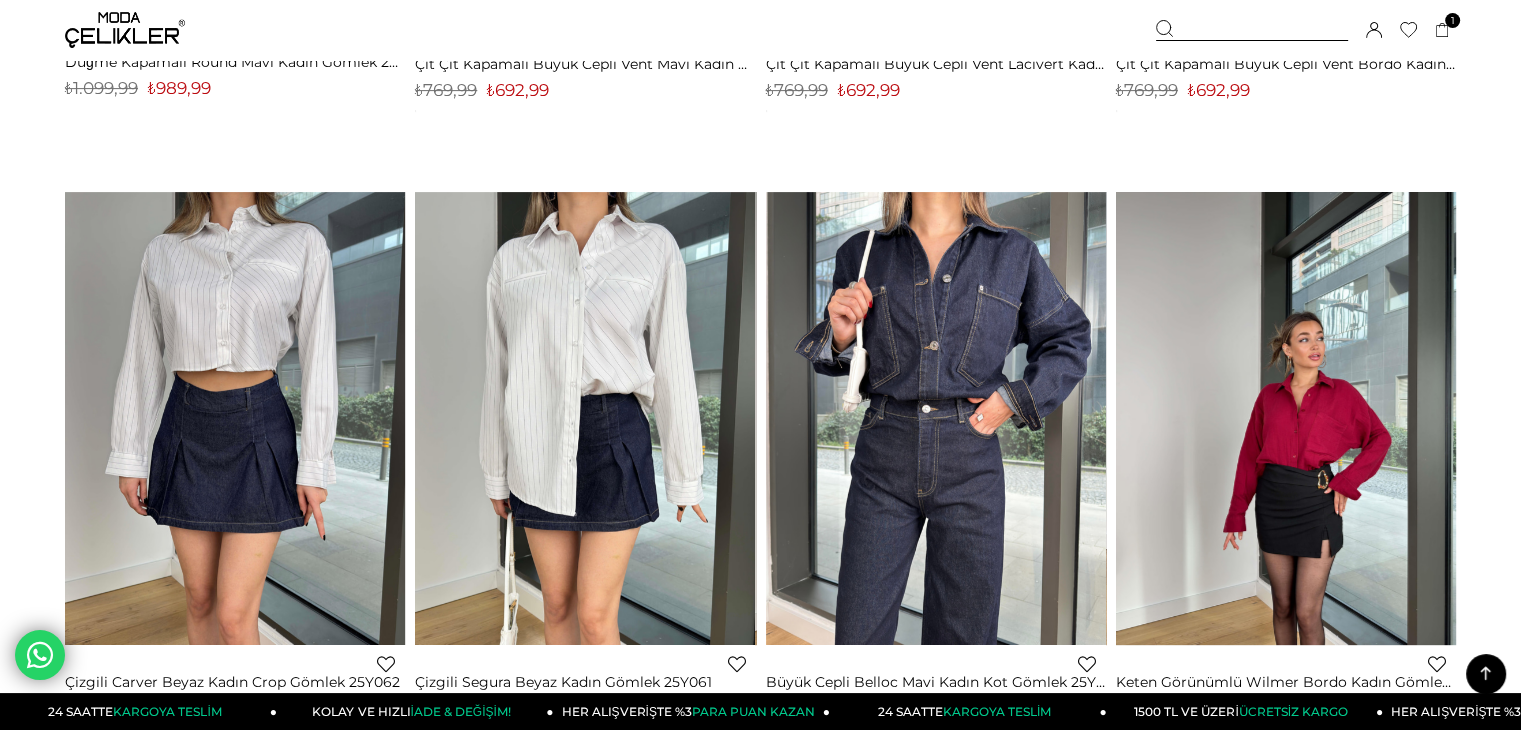 click at bounding box center (1286, 418) 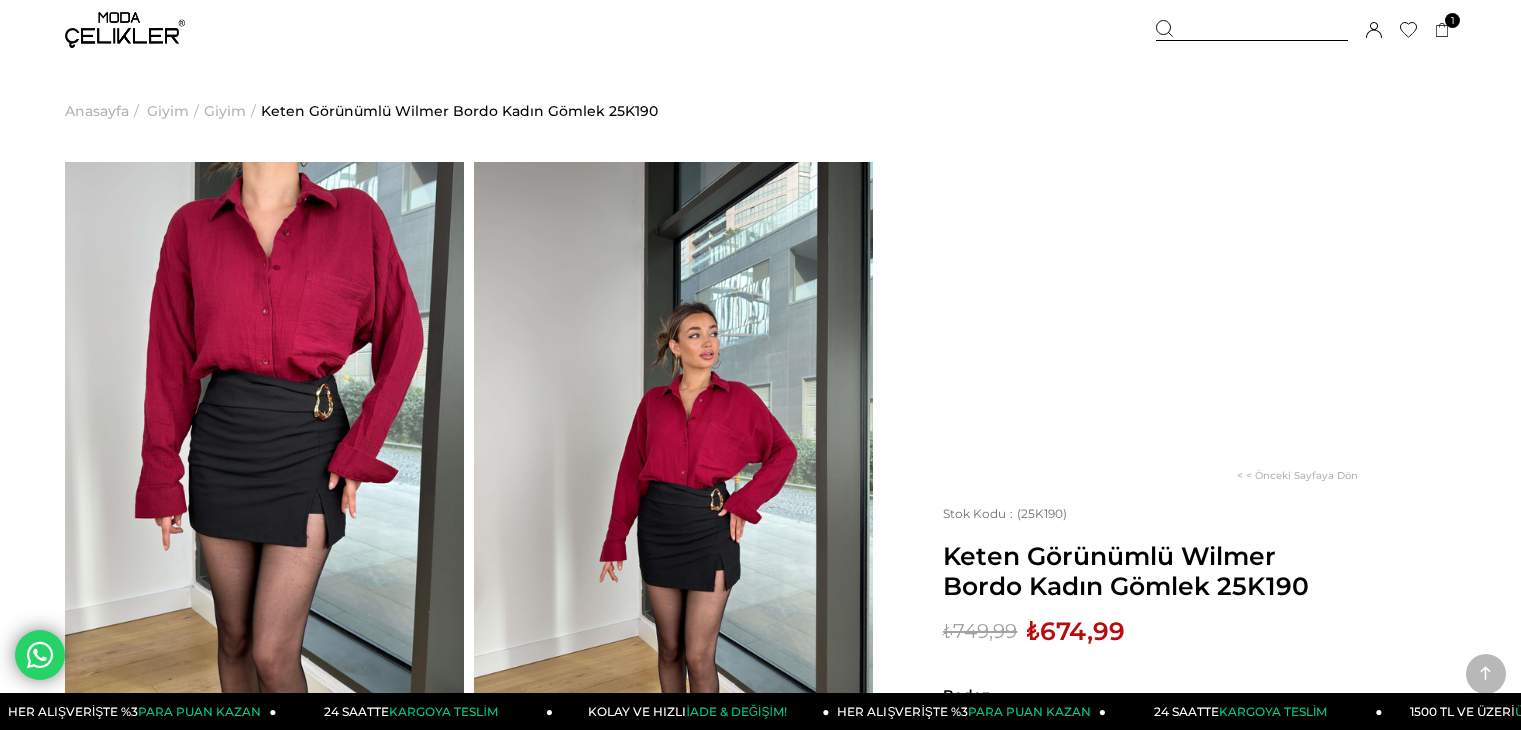 scroll, scrollTop: 500, scrollLeft: 0, axis: vertical 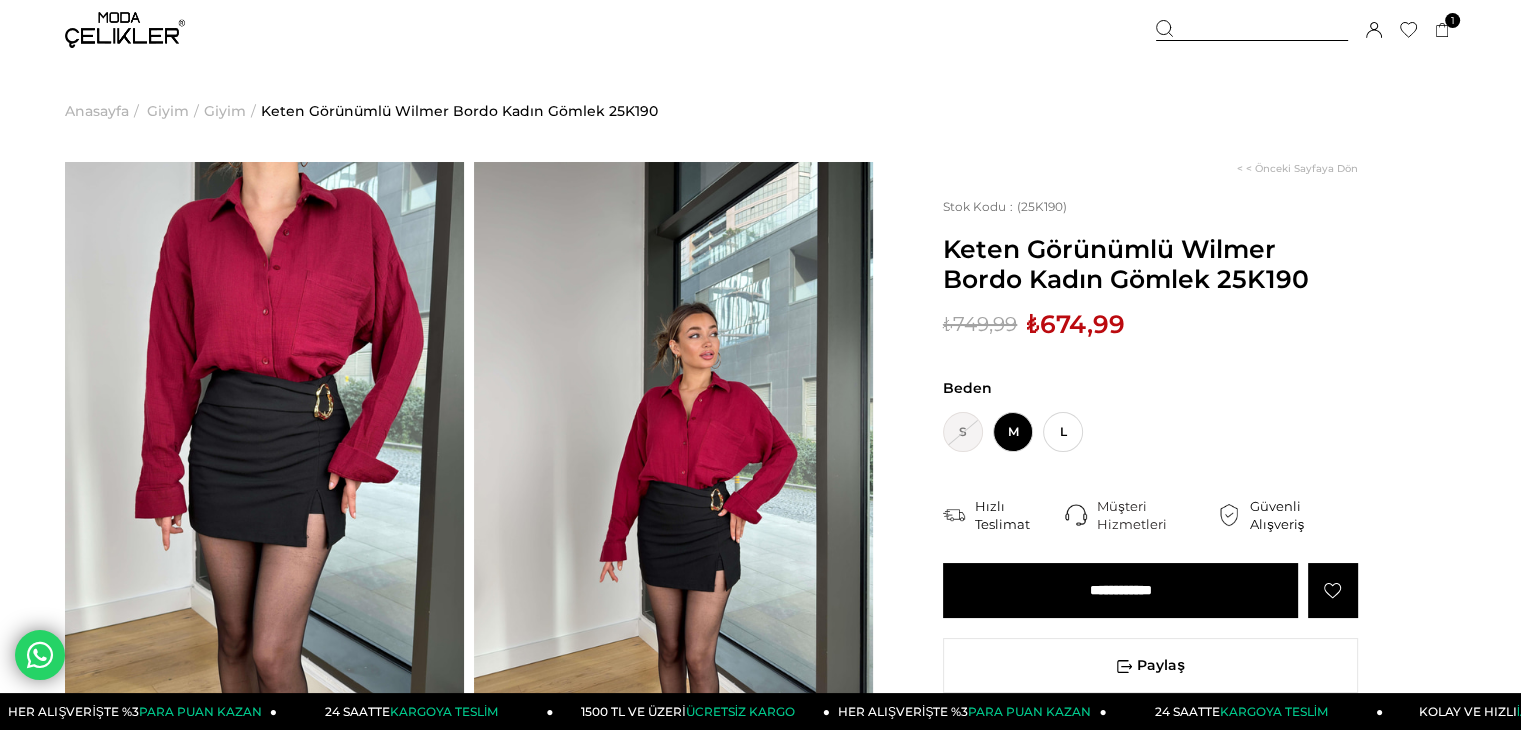 click on "**********" at bounding box center [1120, 590] 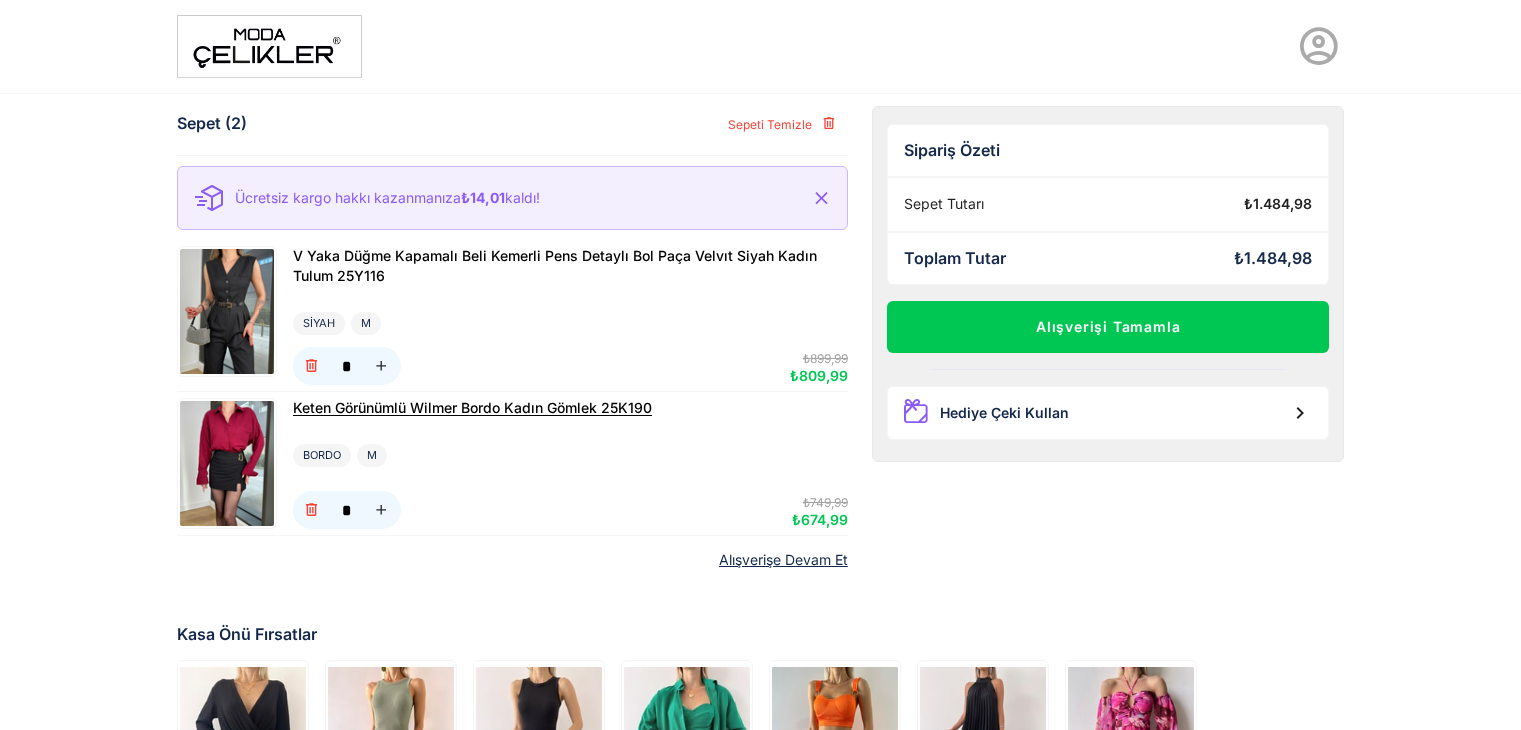 scroll, scrollTop: 0, scrollLeft: 0, axis: both 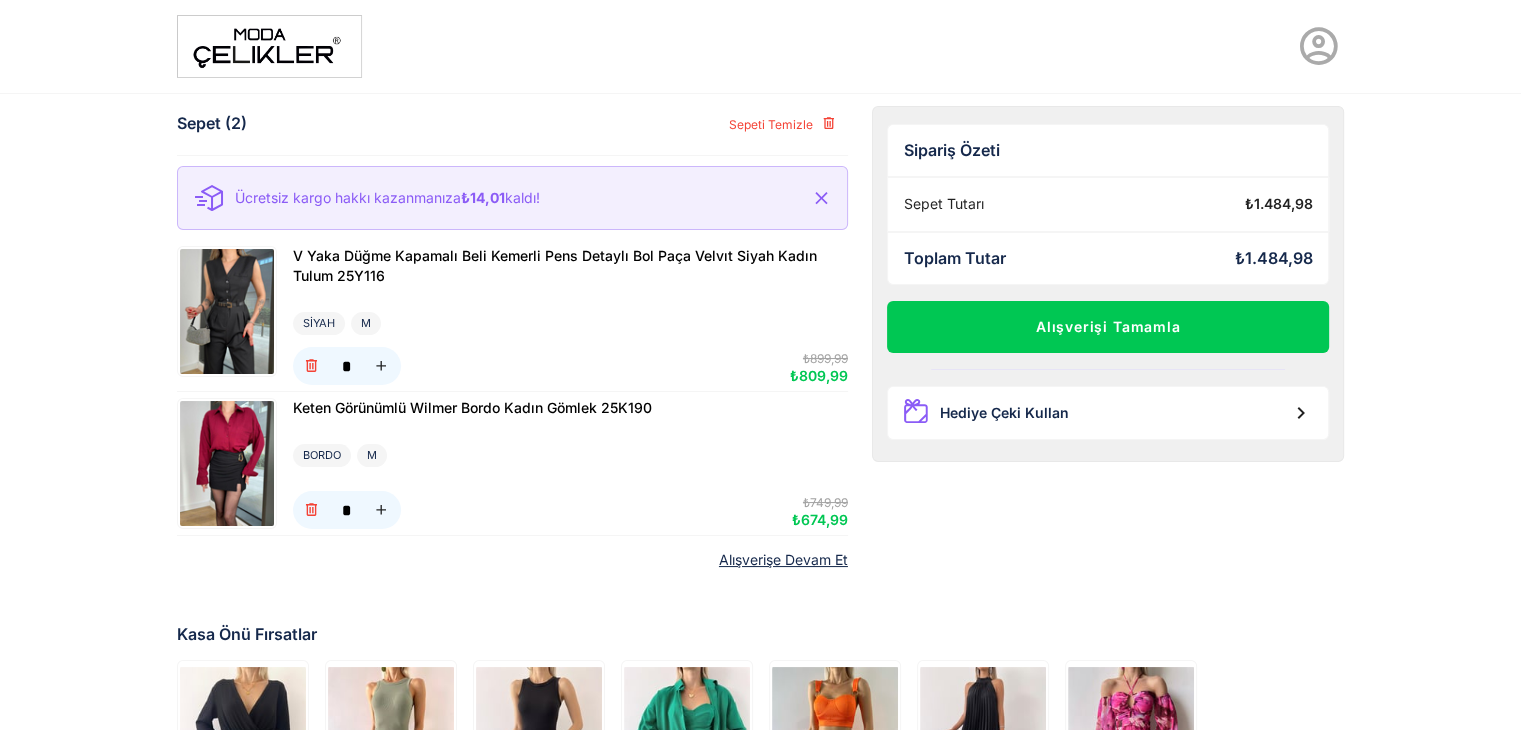 click at bounding box center [269, 46] 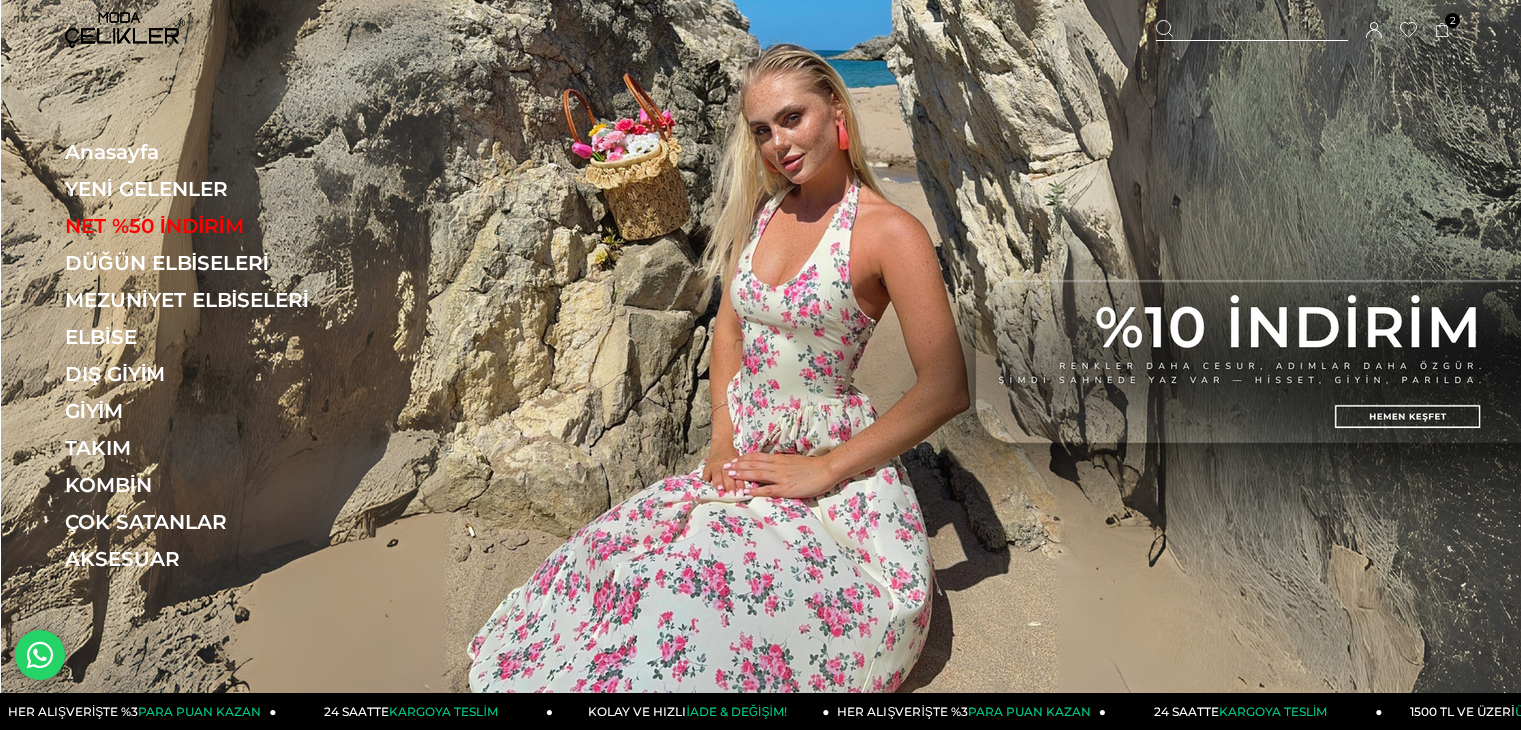 scroll, scrollTop: 0, scrollLeft: 0, axis: both 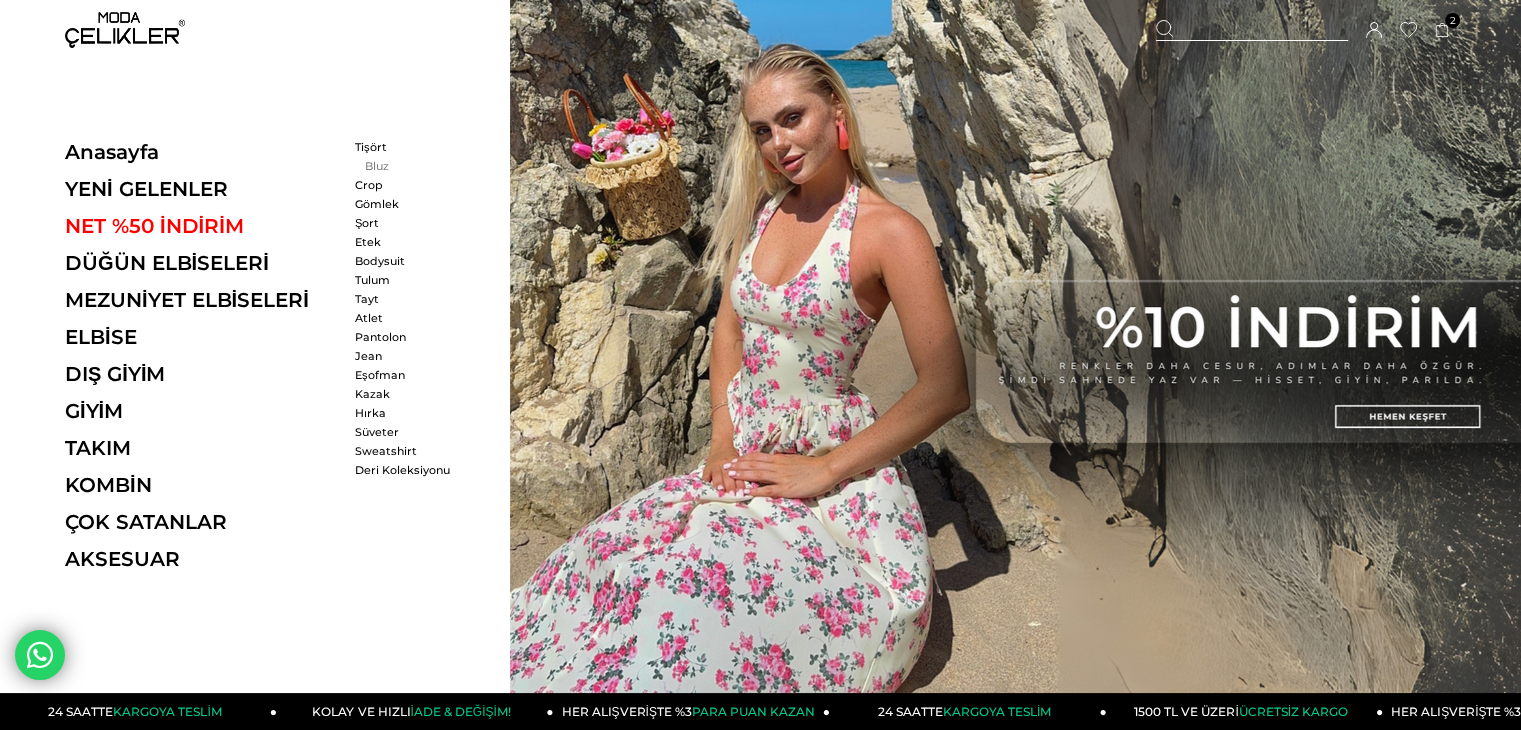 click on "Bluz" at bounding box center (412, 166) 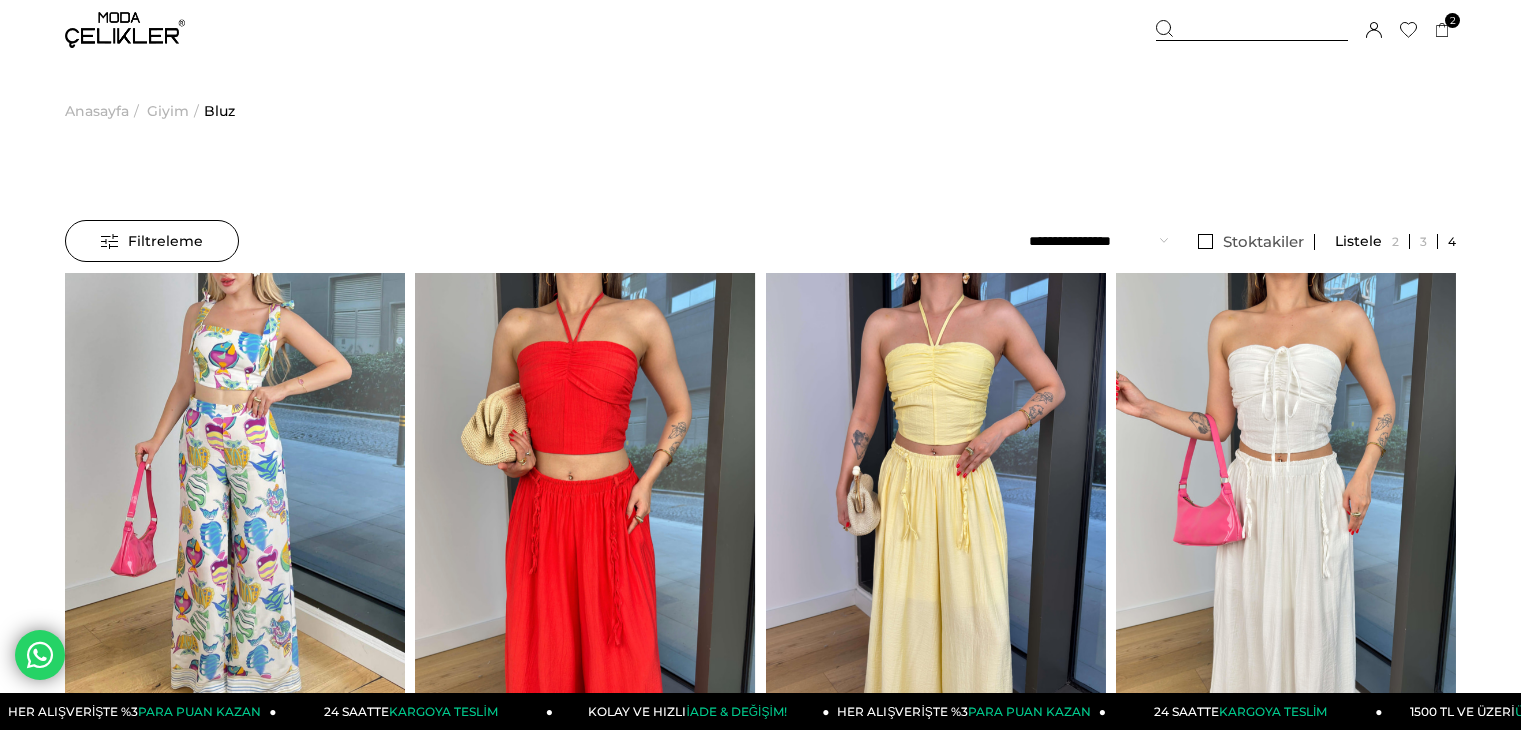scroll, scrollTop: 0, scrollLeft: 0, axis: both 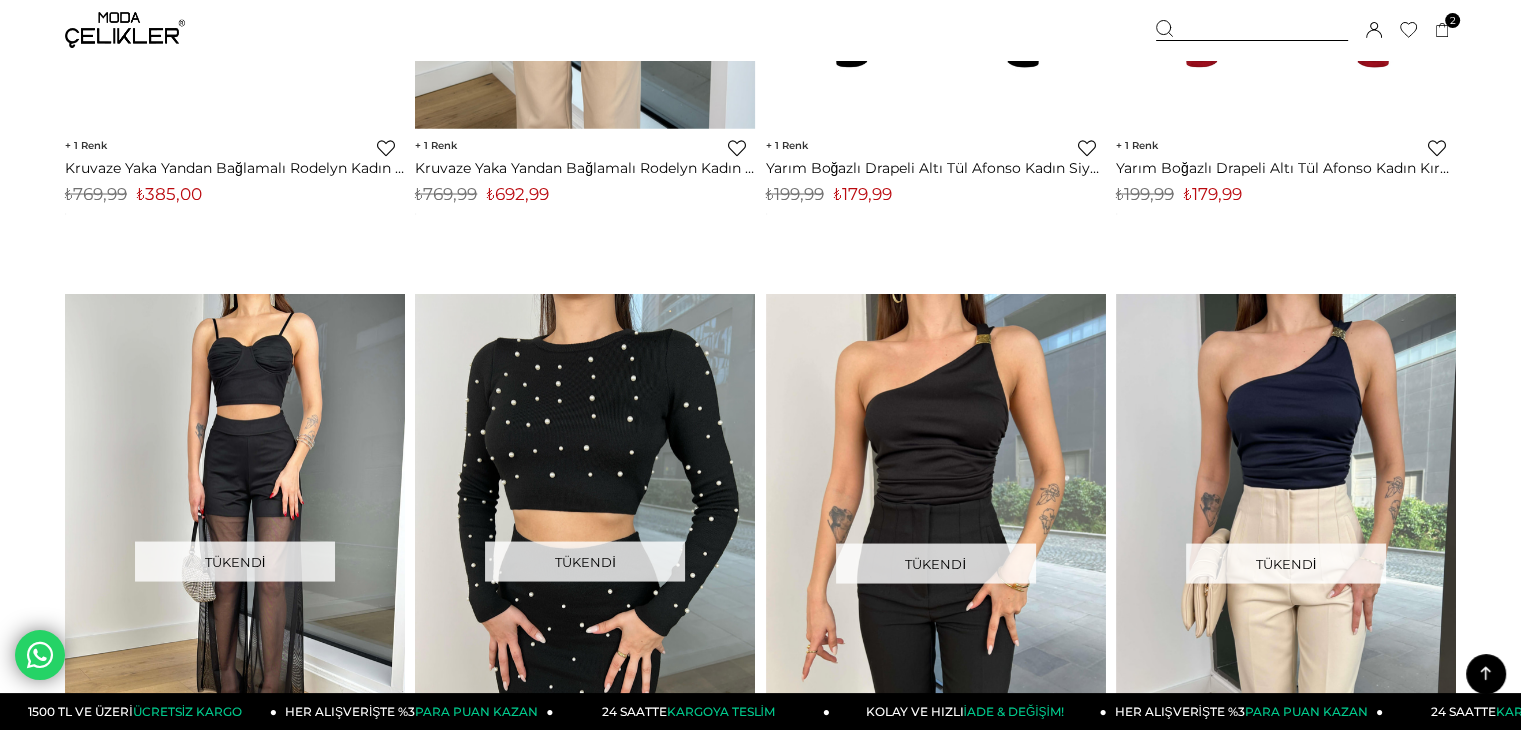 click at bounding box center (125, 30) 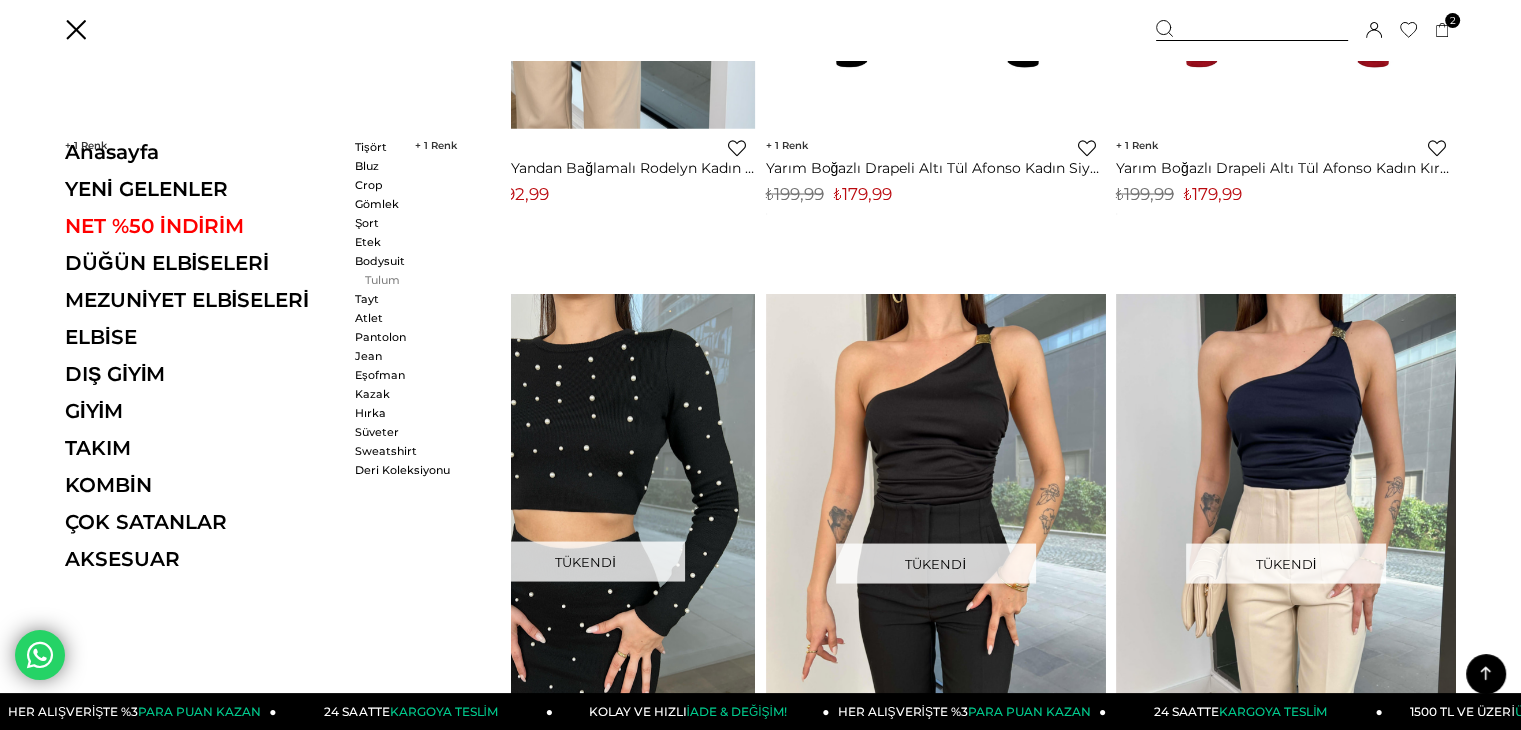 click on "Tulum" at bounding box center [412, 280] 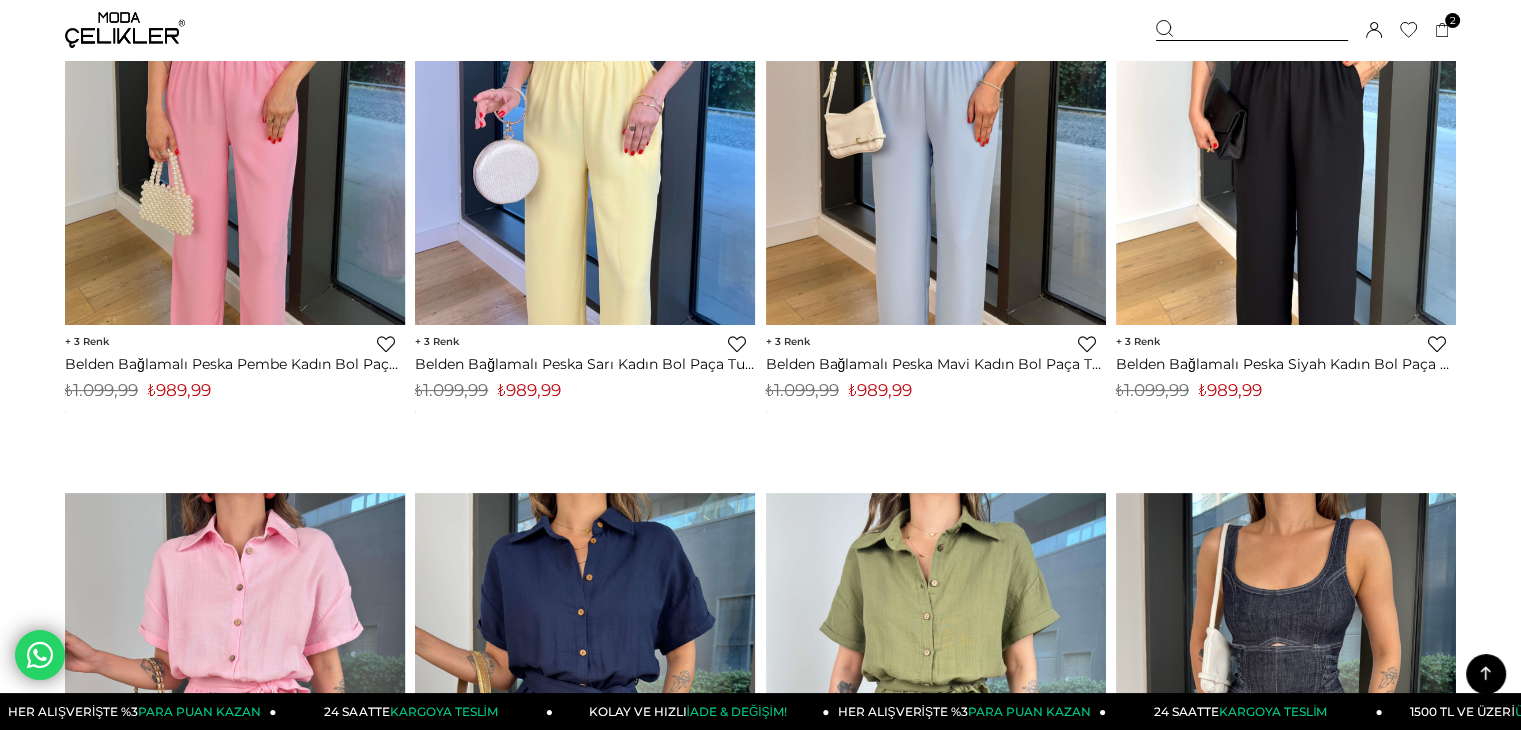 scroll, scrollTop: 400, scrollLeft: 0, axis: vertical 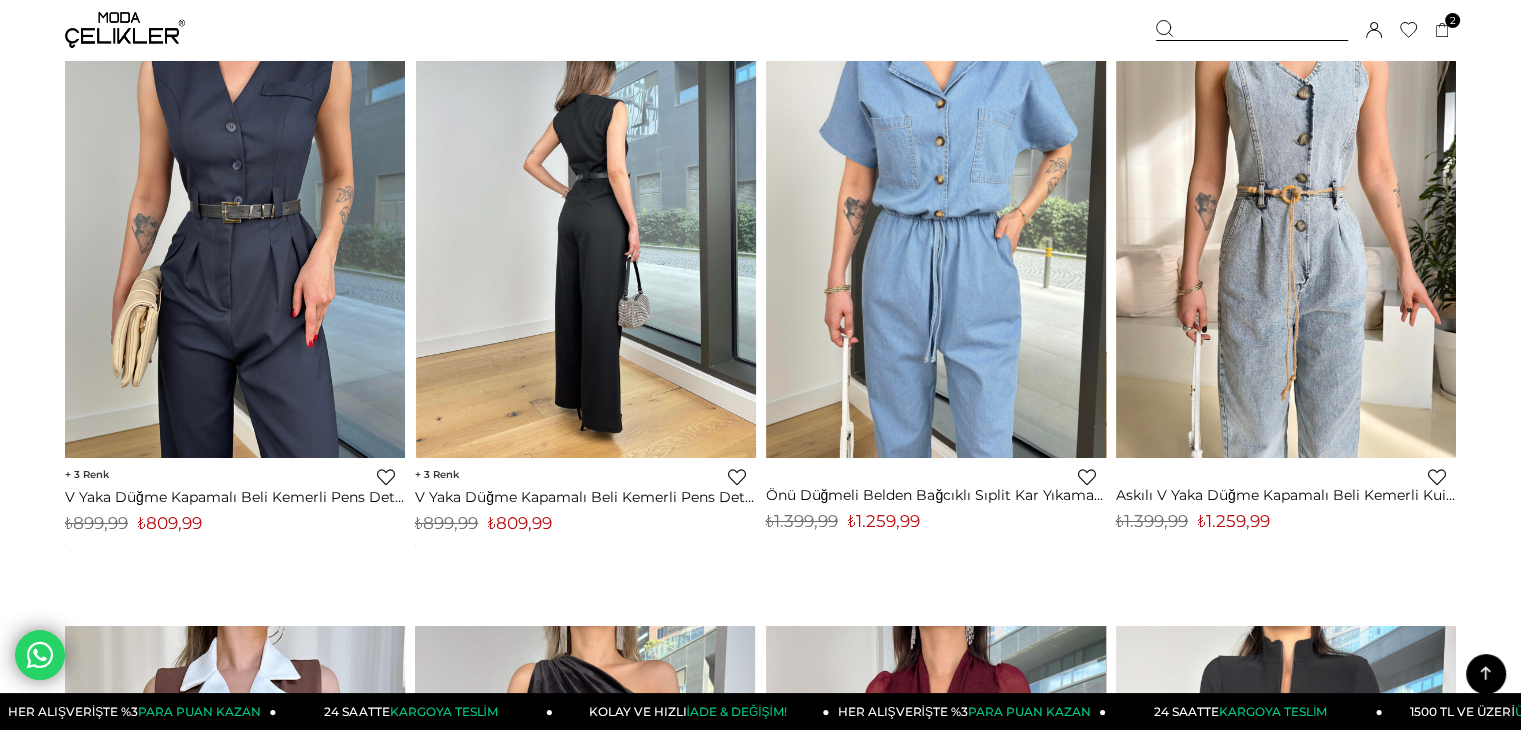 click at bounding box center [586, 231] 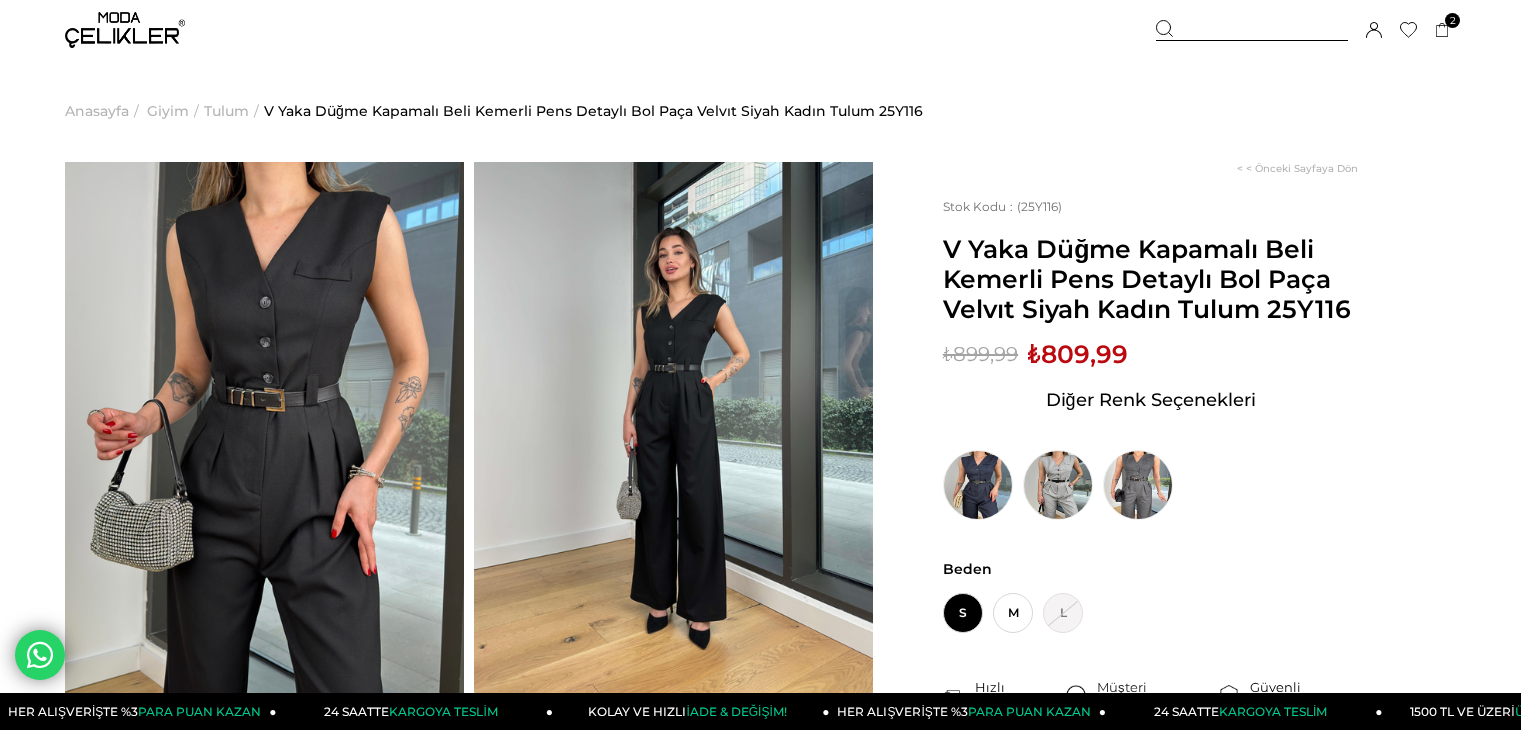 click on "M" at bounding box center [1013, 613] 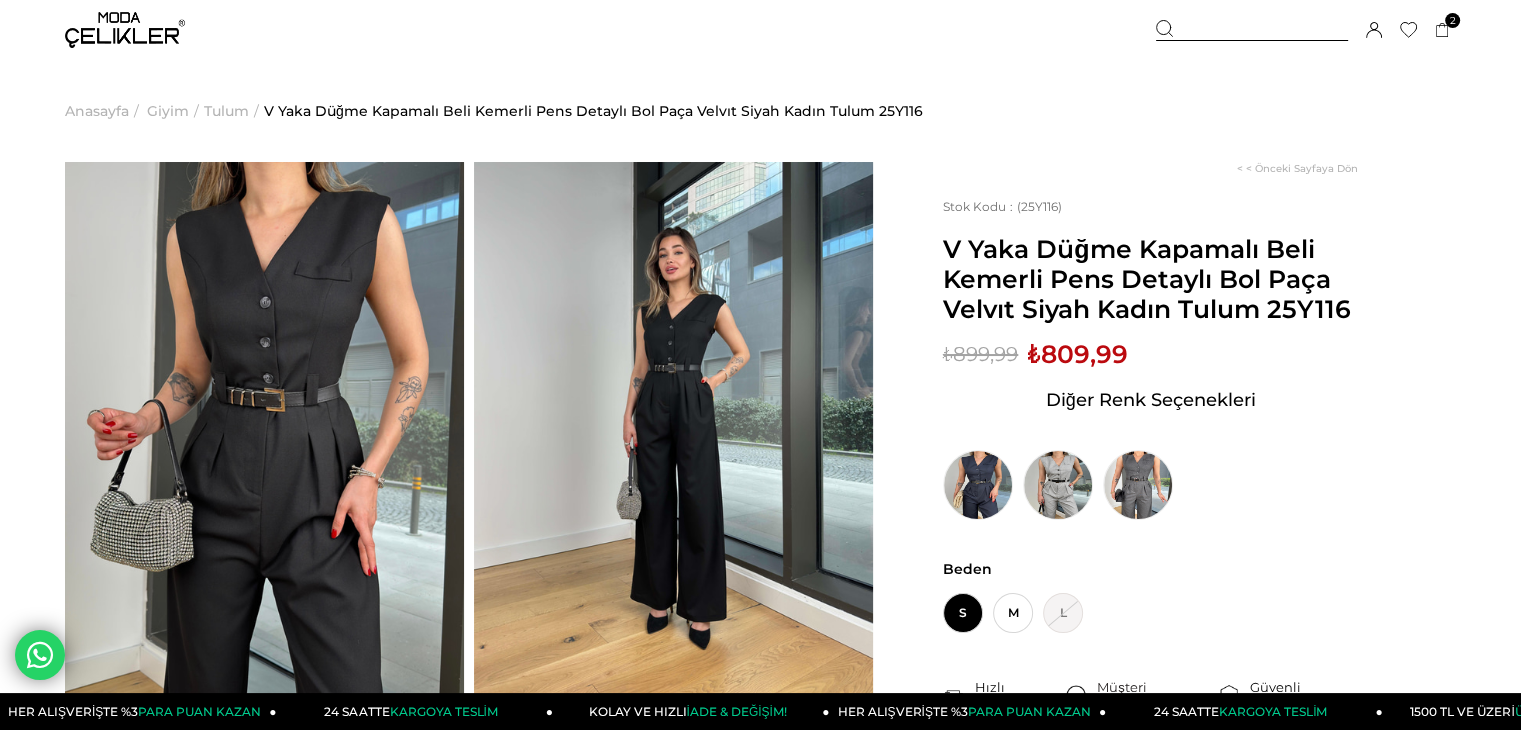 scroll, scrollTop: 0, scrollLeft: 0, axis: both 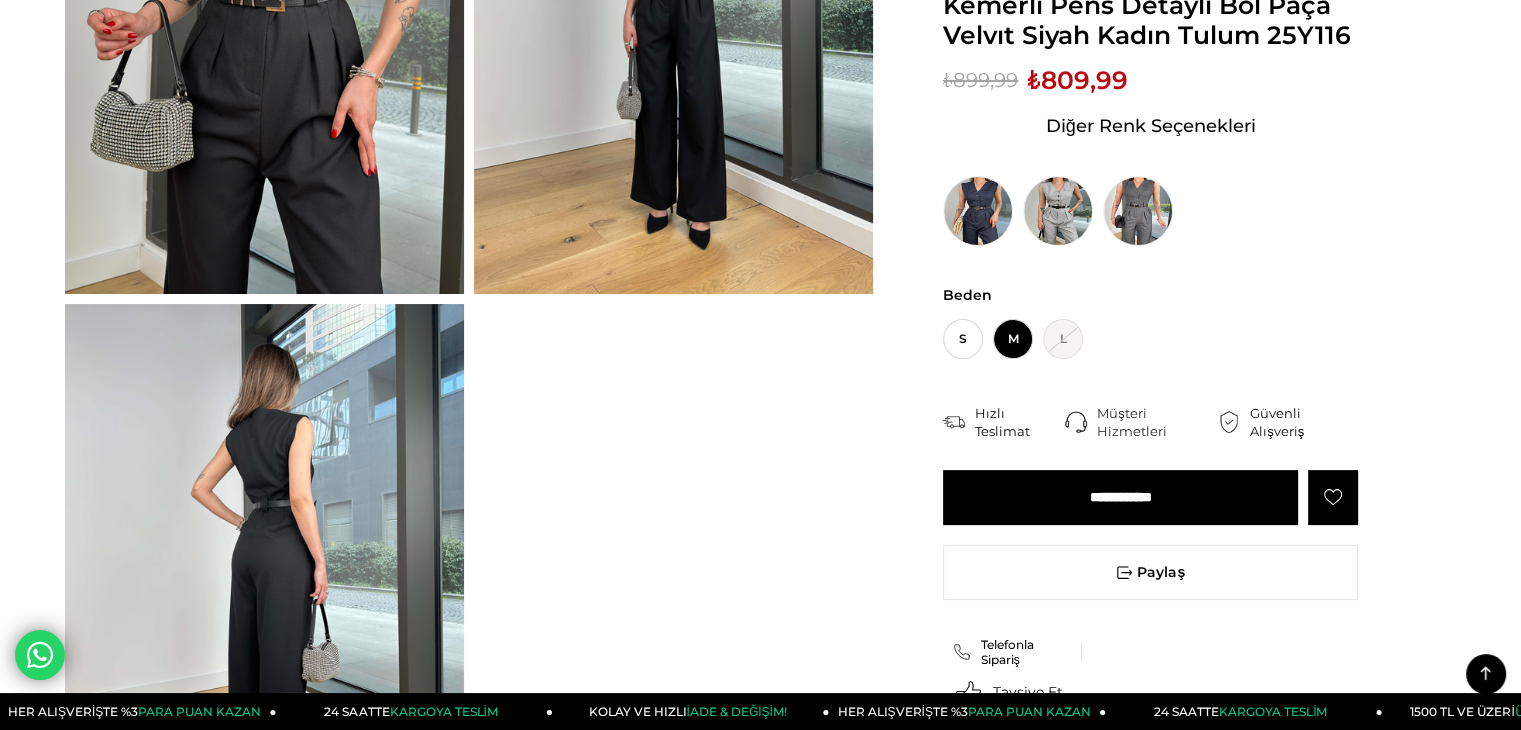 click on "**********" at bounding box center [1120, 497] 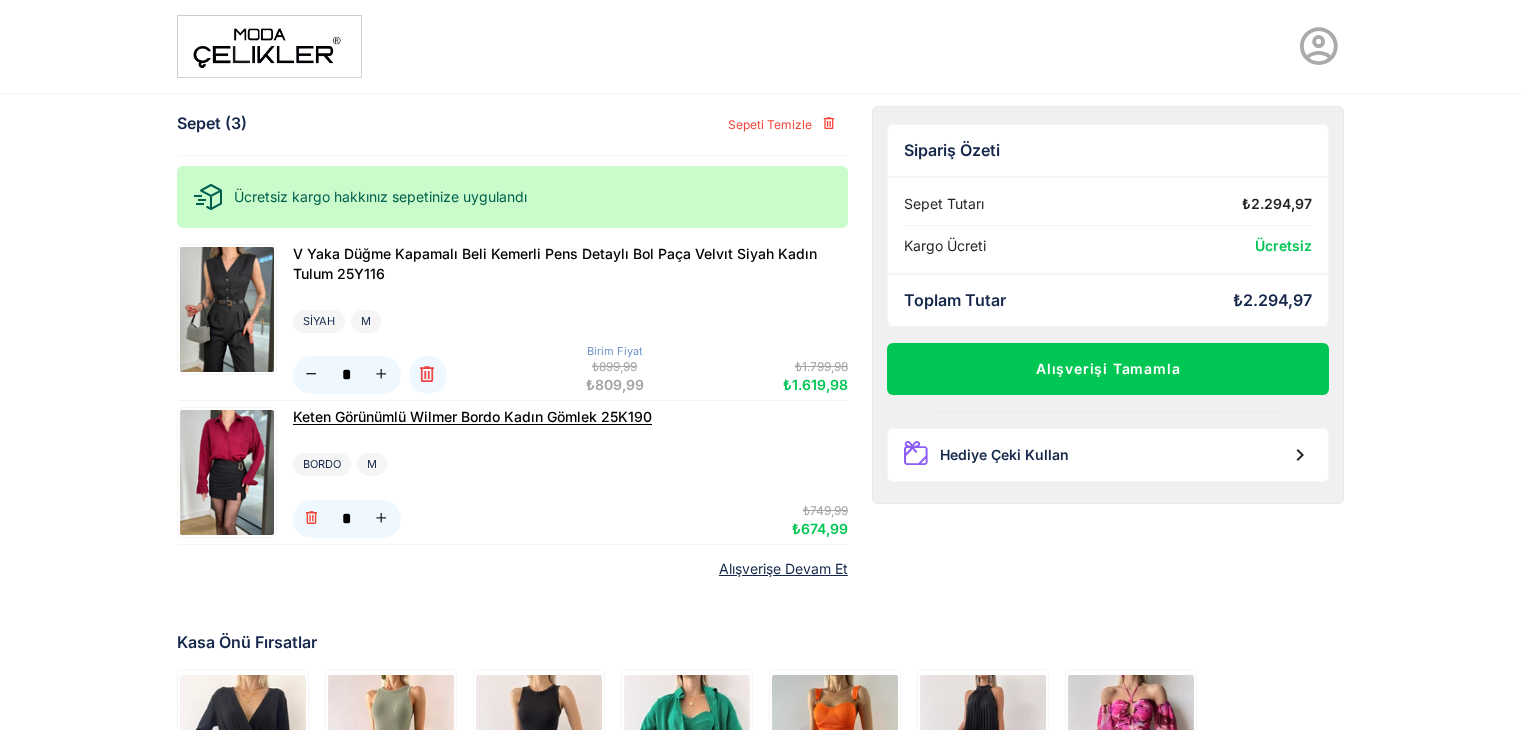scroll, scrollTop: 0, scrollLeft: 0, axis: both 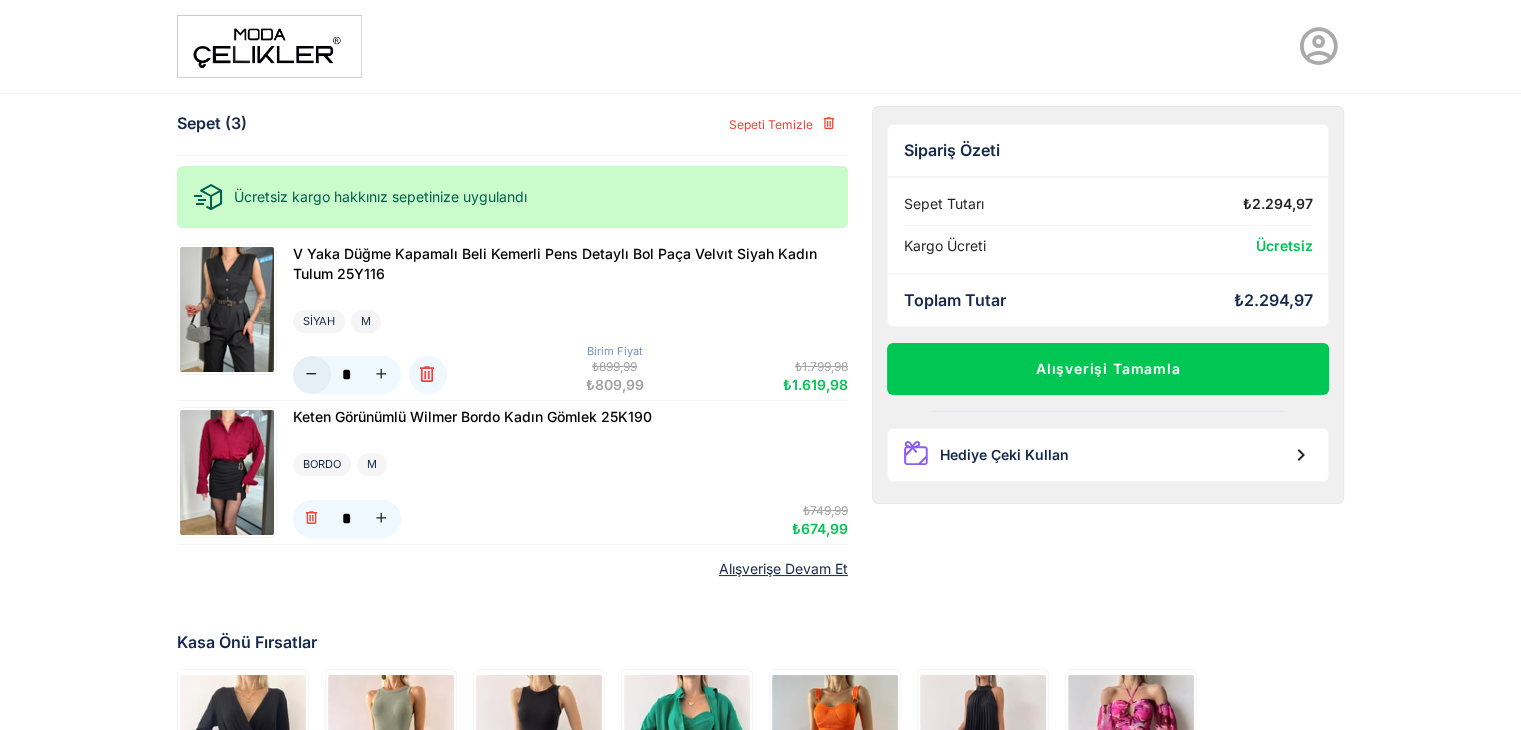 click 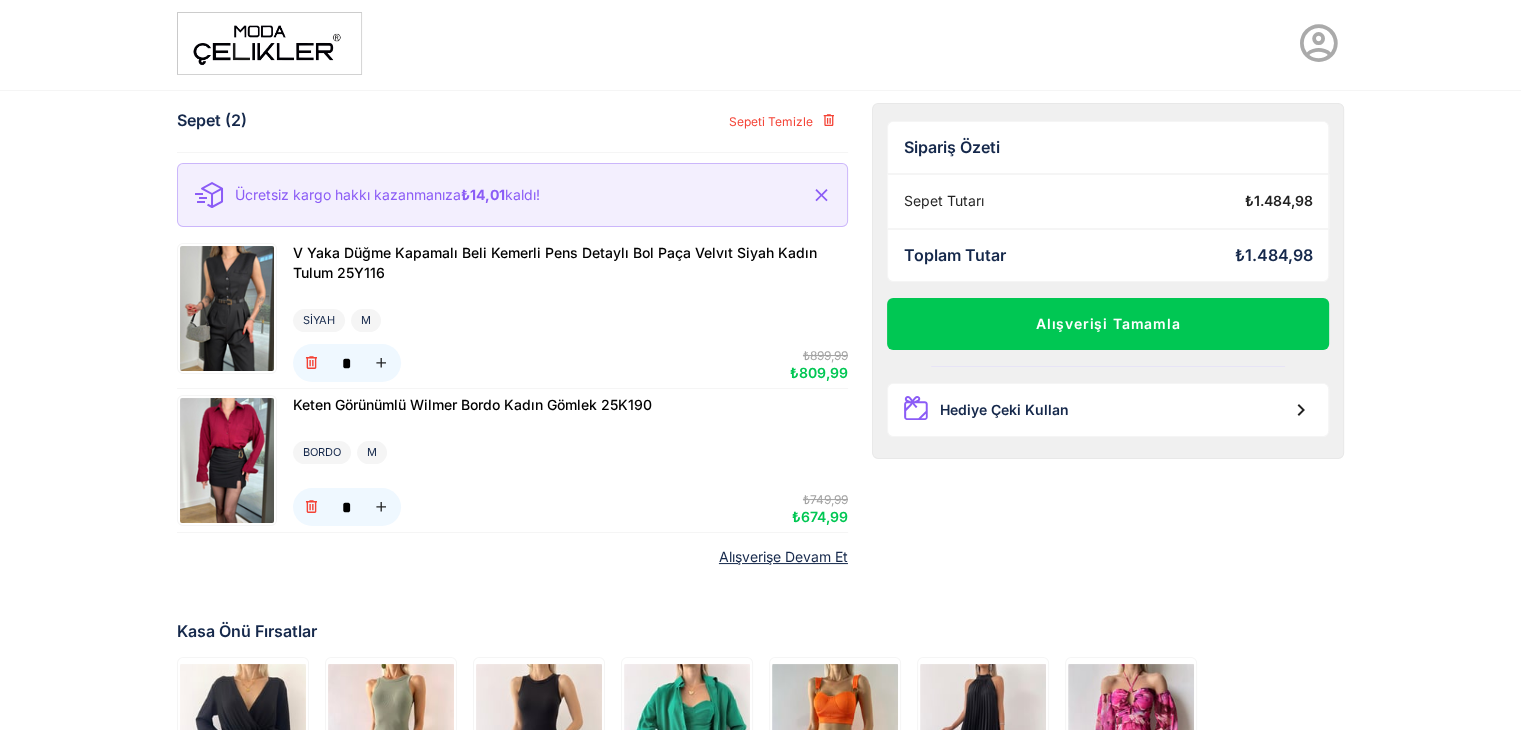 scroll, scrollTop: 0, scrollLeft: 0, axis: both 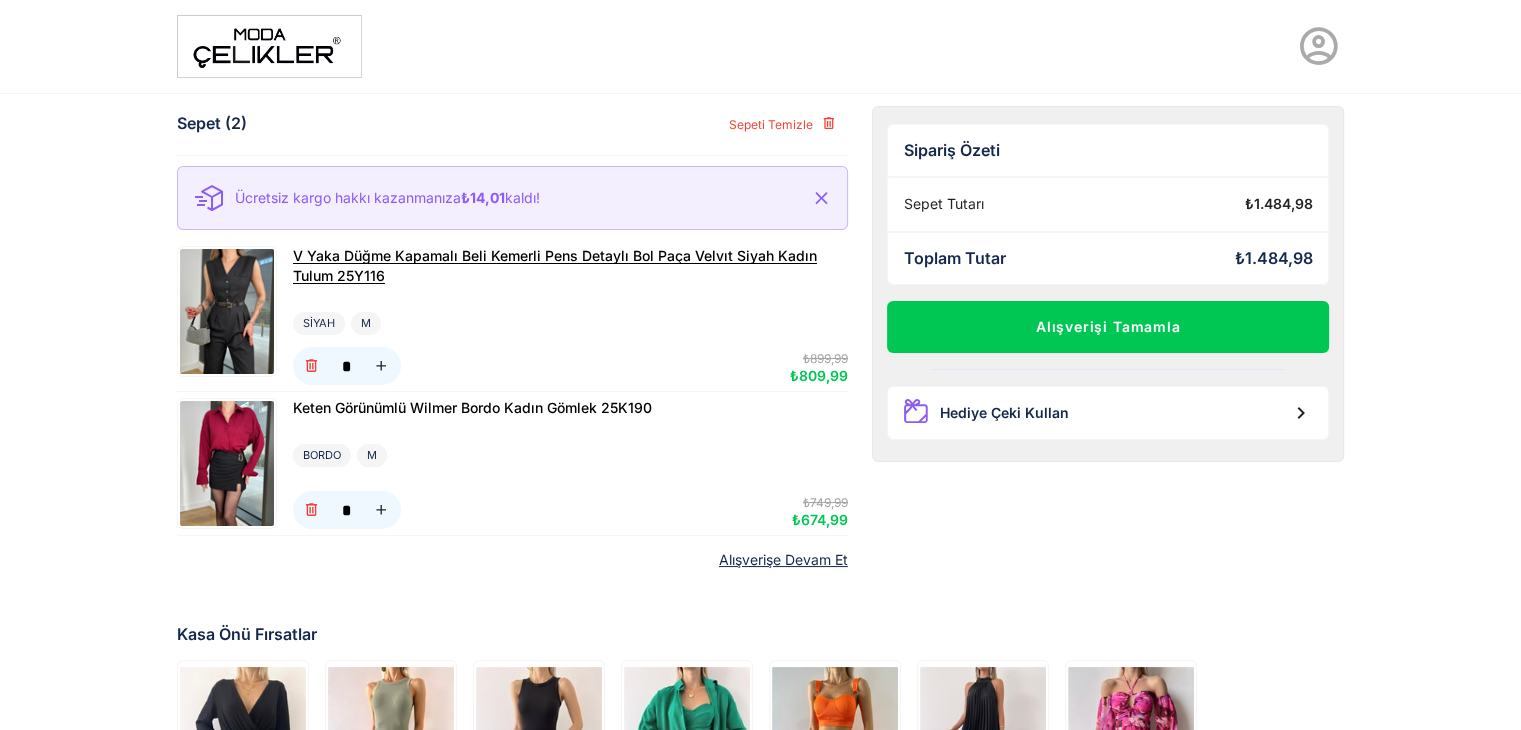 click on "V Yaka Düğme Kapamalı Beli Kemerli Pens Detaylı Bol Paça Velvıt Siyah Kadın Tulum 25Y116" at bounding box center (555, 265) 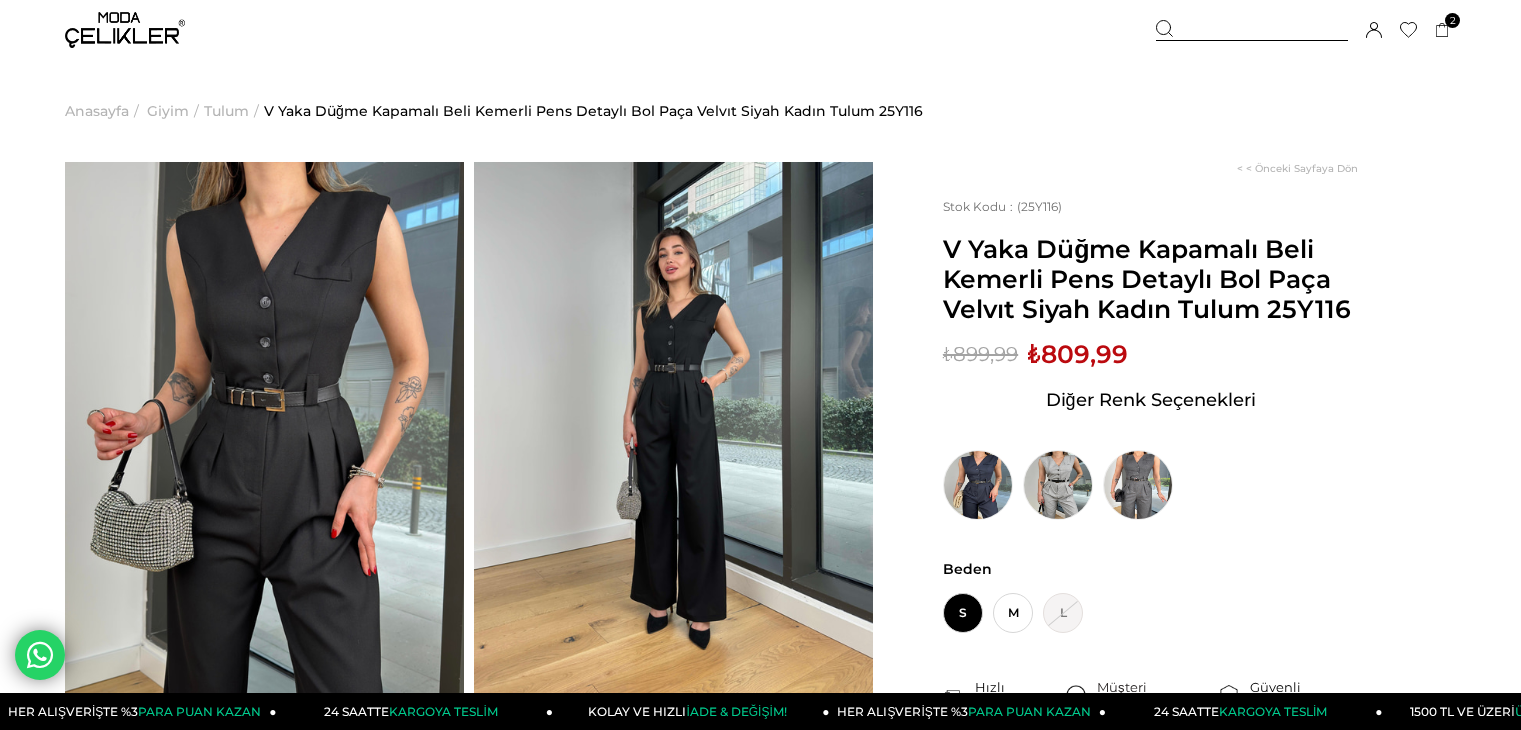 scroll, scrollTop: 0, scrollLeft: 0, axis: both 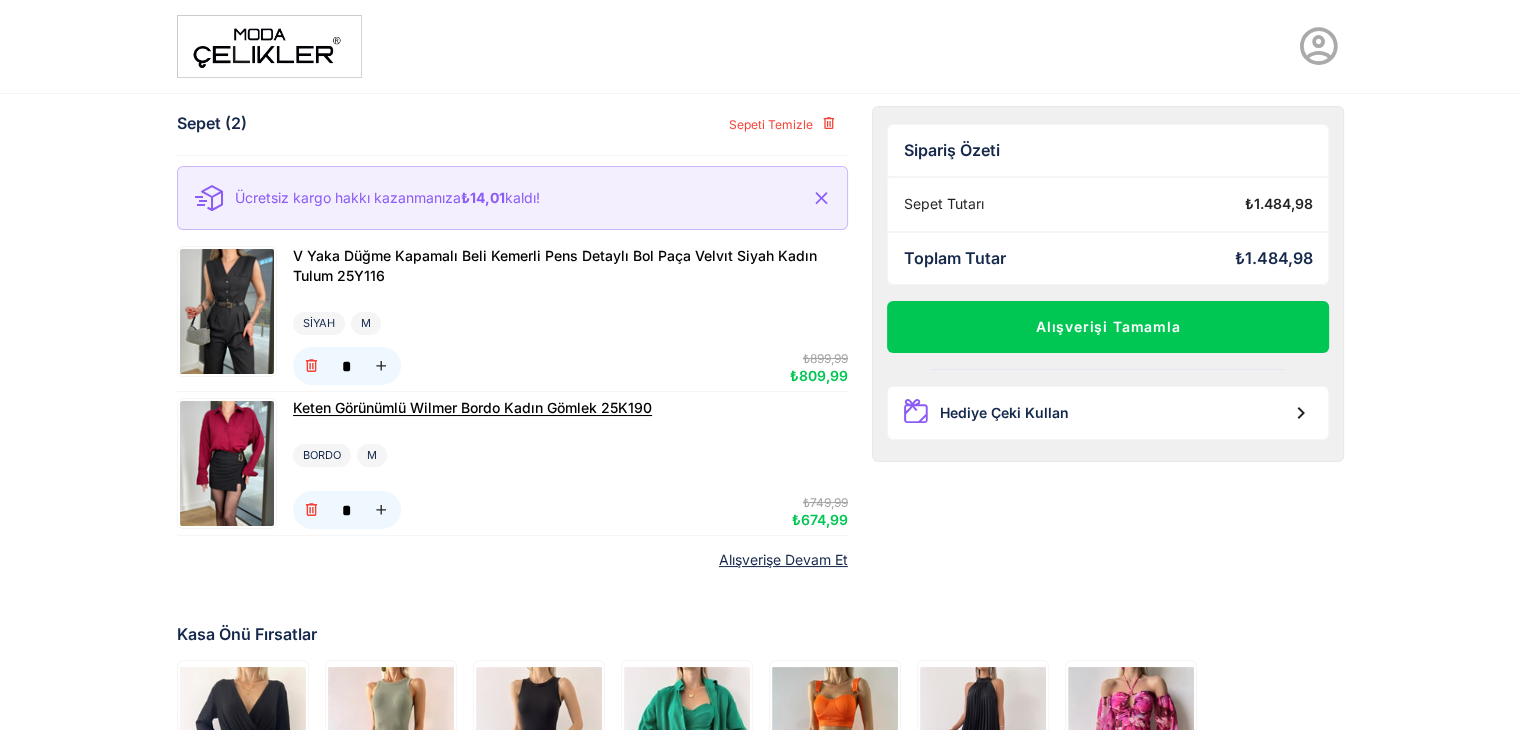 click on "Keten Görünümlü Wilmer Bordo Kadın Gömlek 25K190" at bounding box center [472, 407] 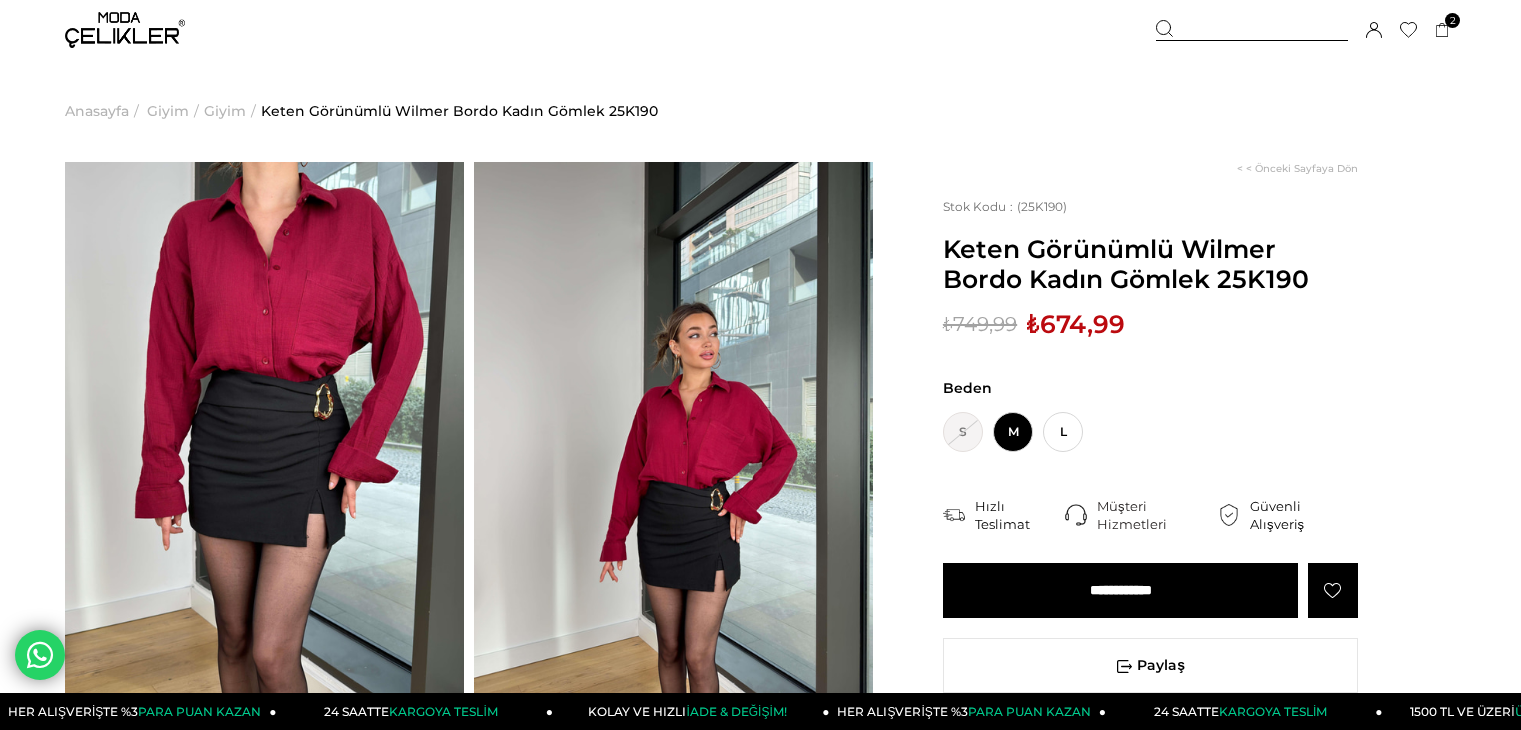 scroll, scrollTop: 0, scrollLeft: 0, axis: both 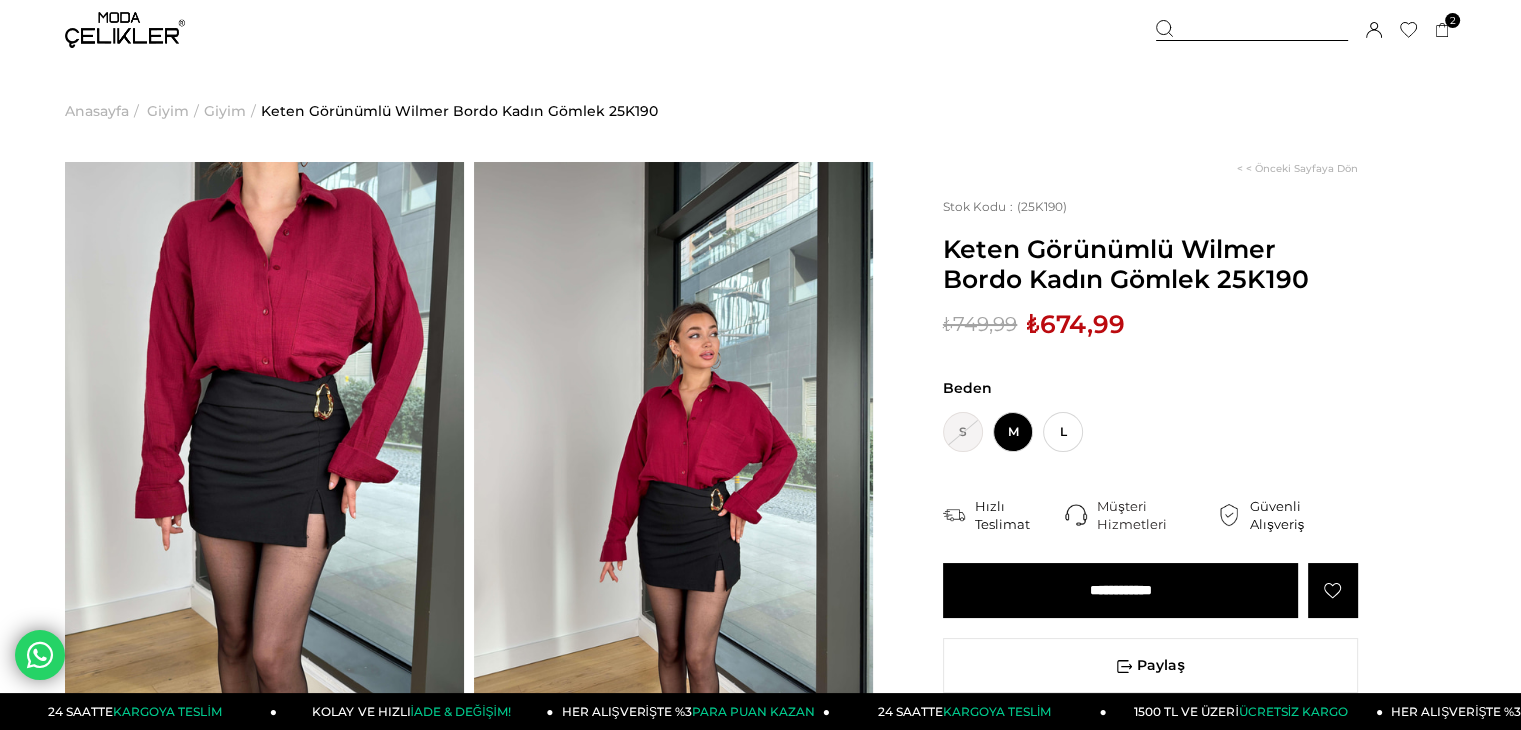 click at bounding box center [125, 30] 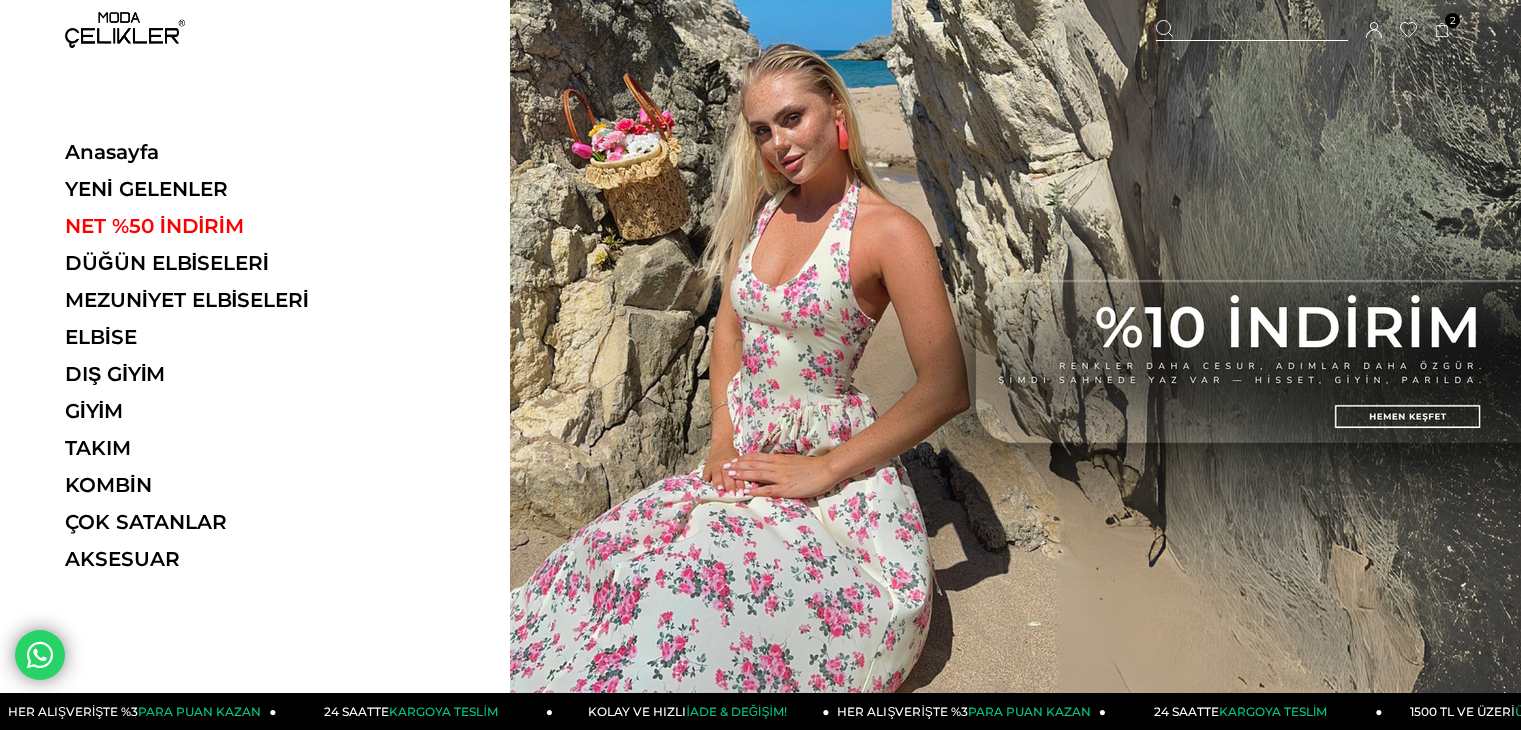 scroll, scrollTop: 0, scrollLeft: 0, axis: both 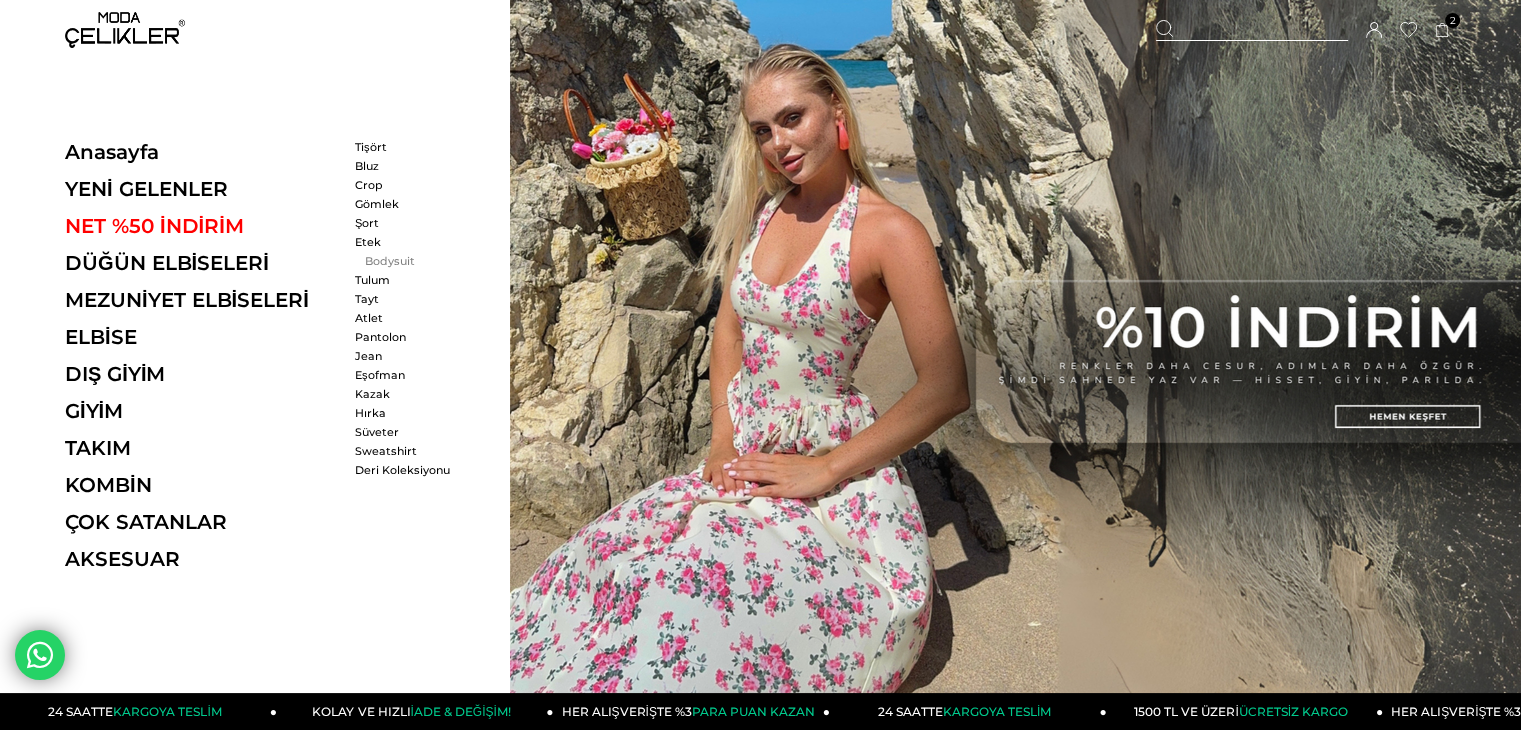 click on "Bodysuit" at bounding box center (412, 261) 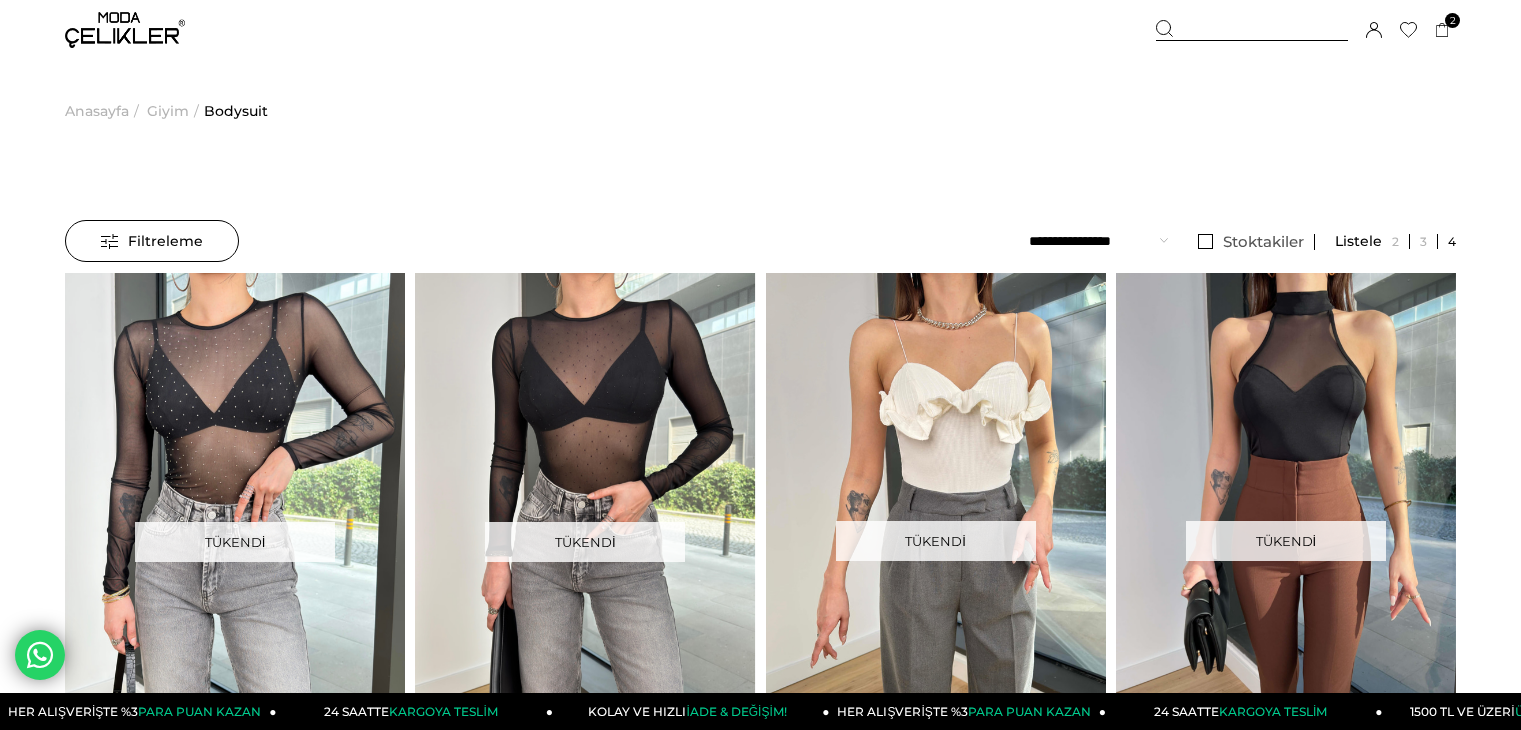 scroll, scrollTop: 0, scrollLeft: 0, axis: both 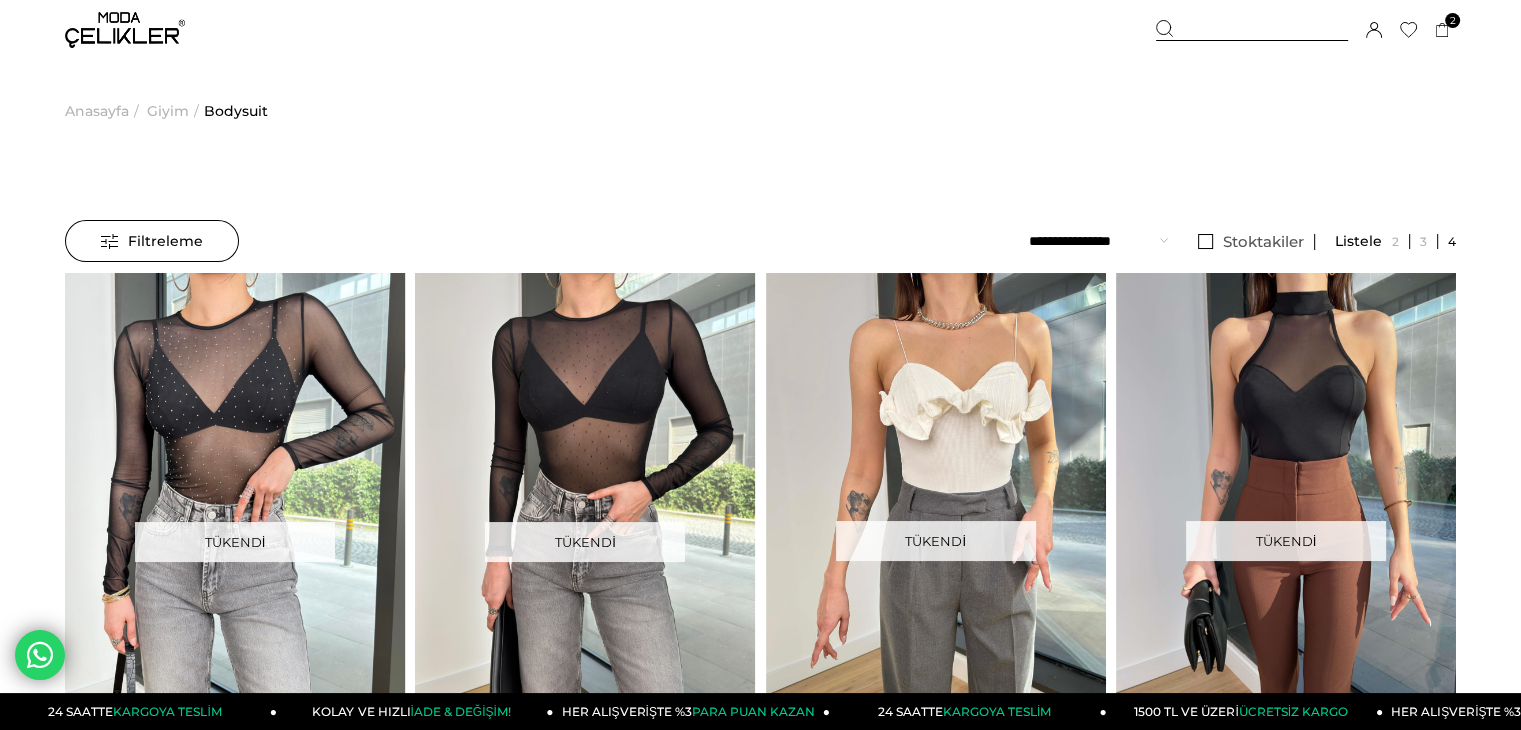 click at bounding box center (125, 30) 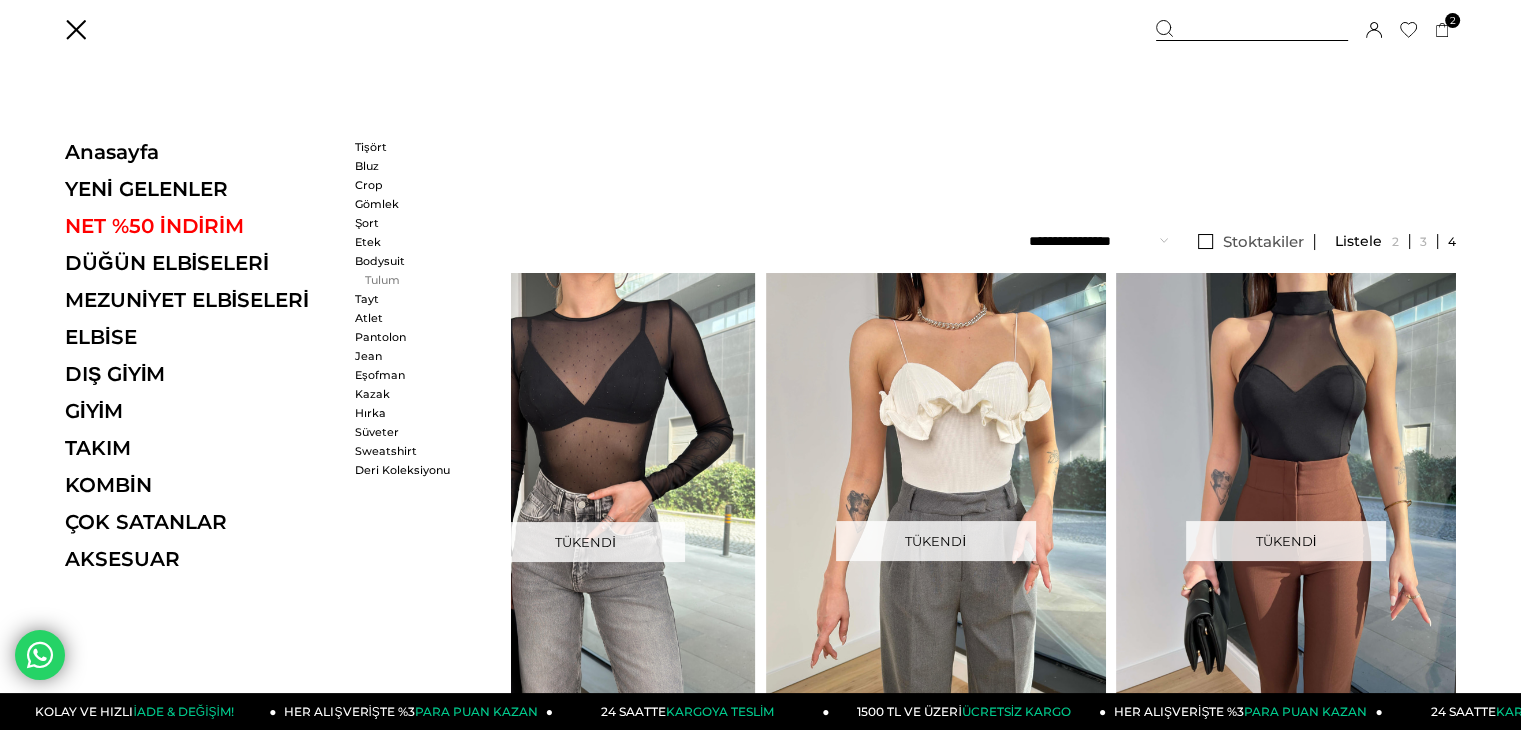 click on "Tulum" at bounding box center [412, 280] 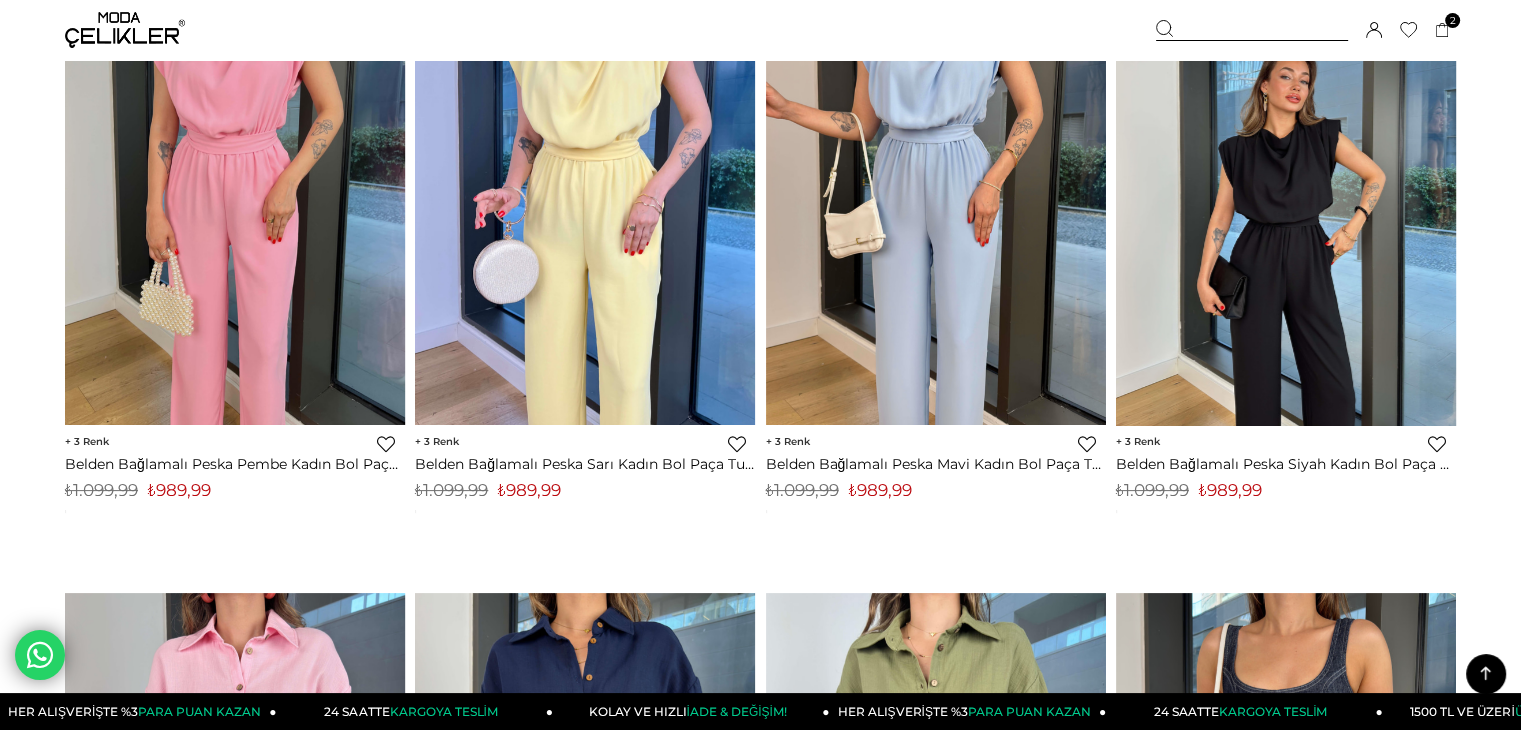 scroll, scrollTop: 300, scrollLeft: 0, axis: vertical 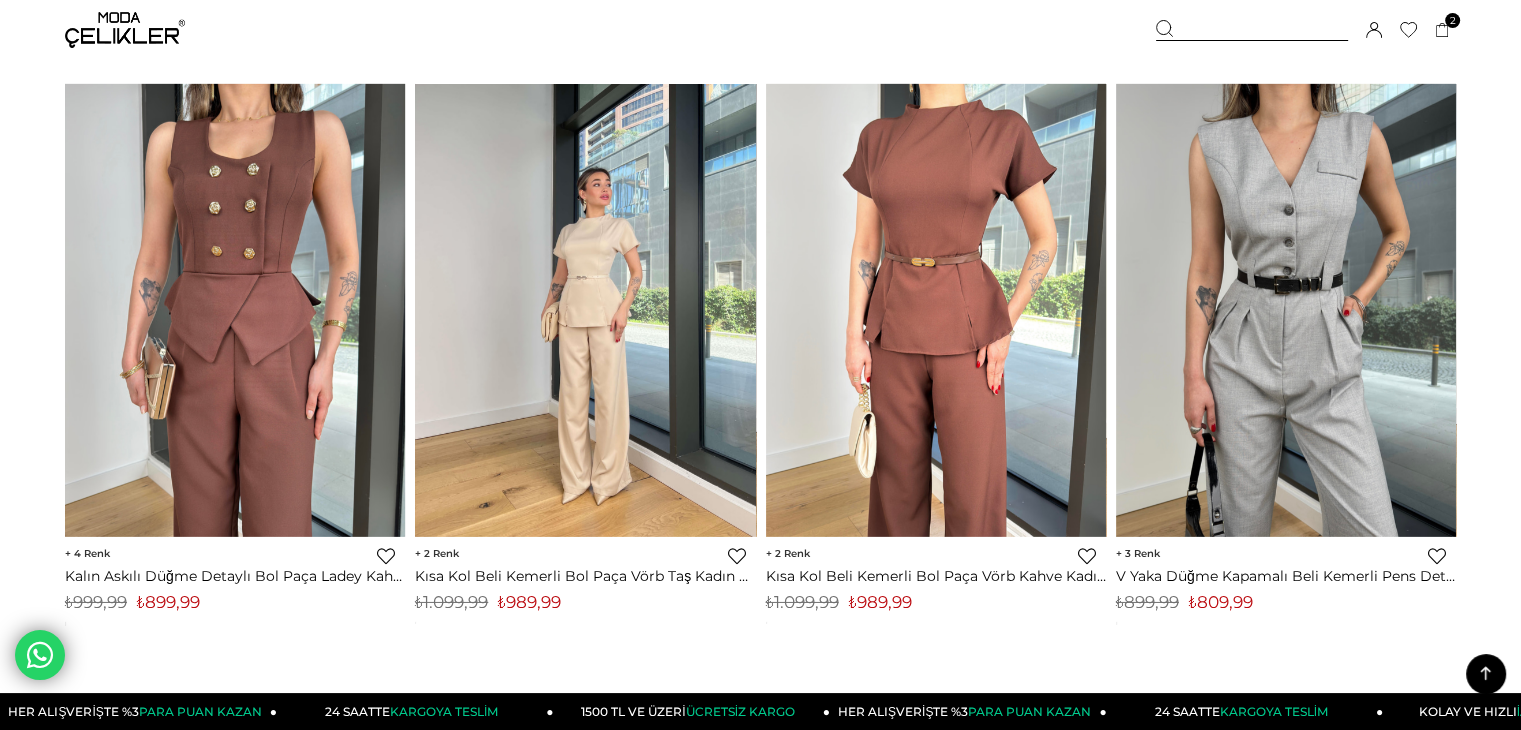 click at bounding box center (585, 310) 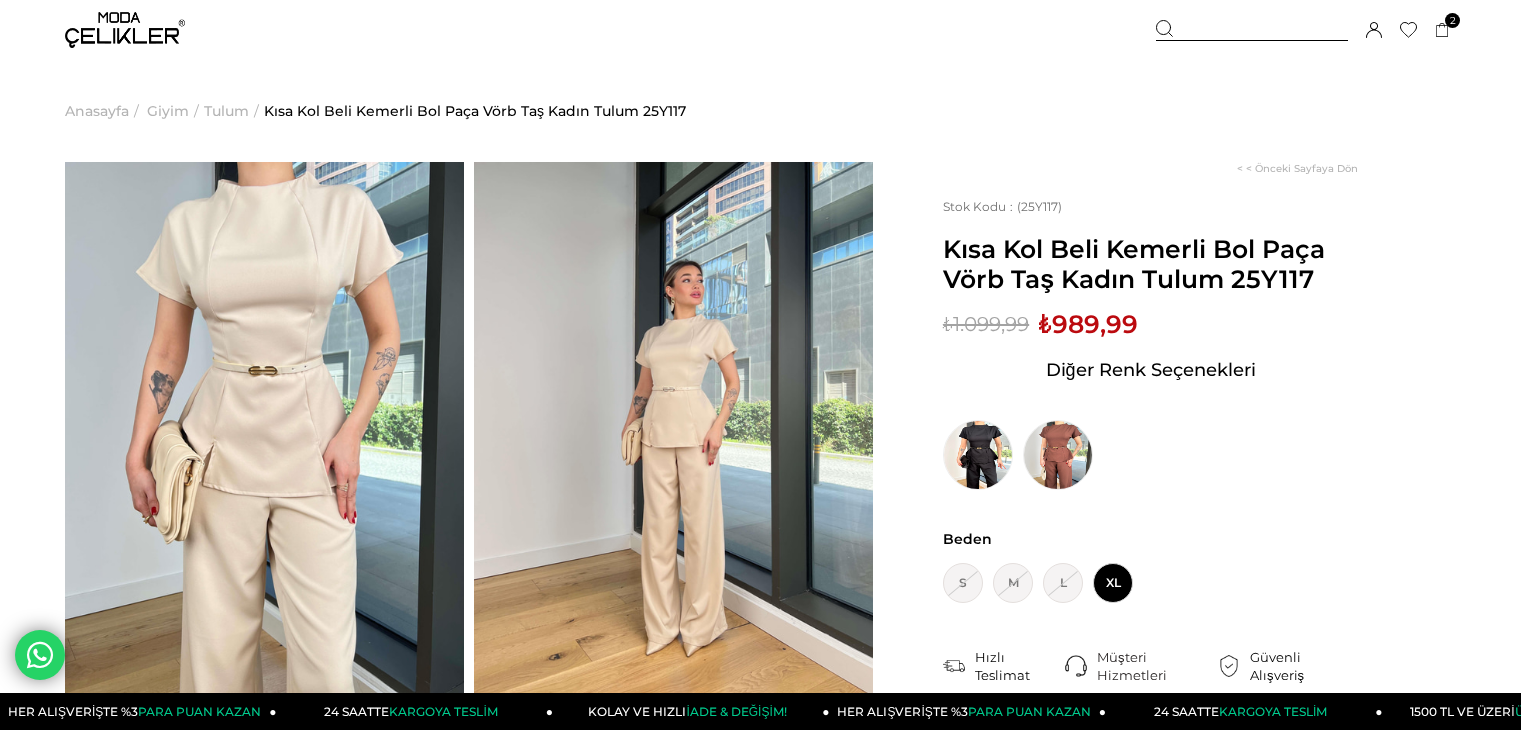 scroll, scrollTop: 0, scrollLeft: 0, axis: both 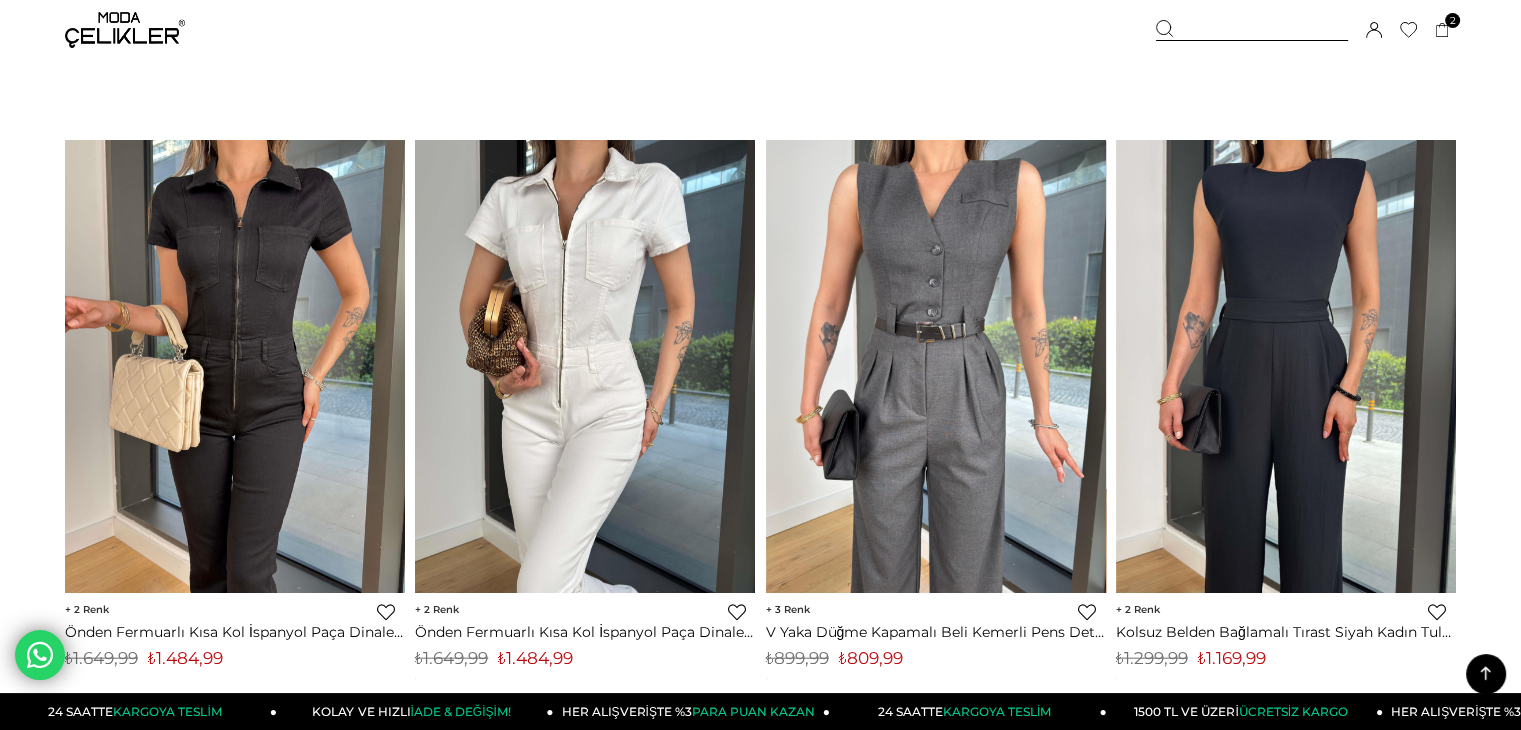 click at bounding box center (1286, 366) 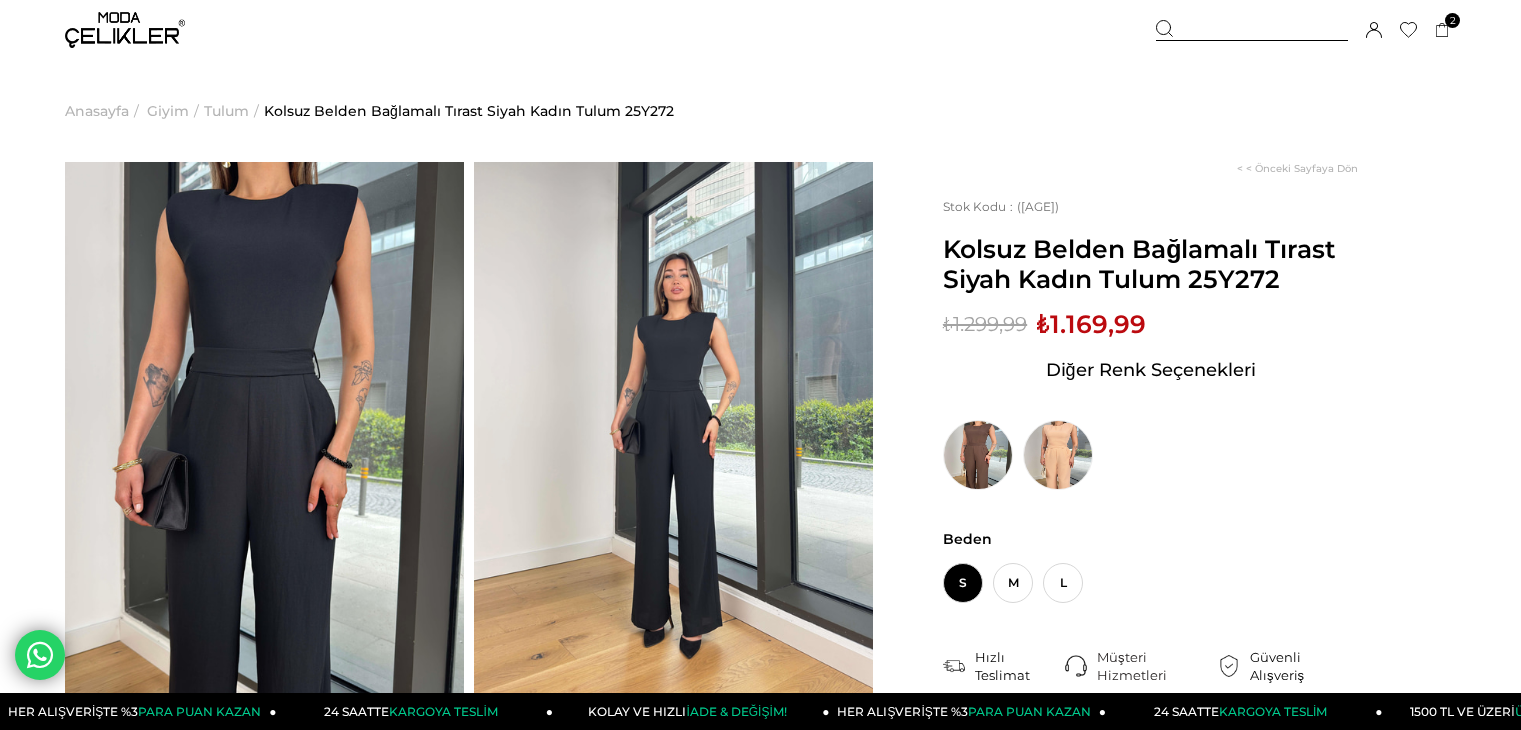 scroll, scrollTop: 0, scrollLeft: 0, axis: both 